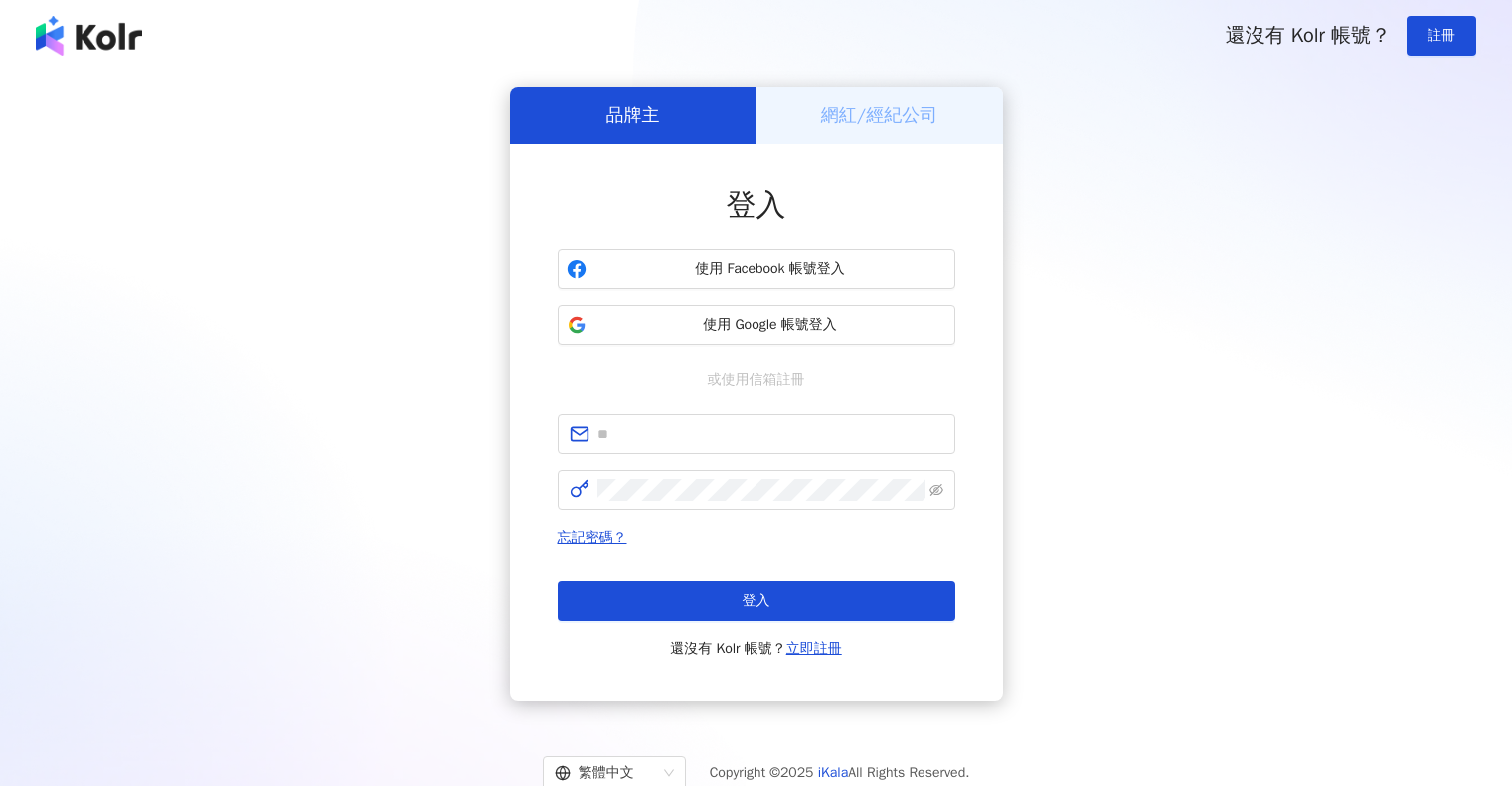 scroll, scrollTop: 0, scrollLeft: 0, axis: both 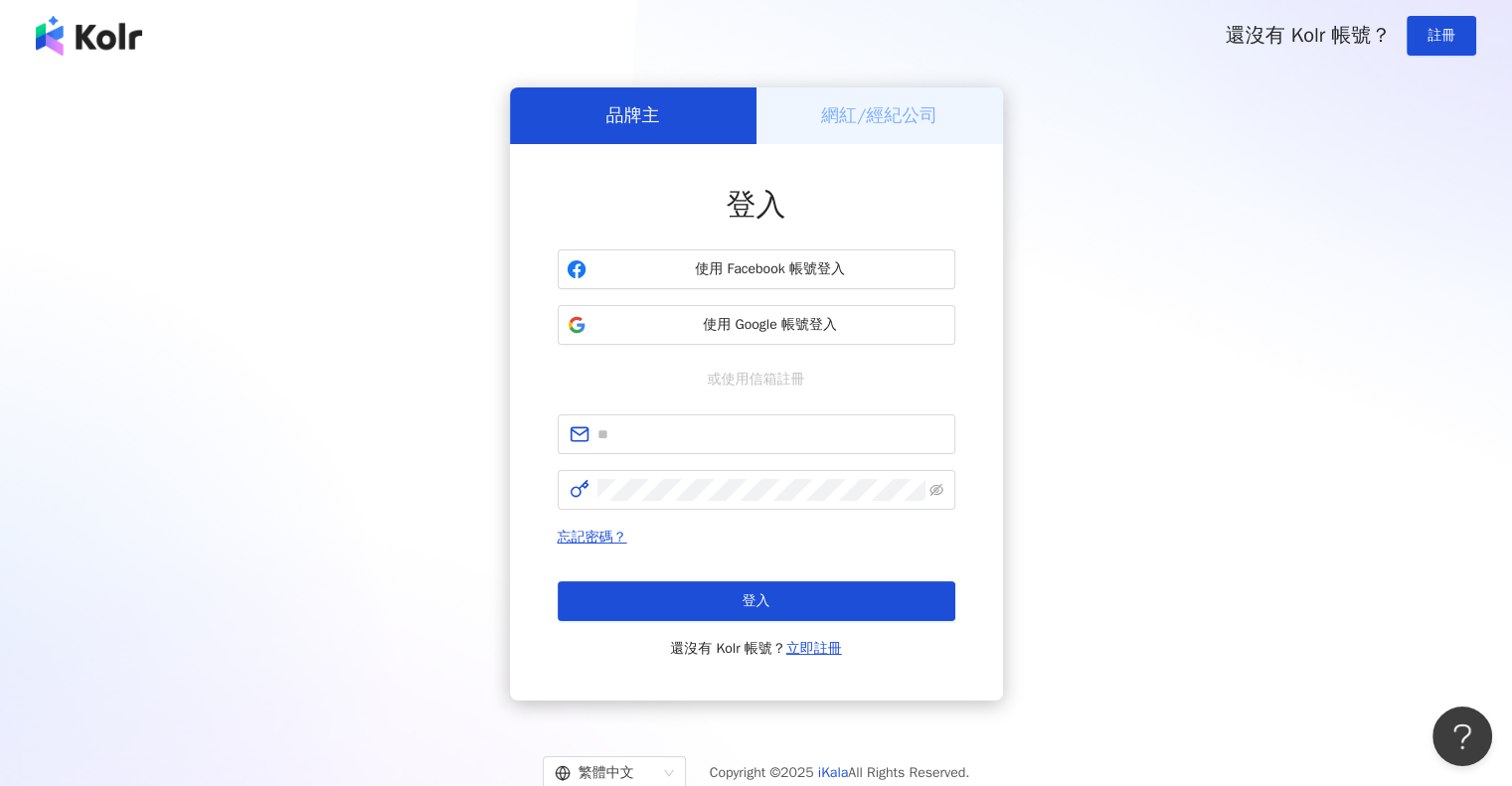 click on "品牌主" at bounding box center [633, 115] 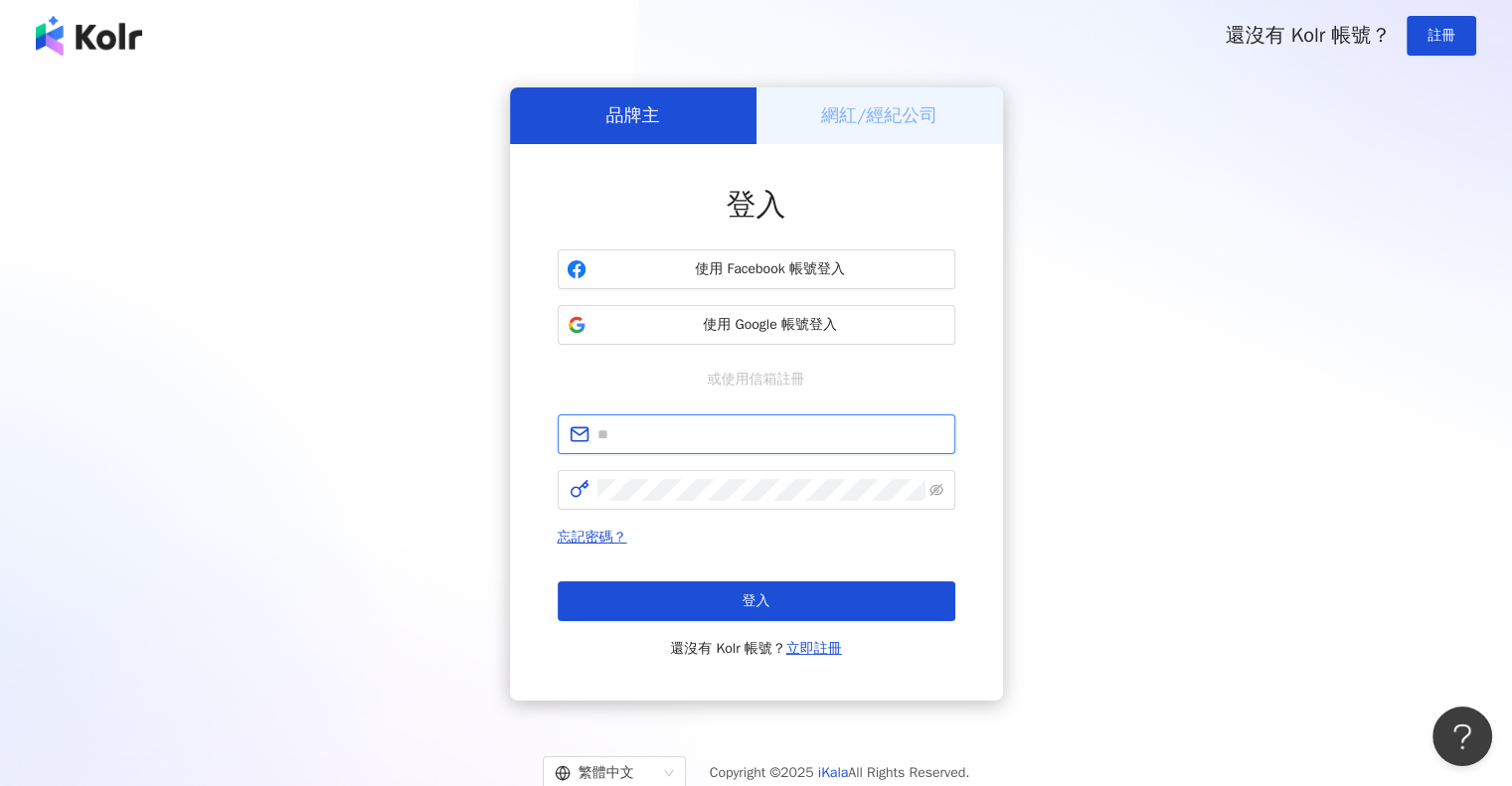click at bounding box center (770, 434) 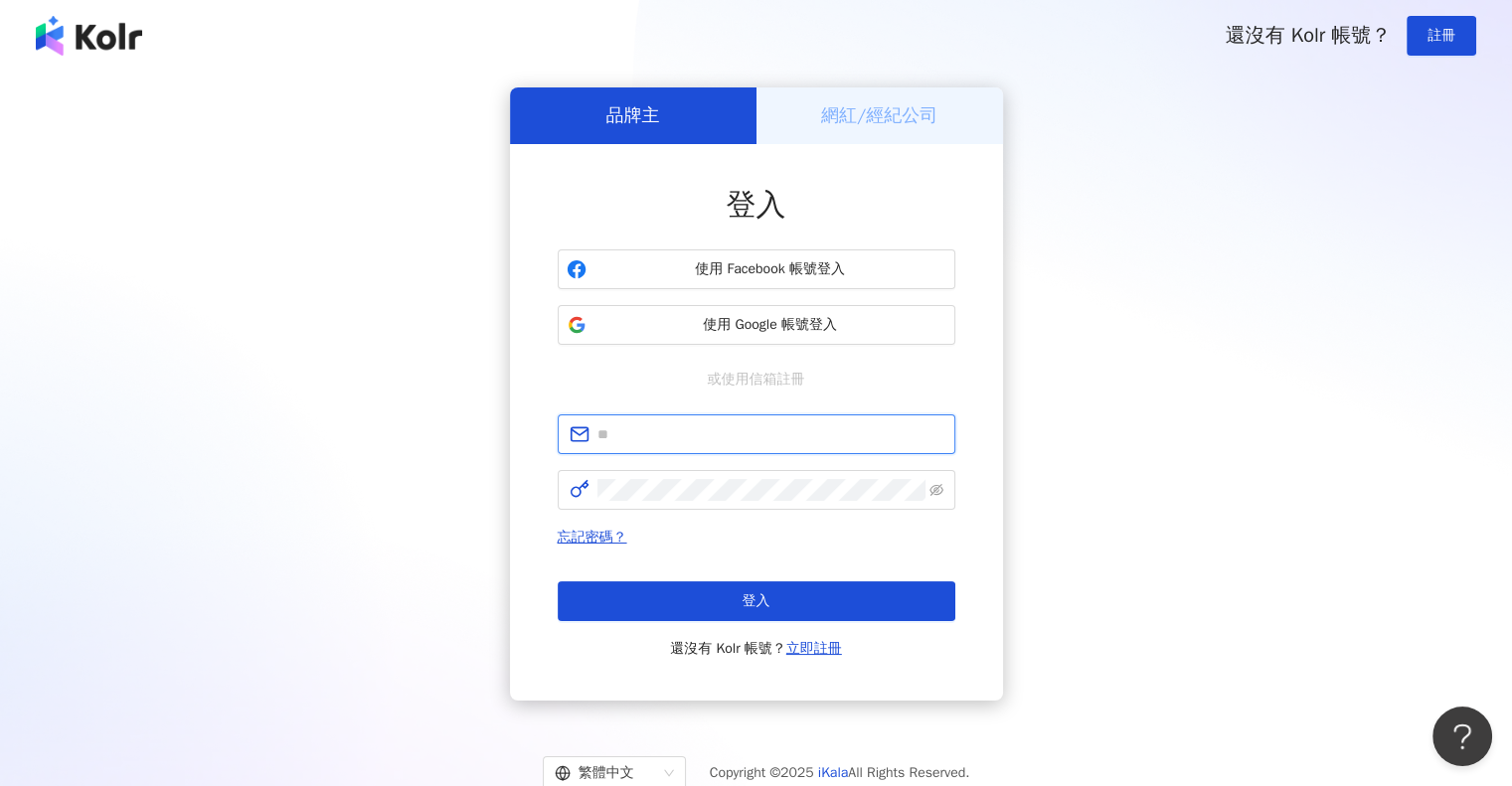 type on "**********" 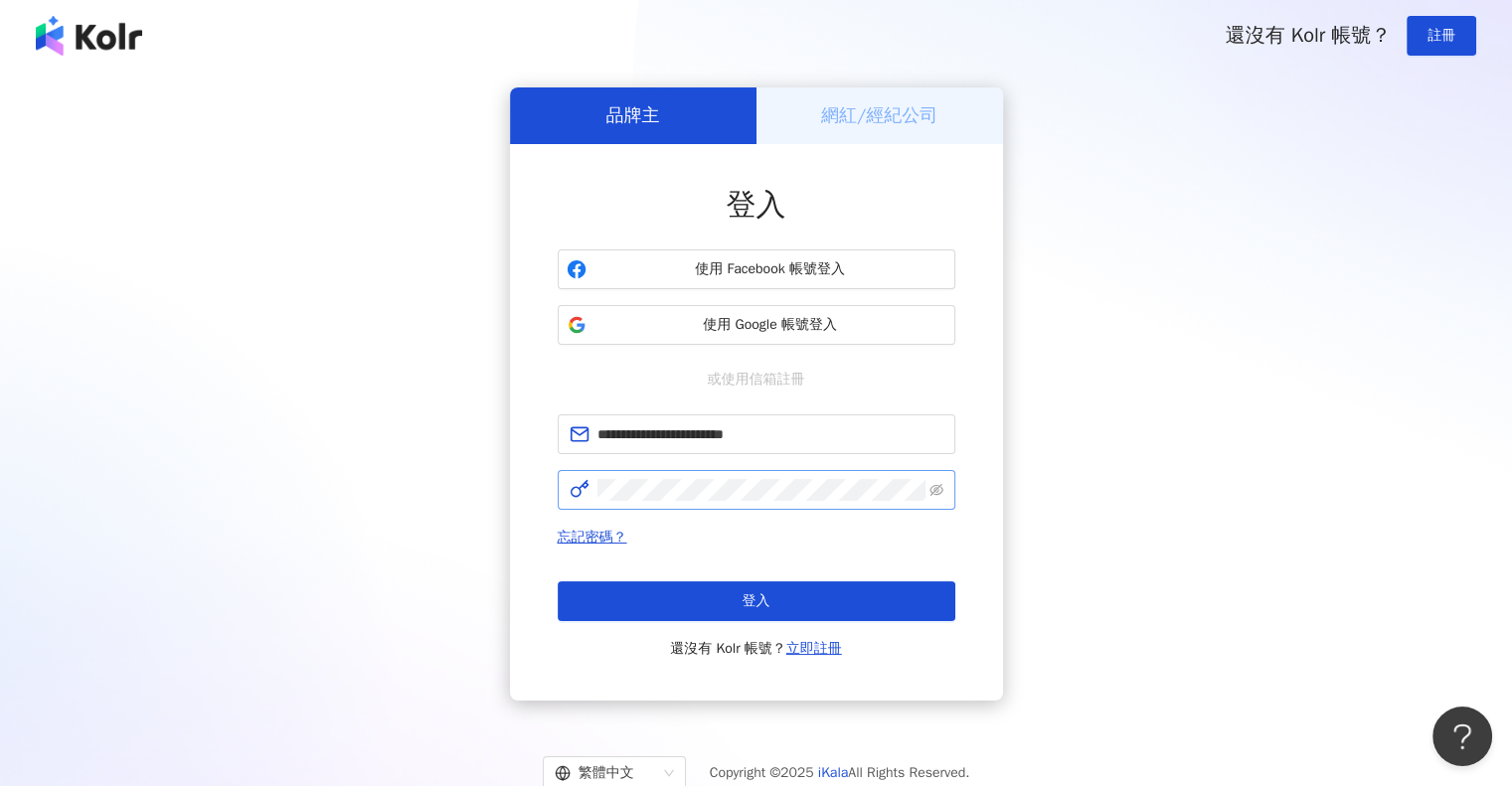 click at bounding box center [756, 490] 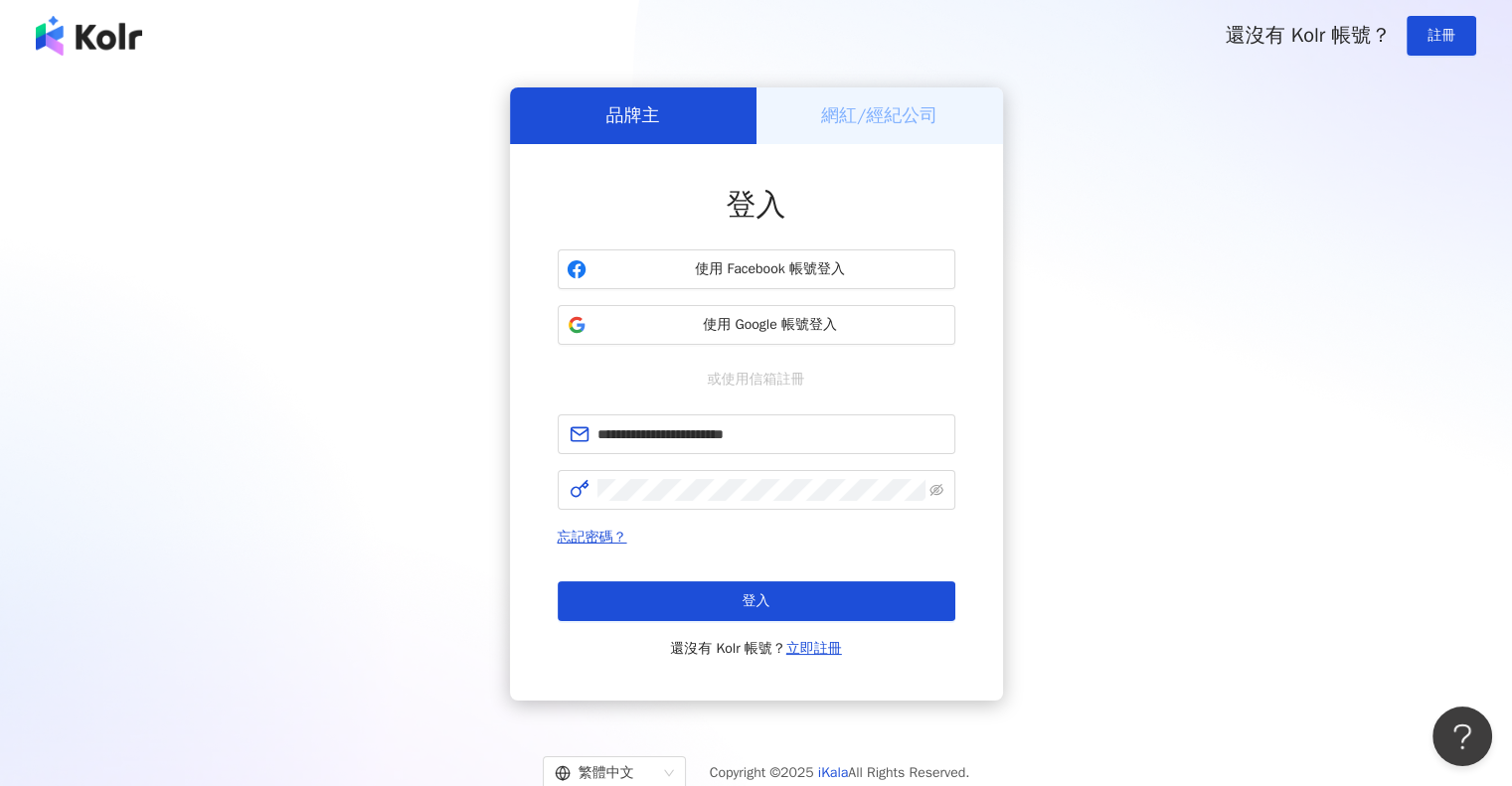 click on "**********" at bounding box center (756, 538) 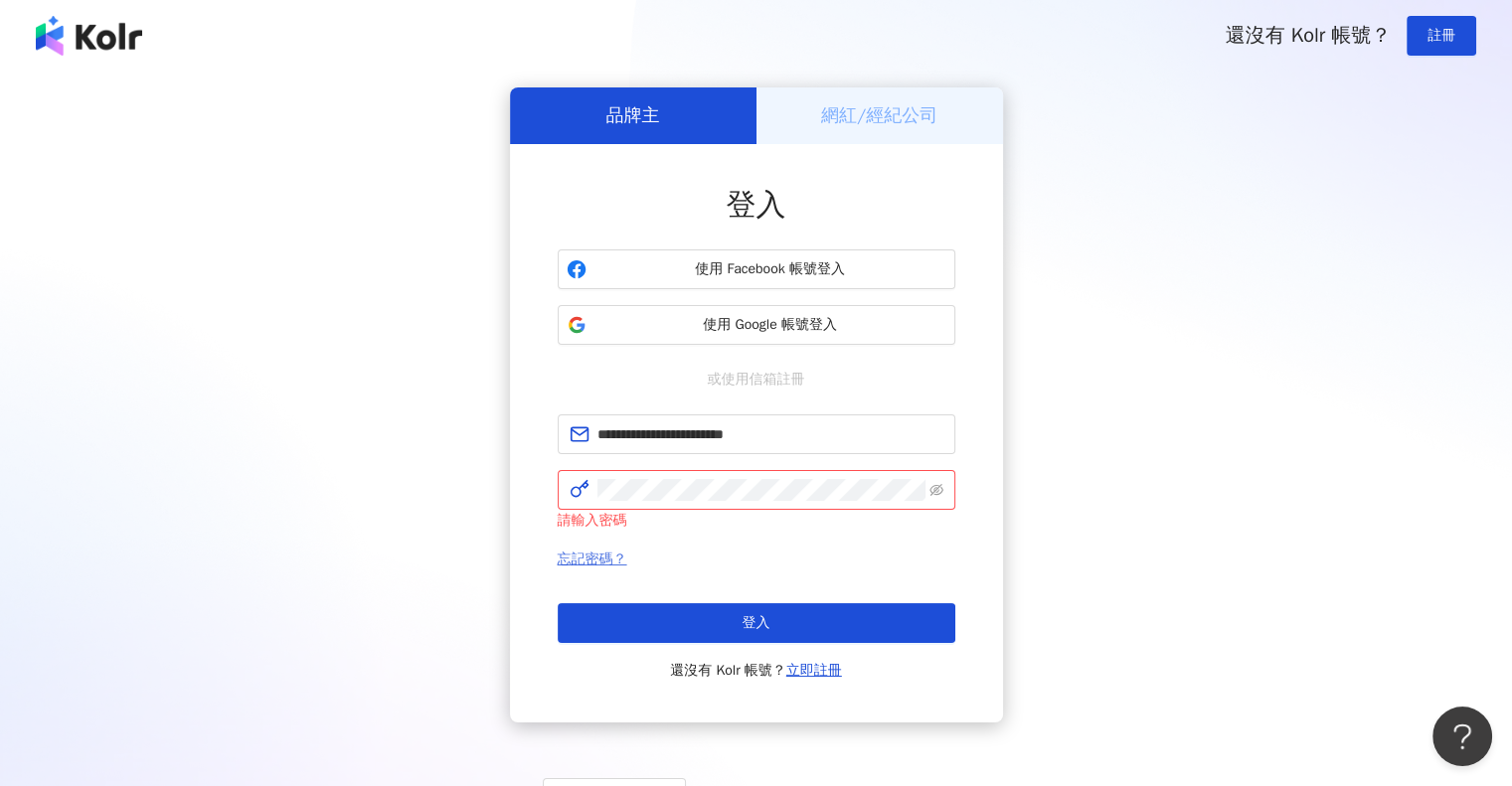 click on "忘記密碼？" at bounding box center [592, 558] 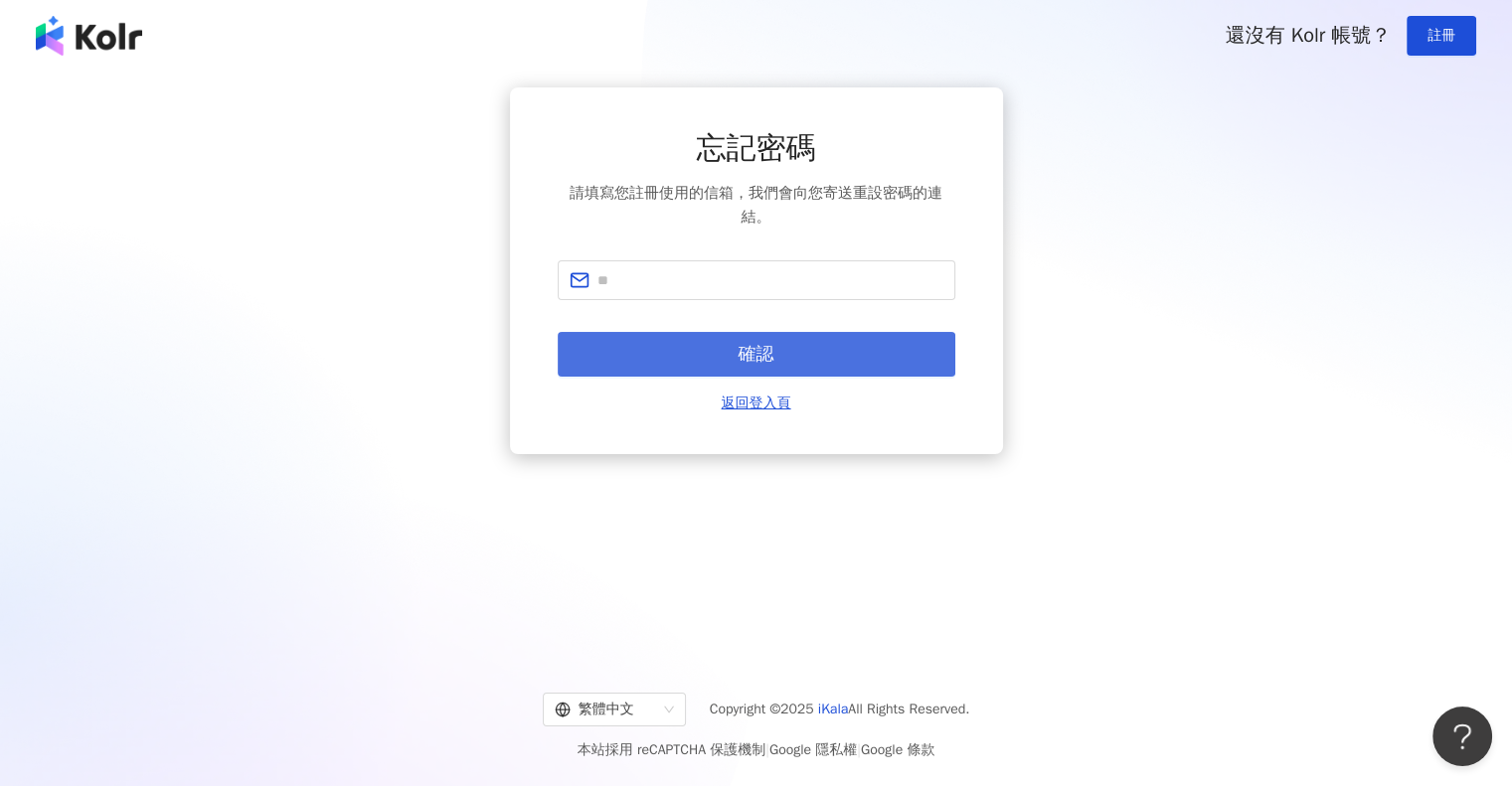 click on "確認" at bounding box center [756, 354] 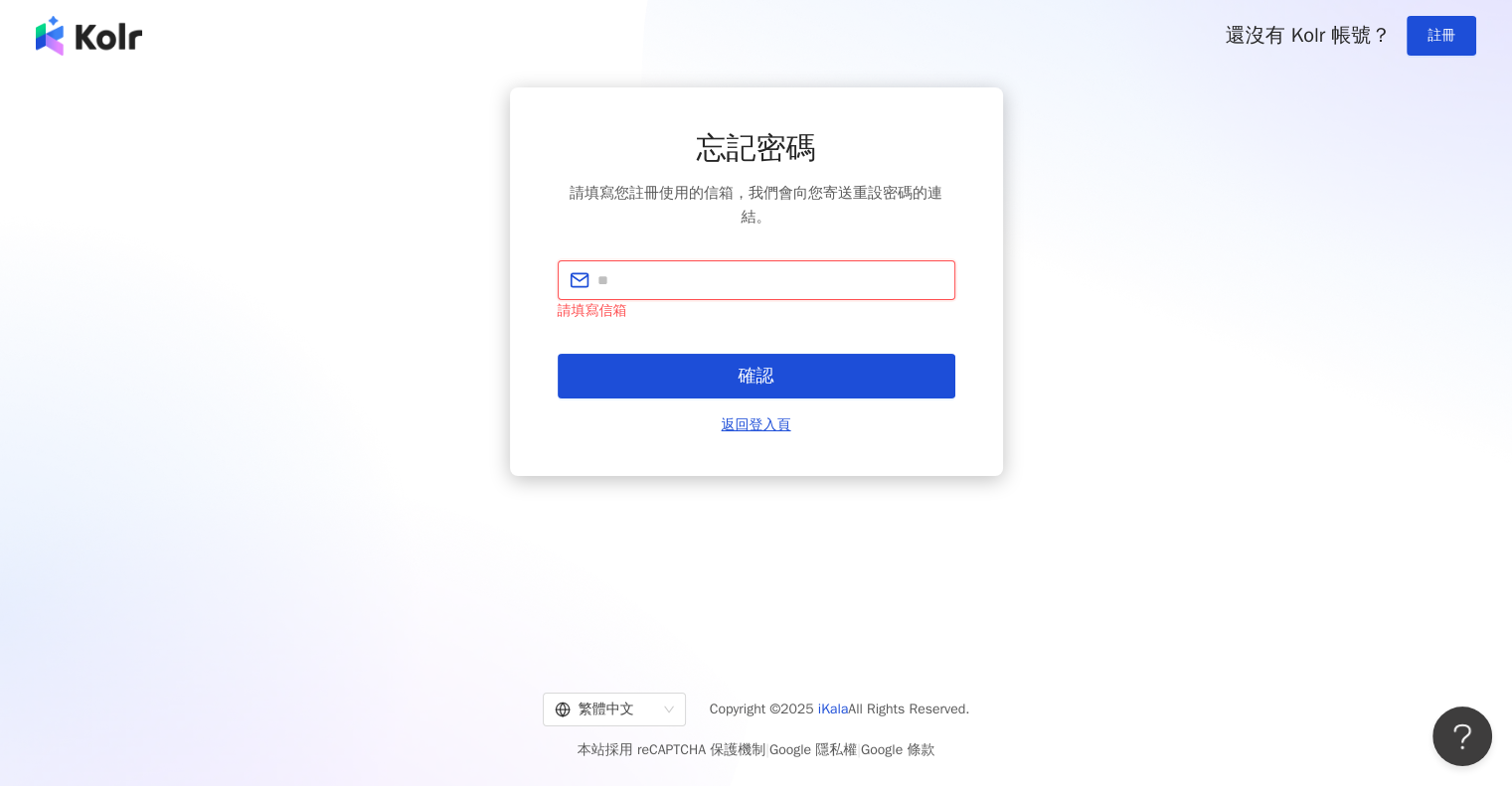 click at bounding box center (770, 280) 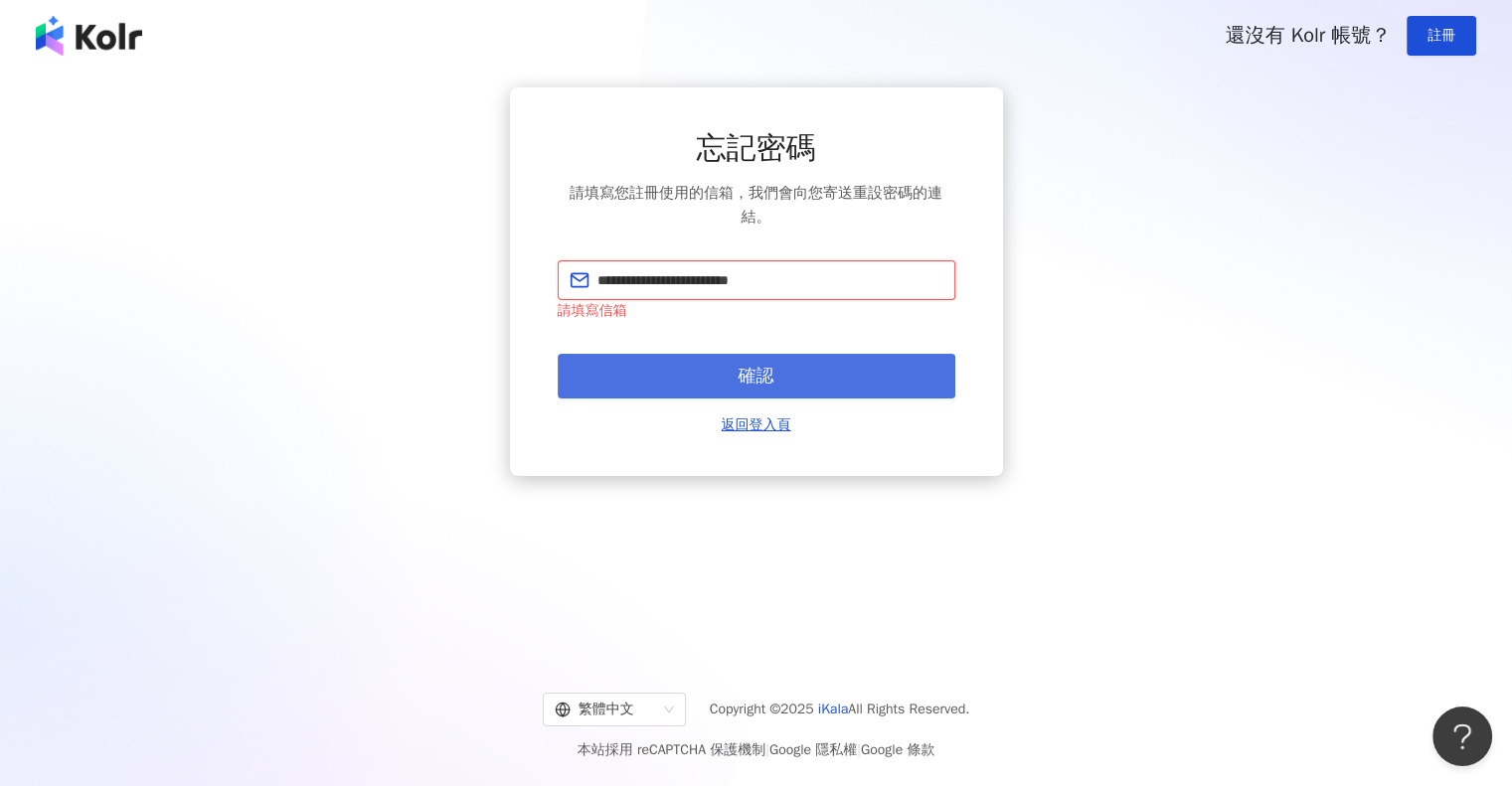 type on "**********" 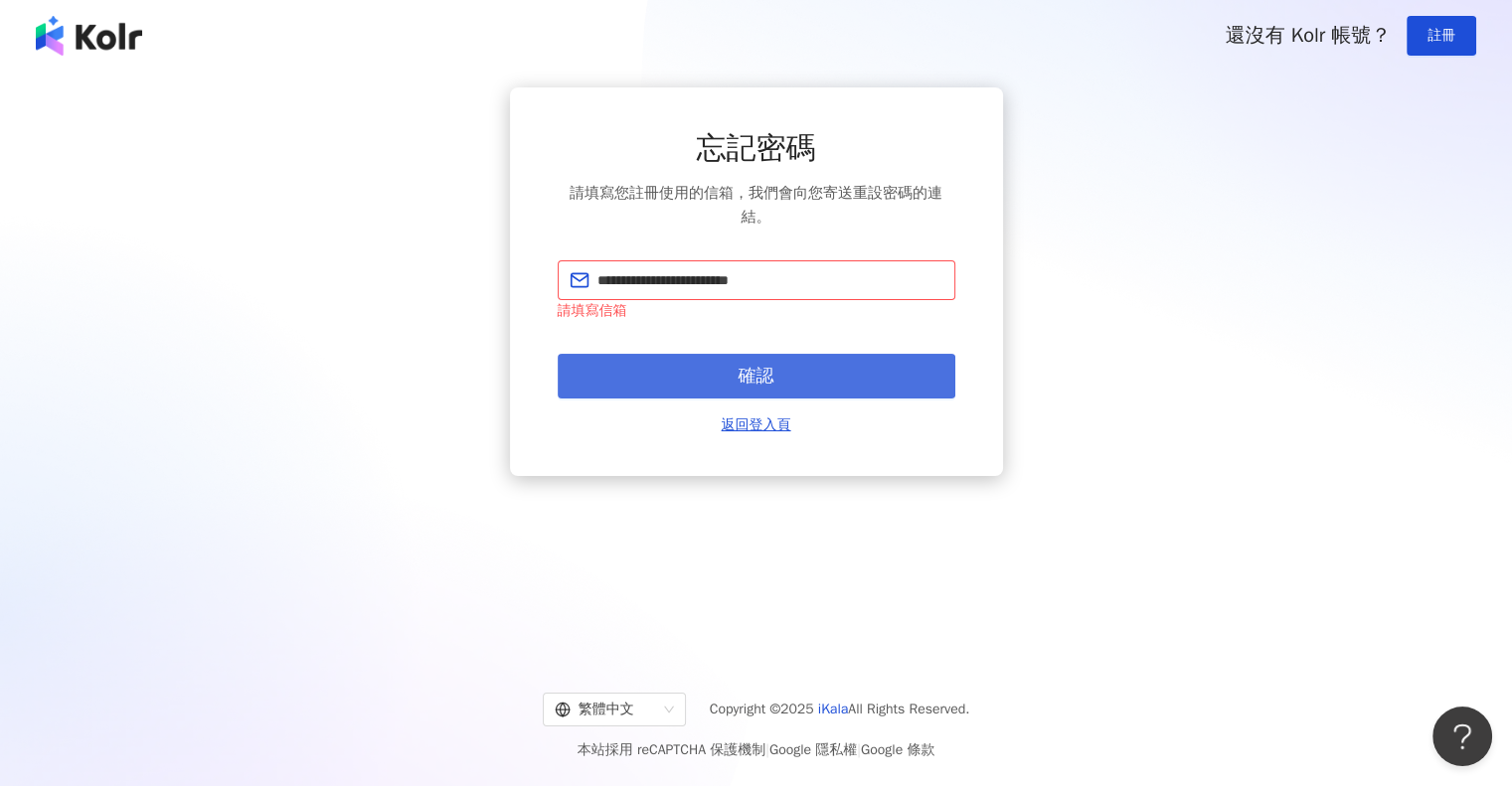 click on "確認" at bounding box center (756, 376) 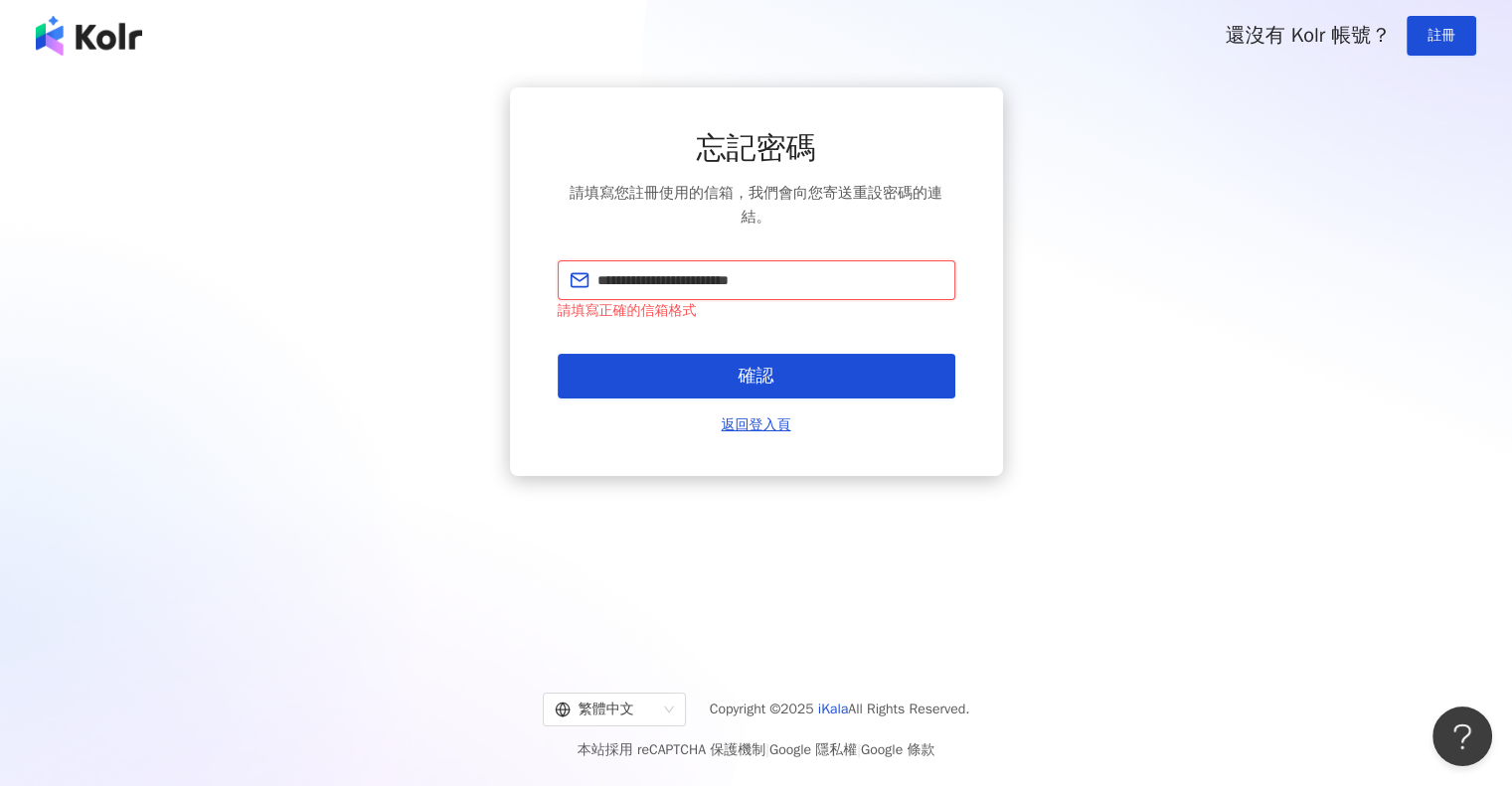 click on "**********" at bounding box center [770, 280] 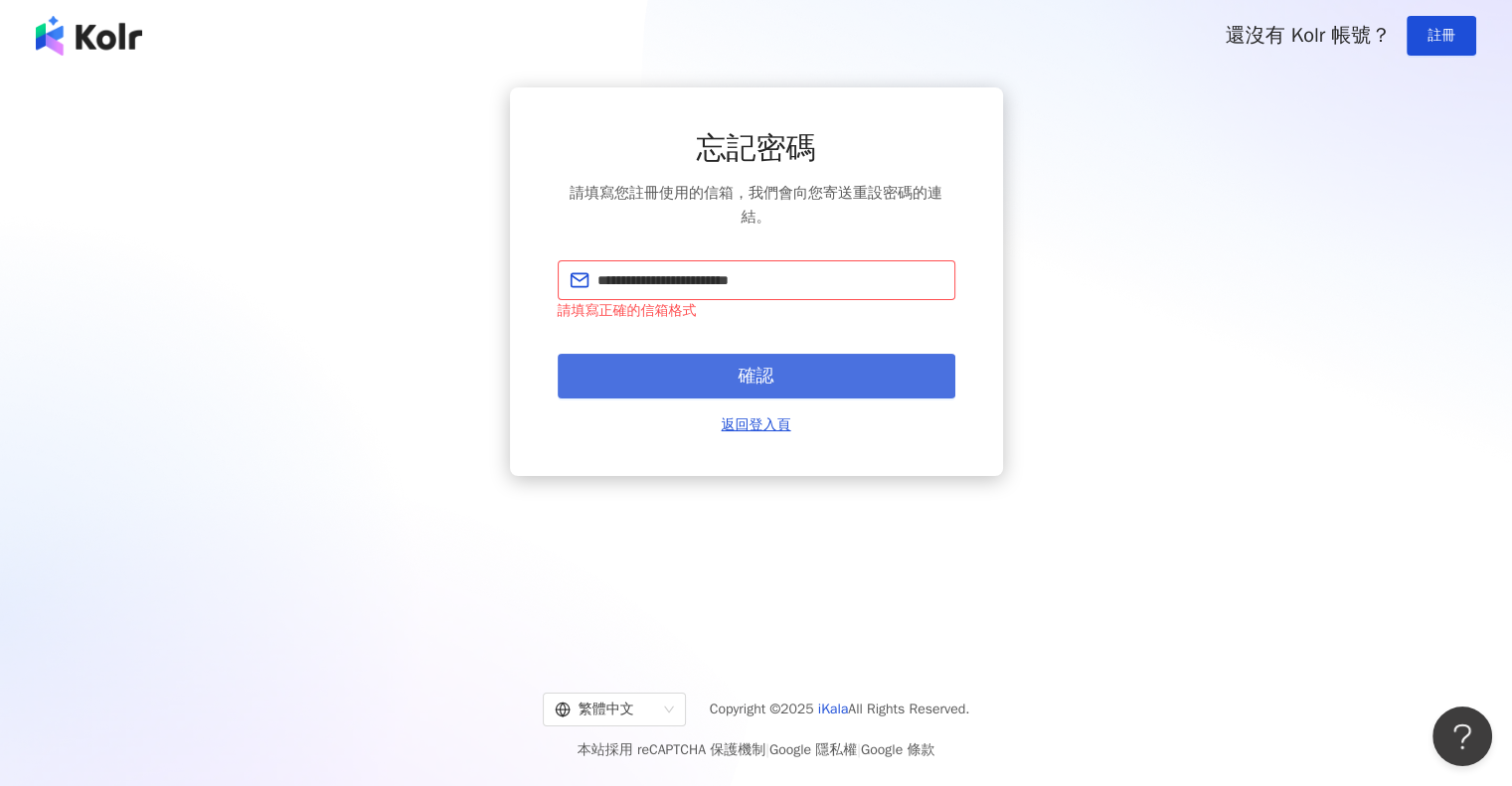 click on "確認" at bounding box center (756, 377) 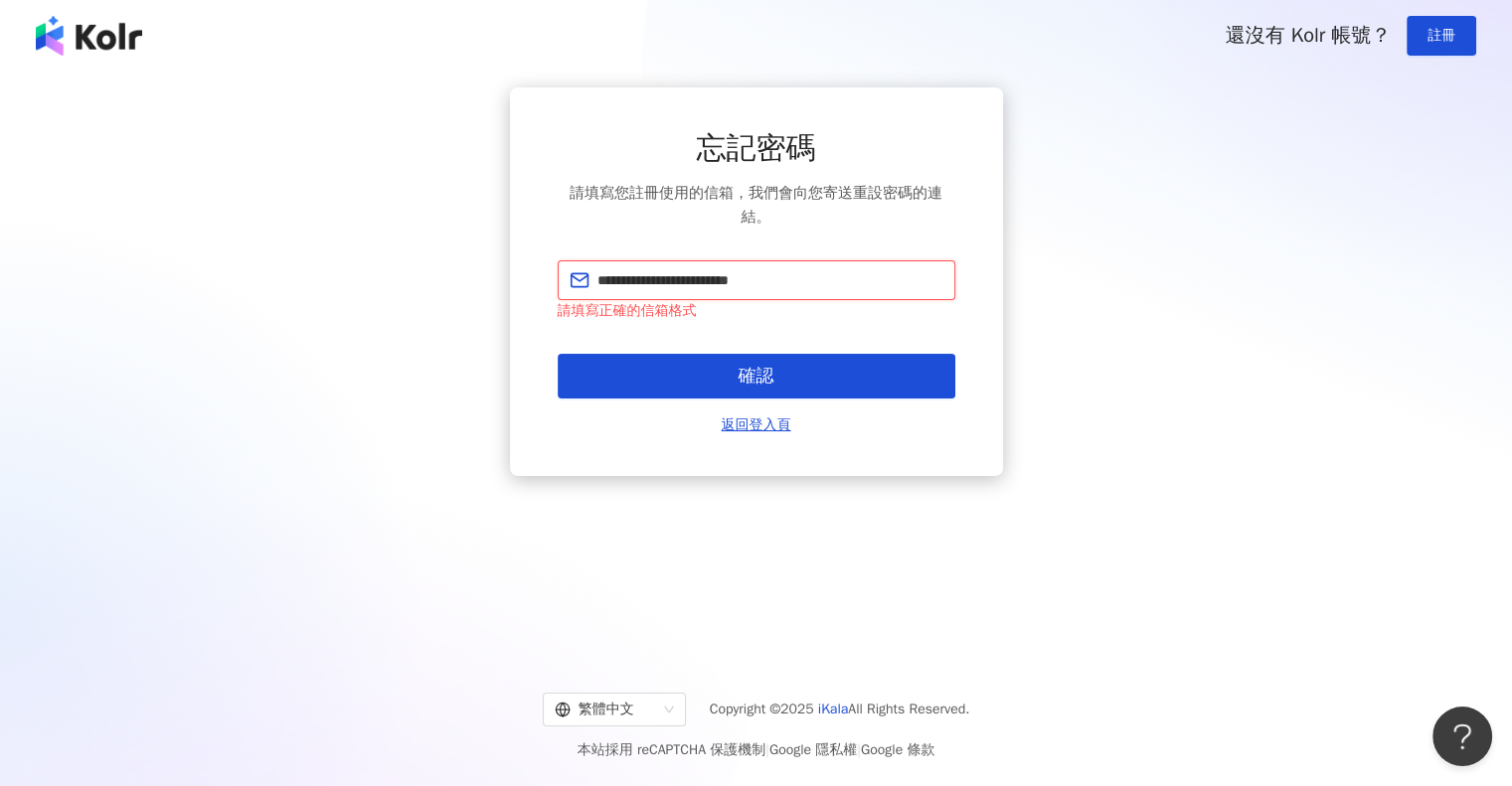 click on "**********" at bounding box center [770, 280] 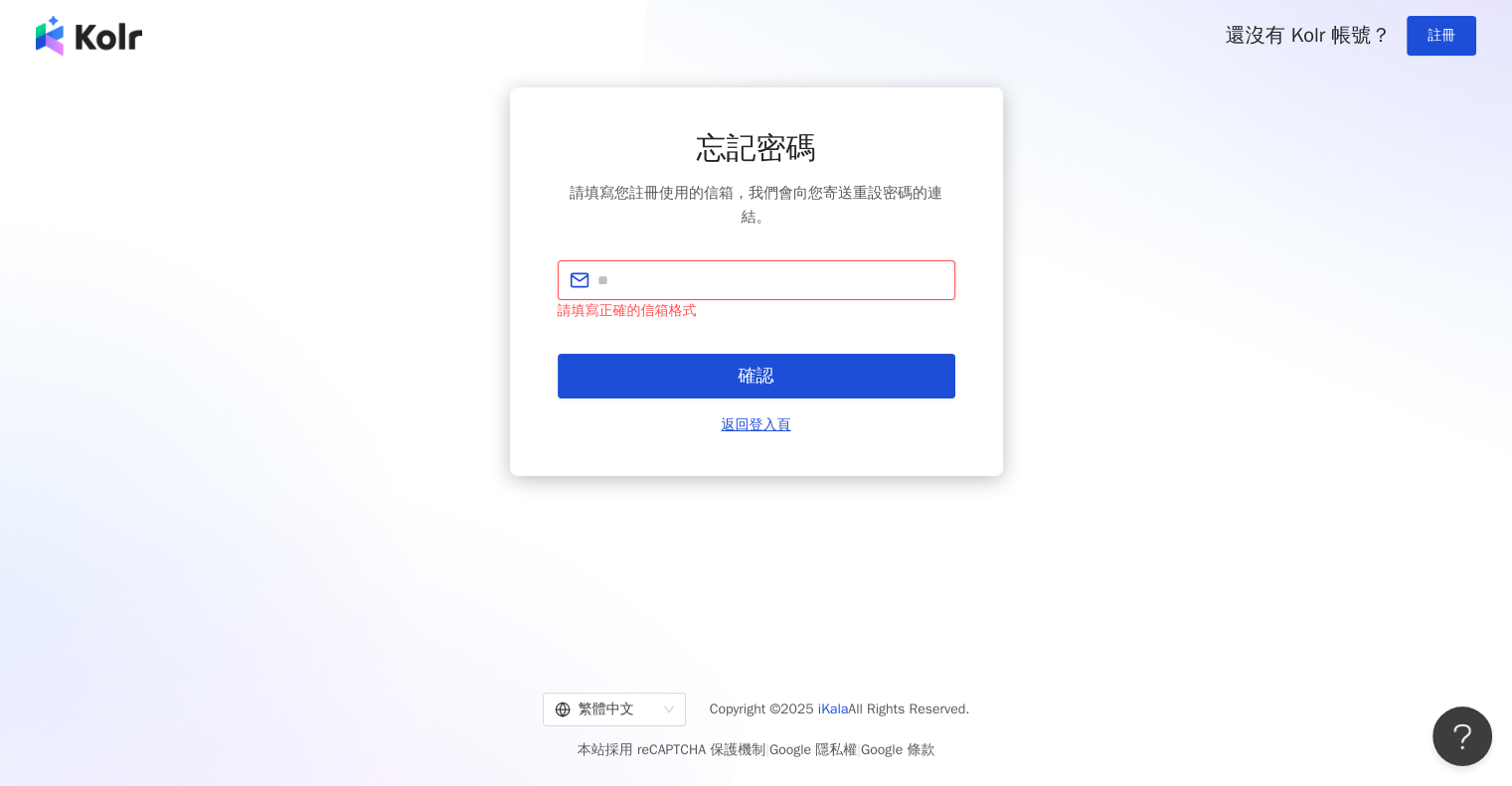 type 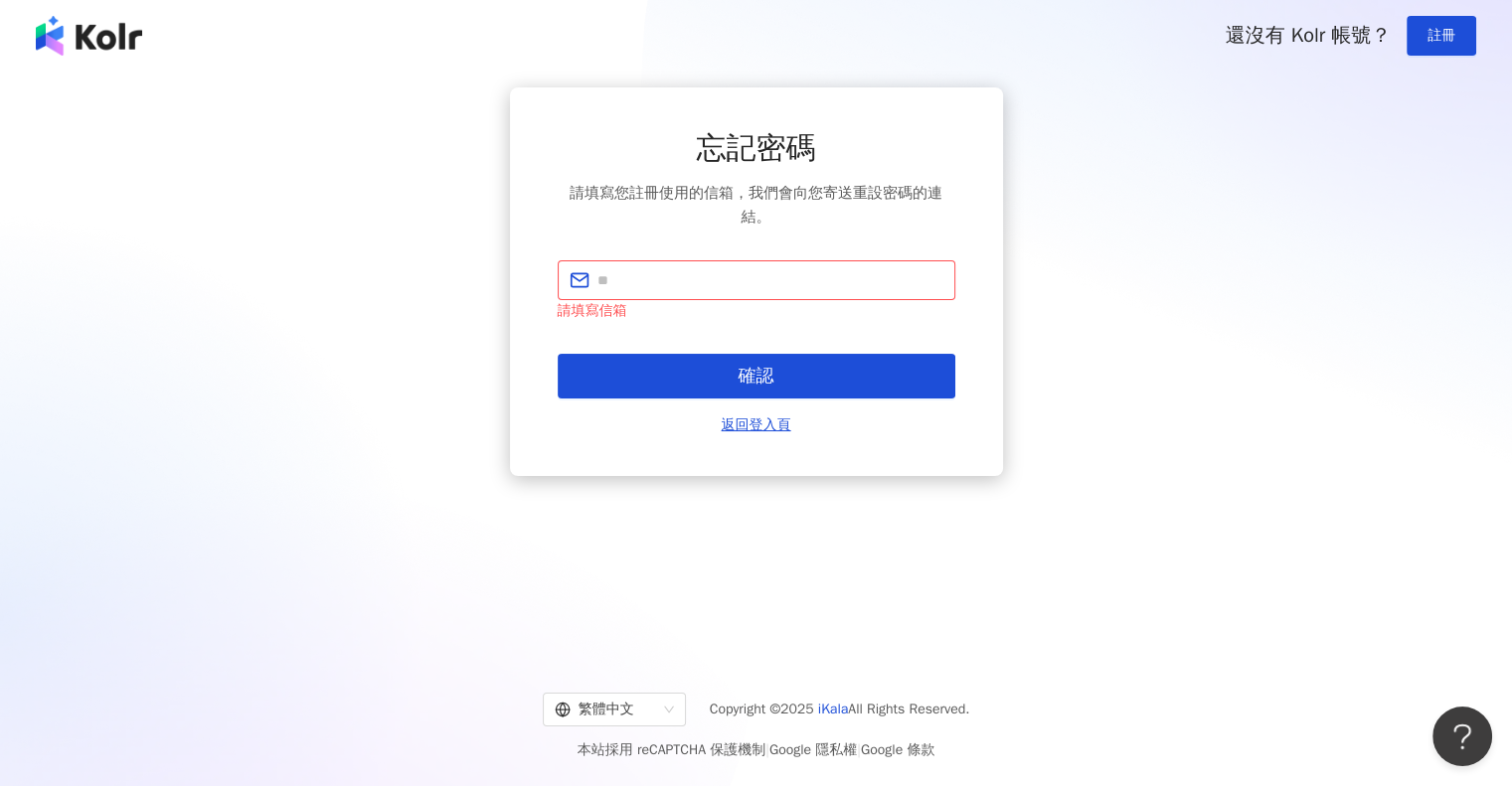 click on "忘記密碼 請填寫您註冊使用的信箱，我們會向您寄送重設密碼的連結。 請填寫信箱 確認 返回登入頁" at bounding box center (756, 362) 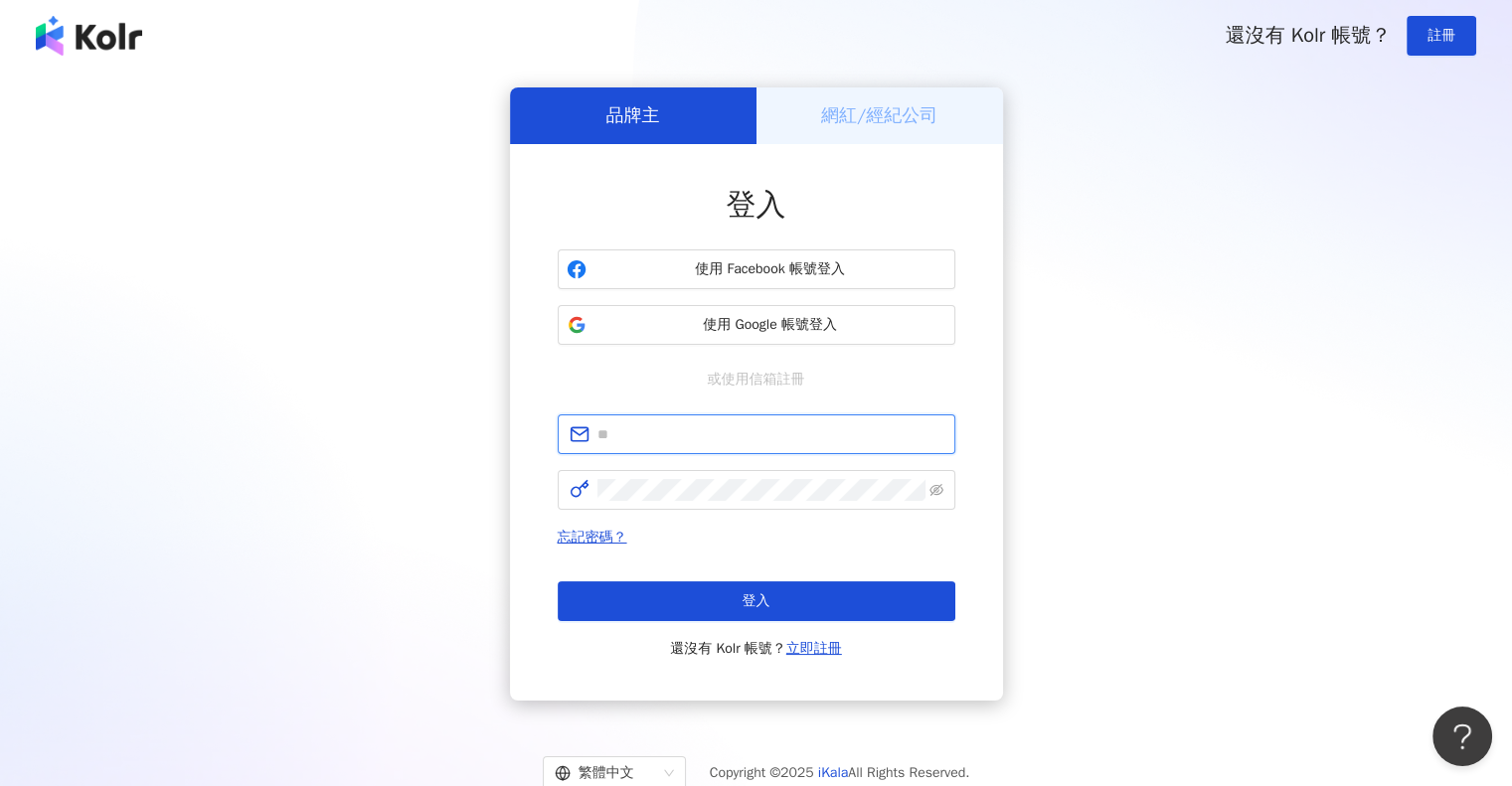 click at bounding box center (770, 434) 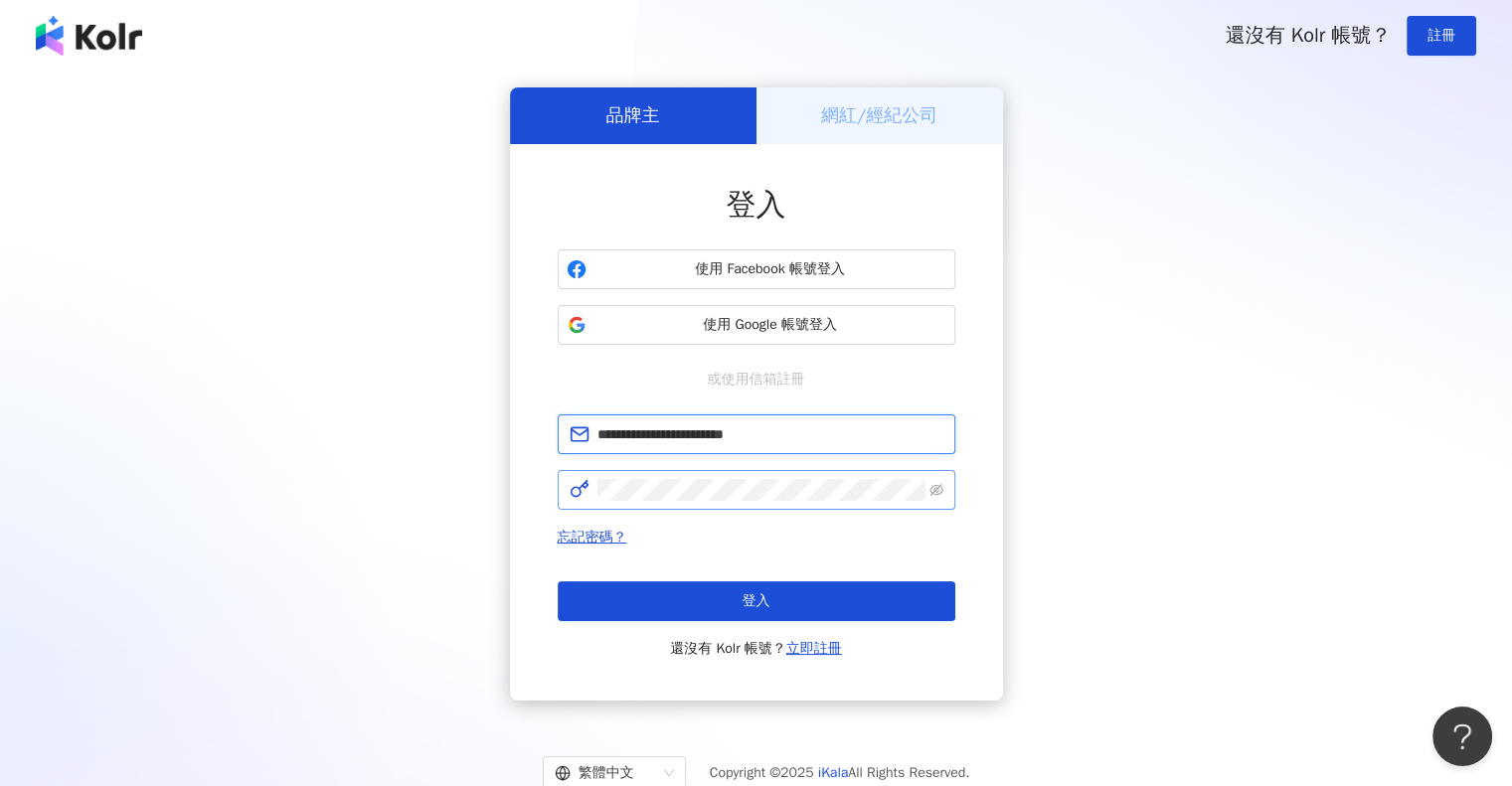type on "**********" 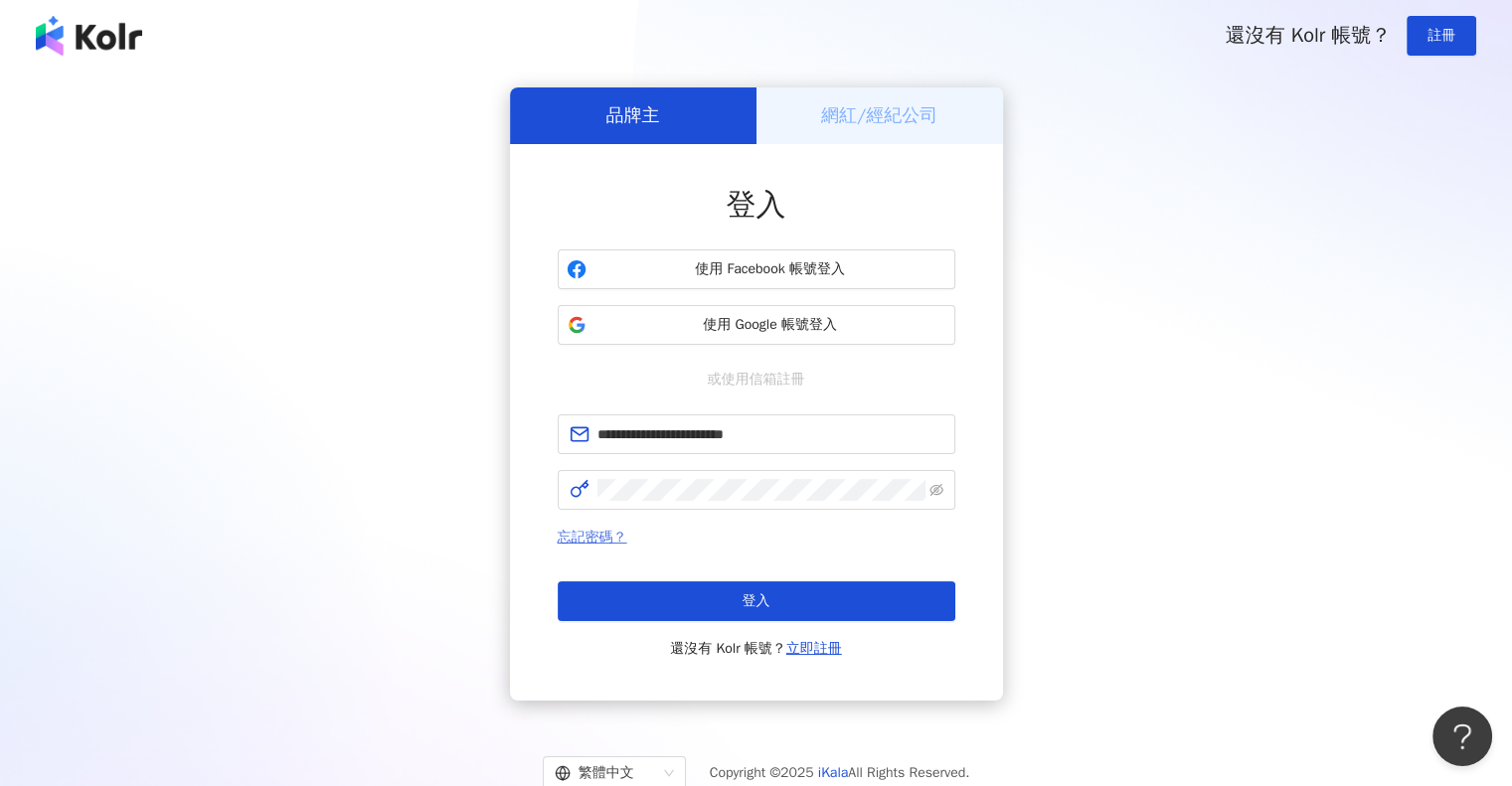 click on "忘記密碼？" at bounding box center (592, 537) 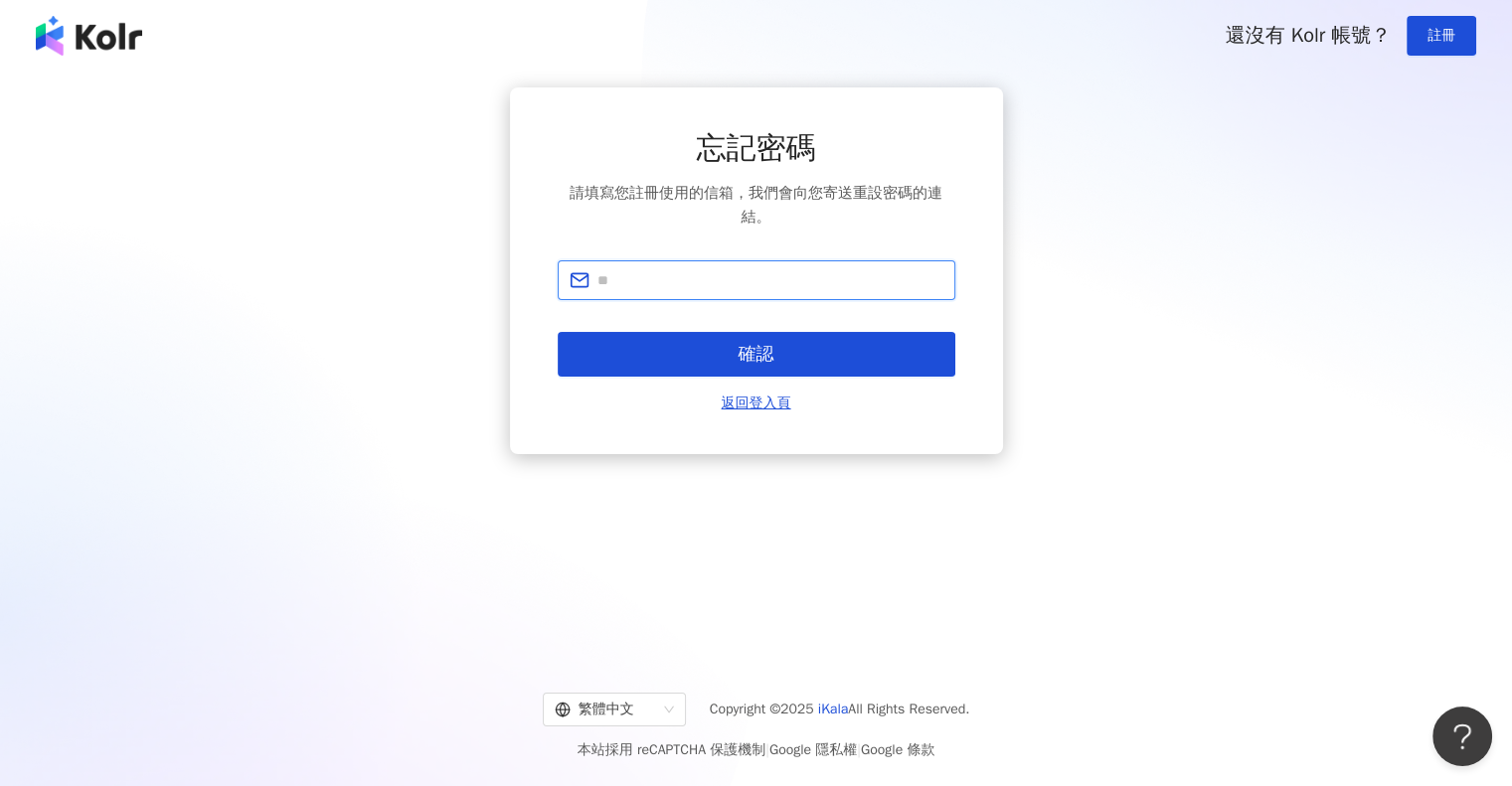 click at bounding box center (770, 280) 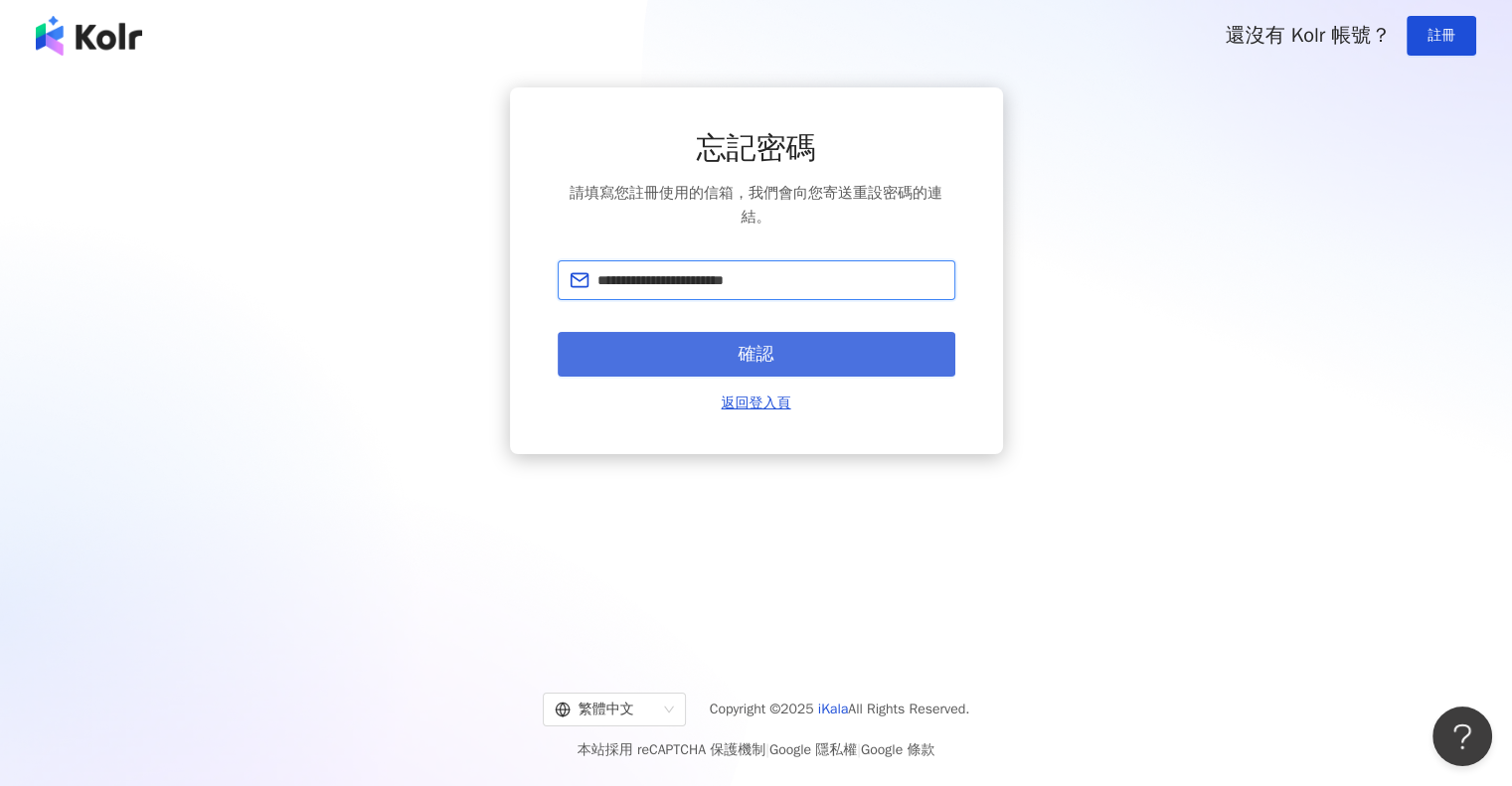 type on "**********" 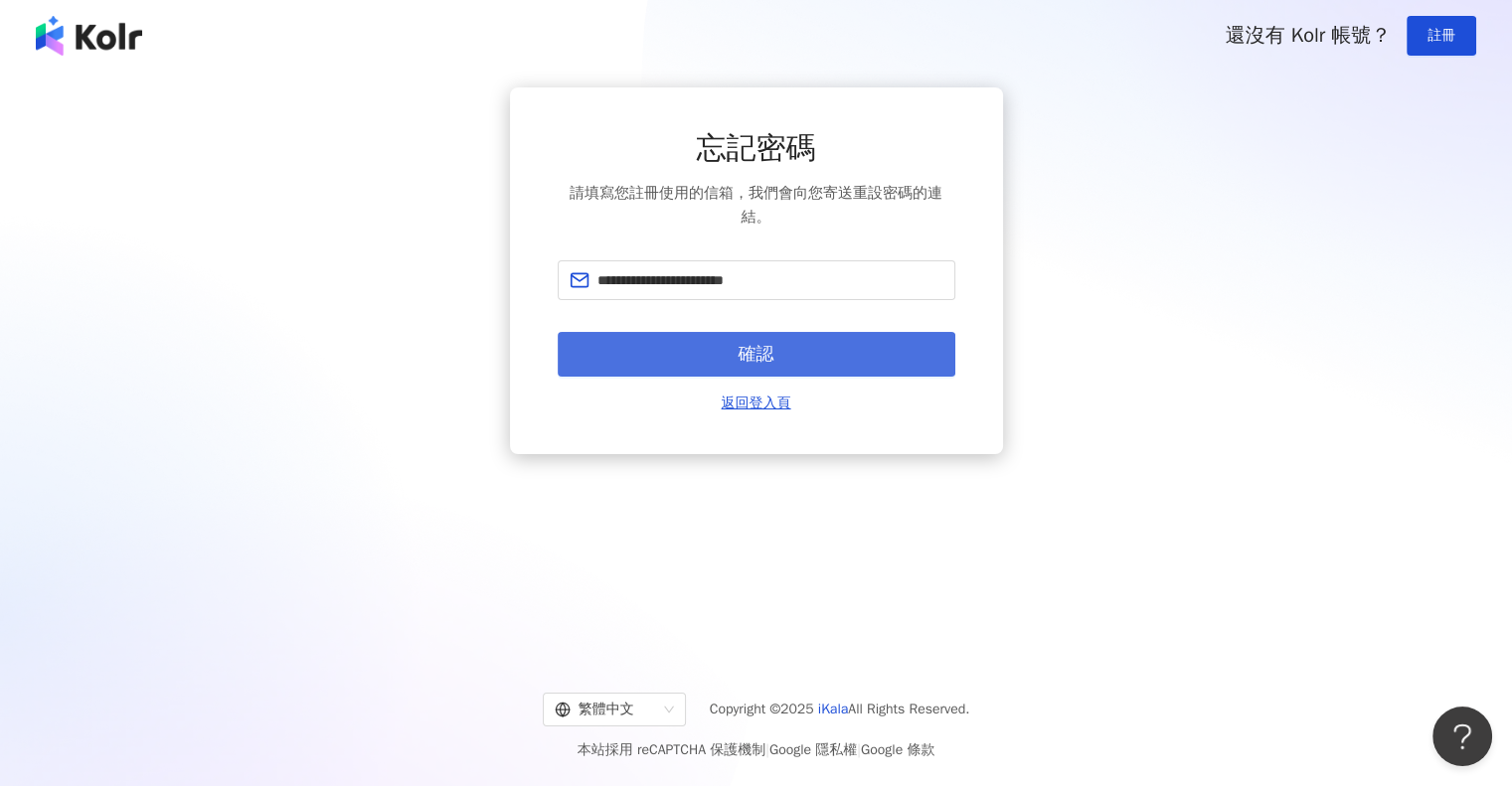 click on "確認" at bounding box center [756, 354] 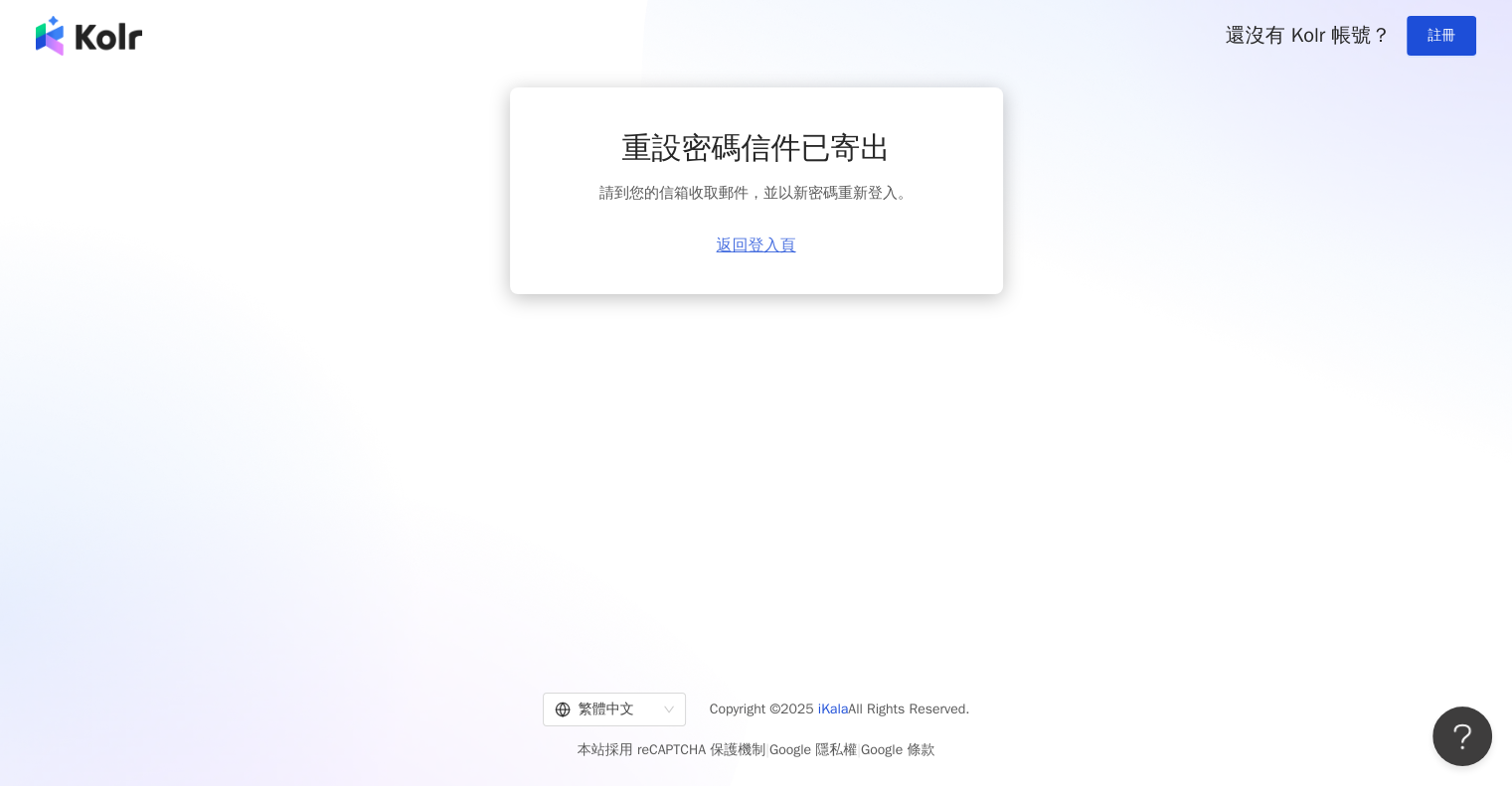 click on "返回登入頁" at bounding box center (756, 245) 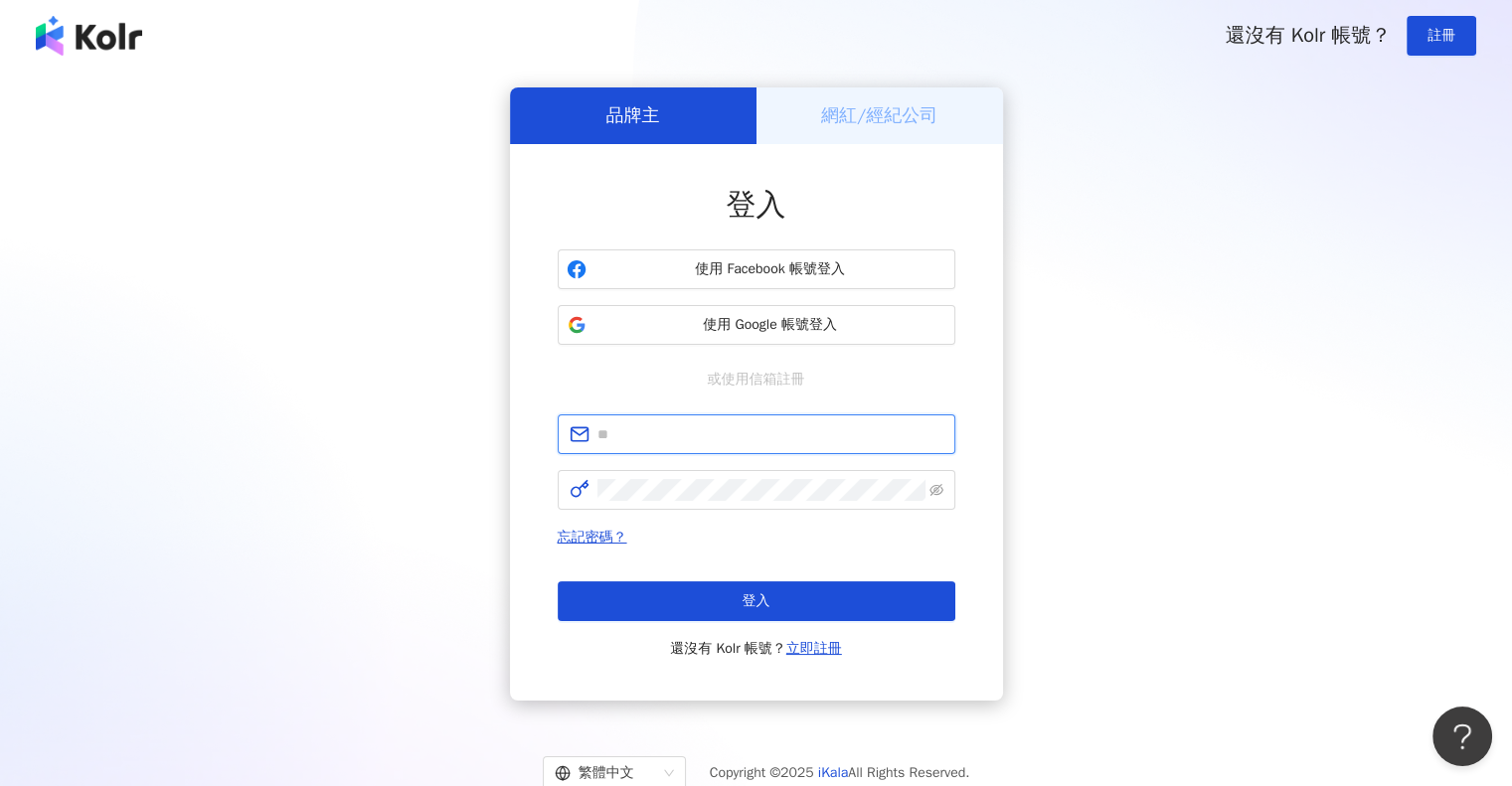 click at bounding box center (770, 434) 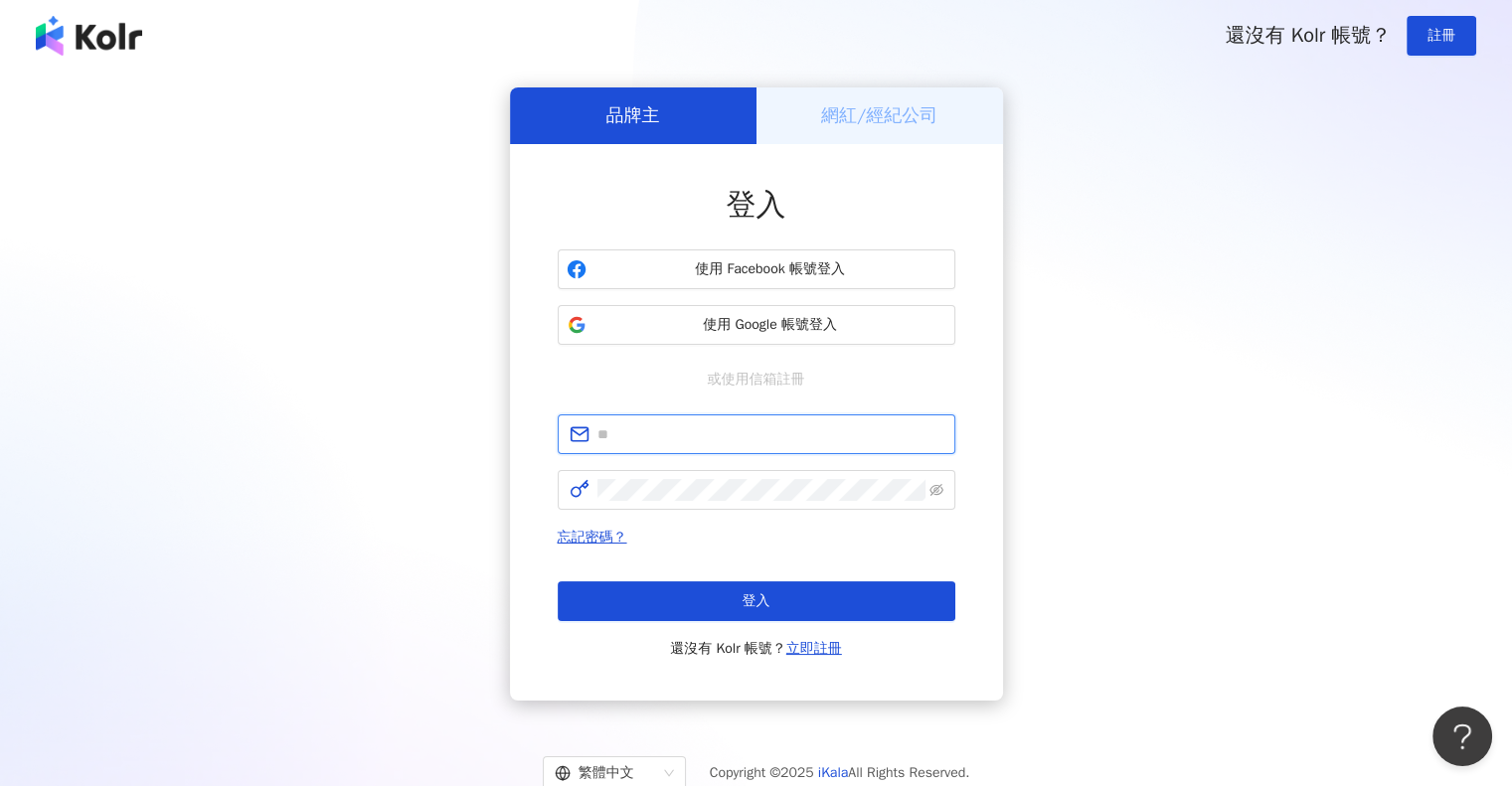 click at bounding box center (770, 434) 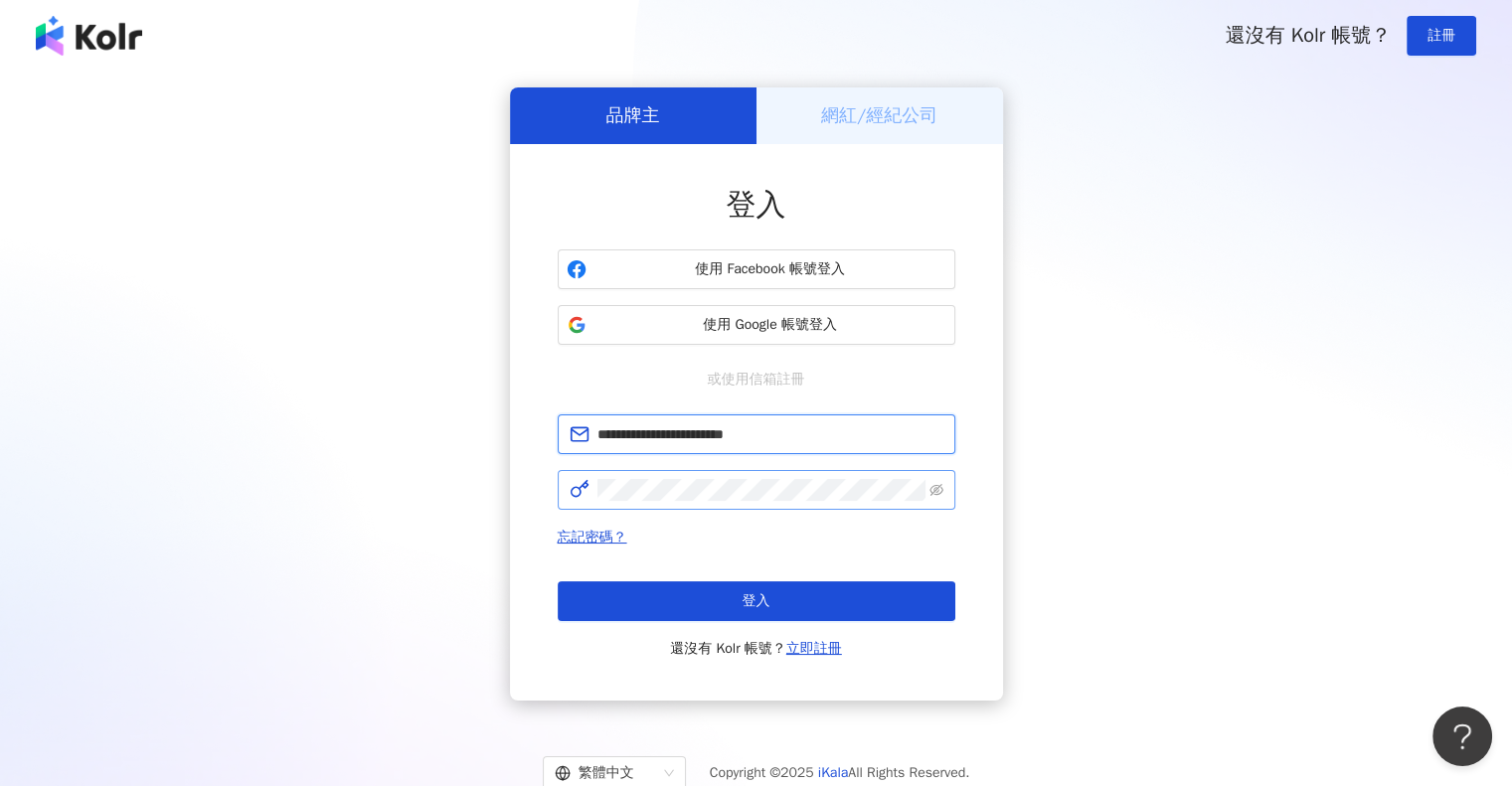 type on "**********" 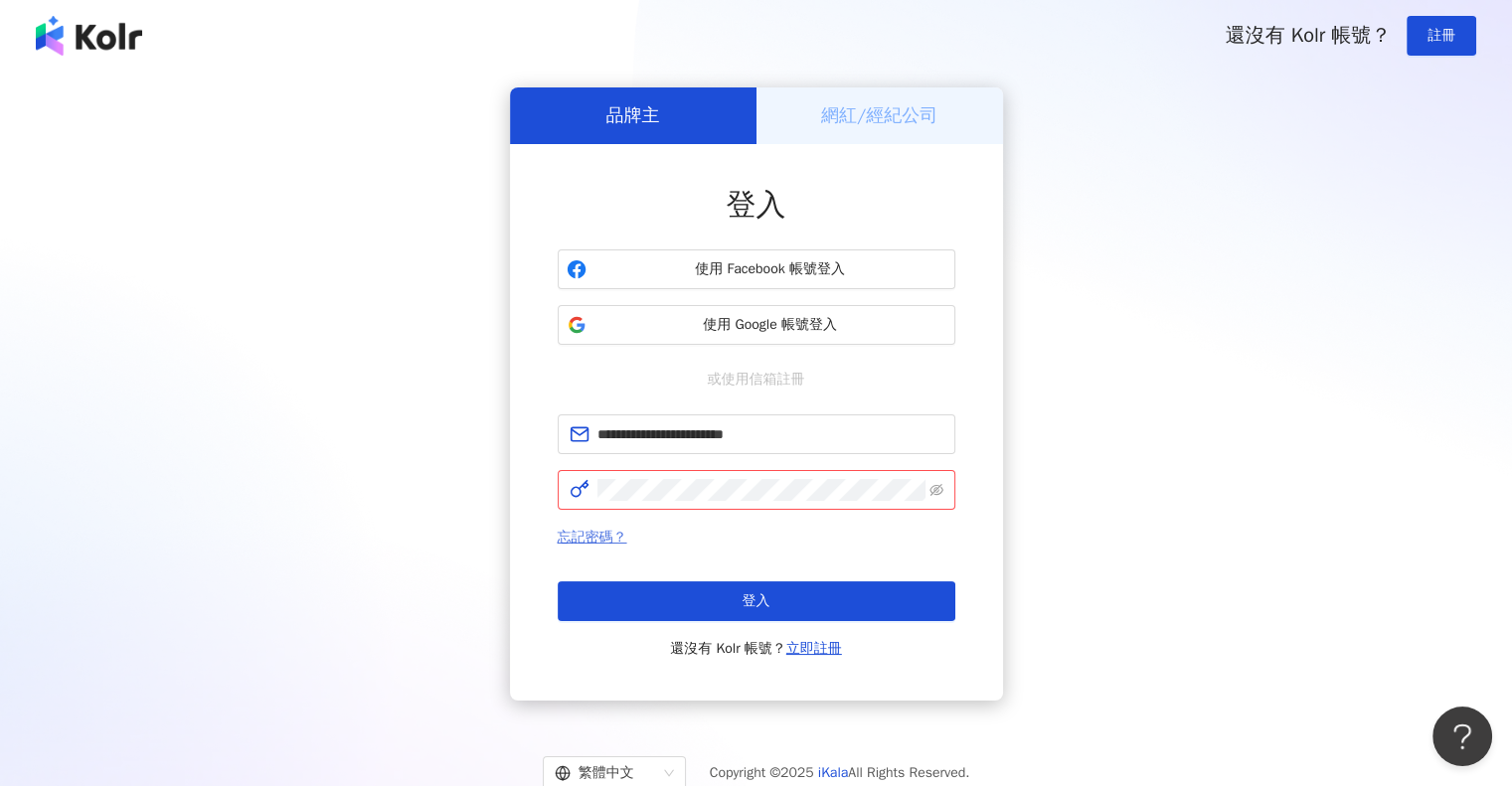click on "忘記密碼？" at bounding box center [592, 537] 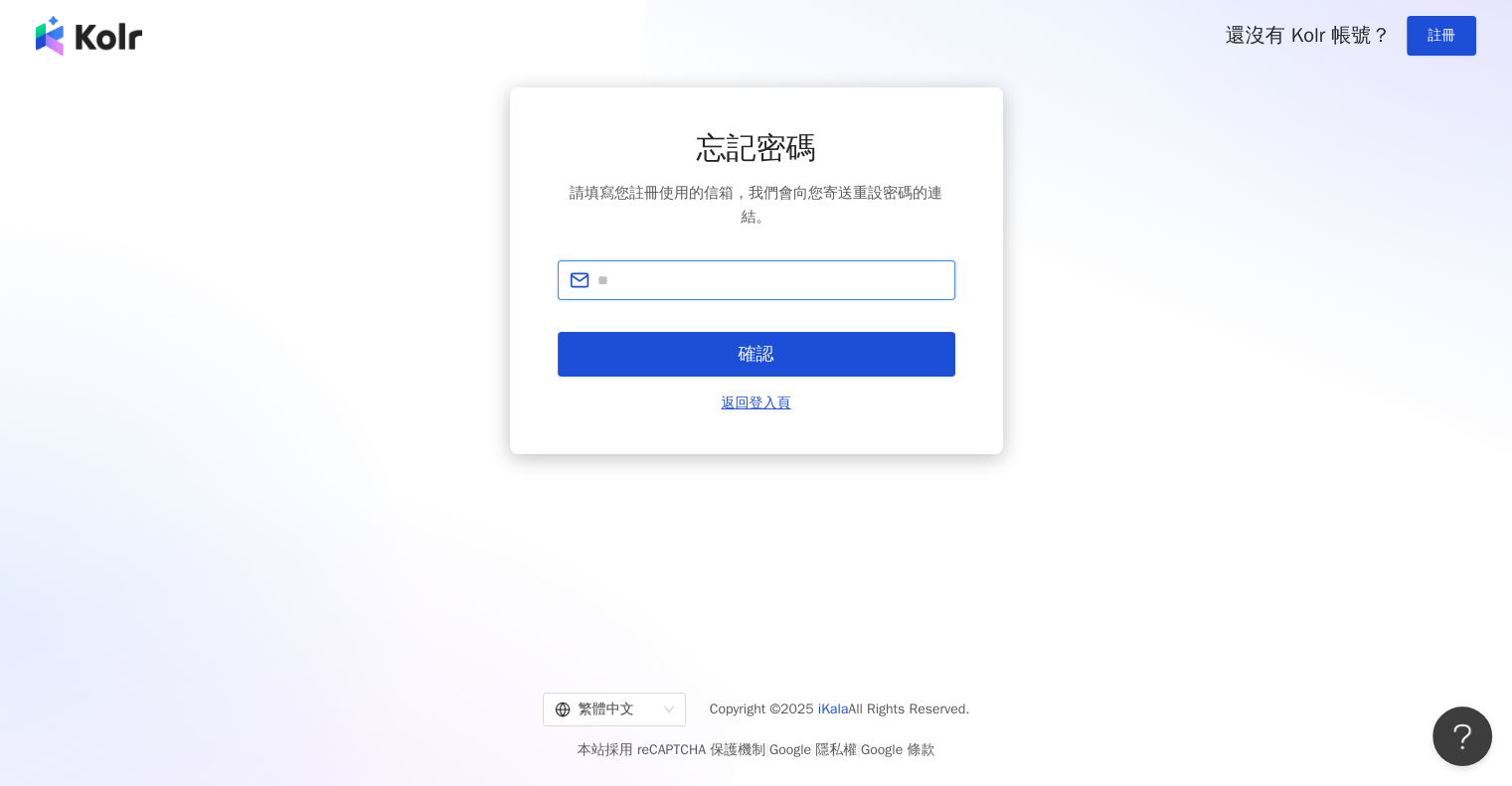 click at bounding box center [770, 280] 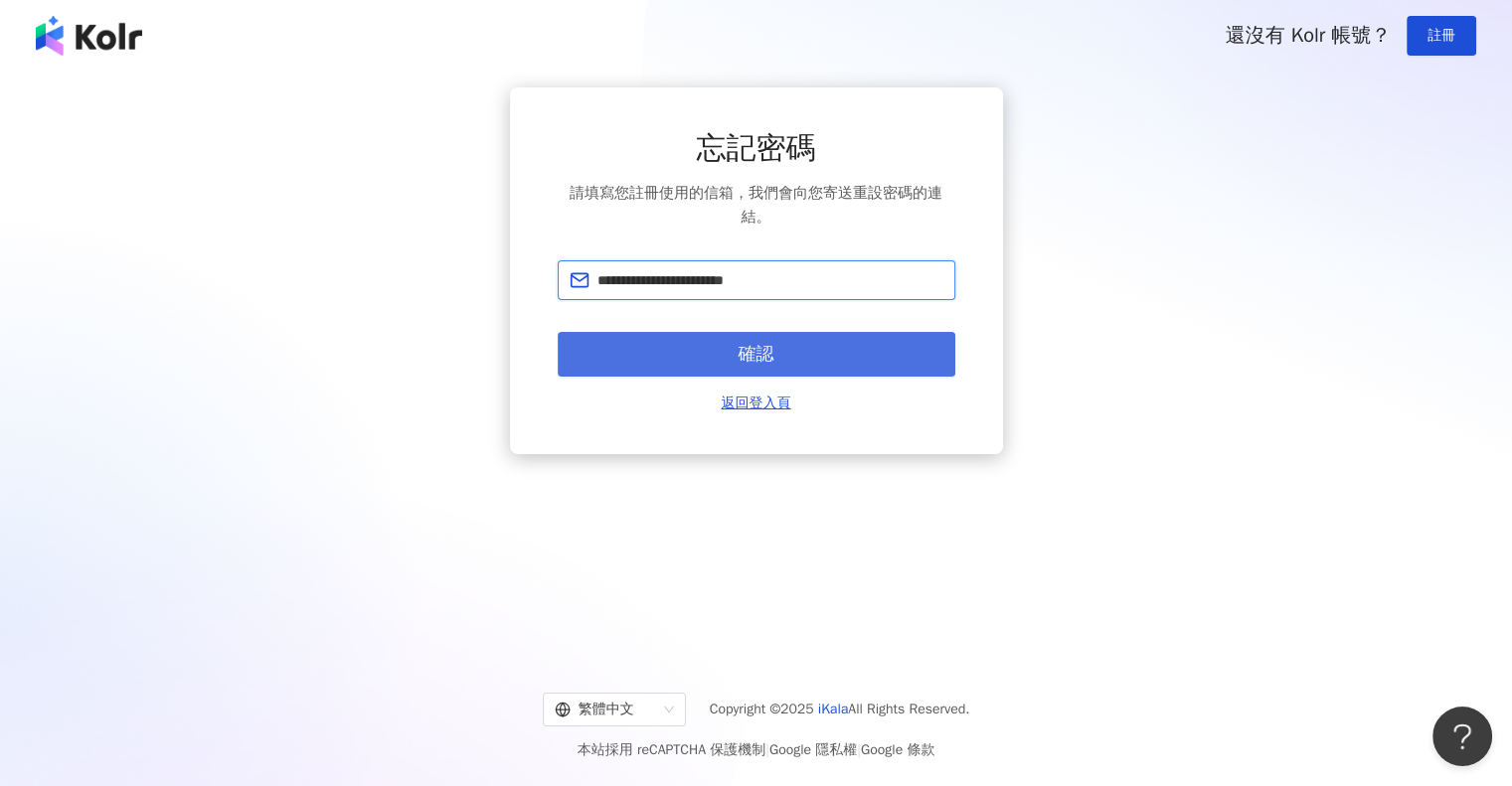 type on "**********" 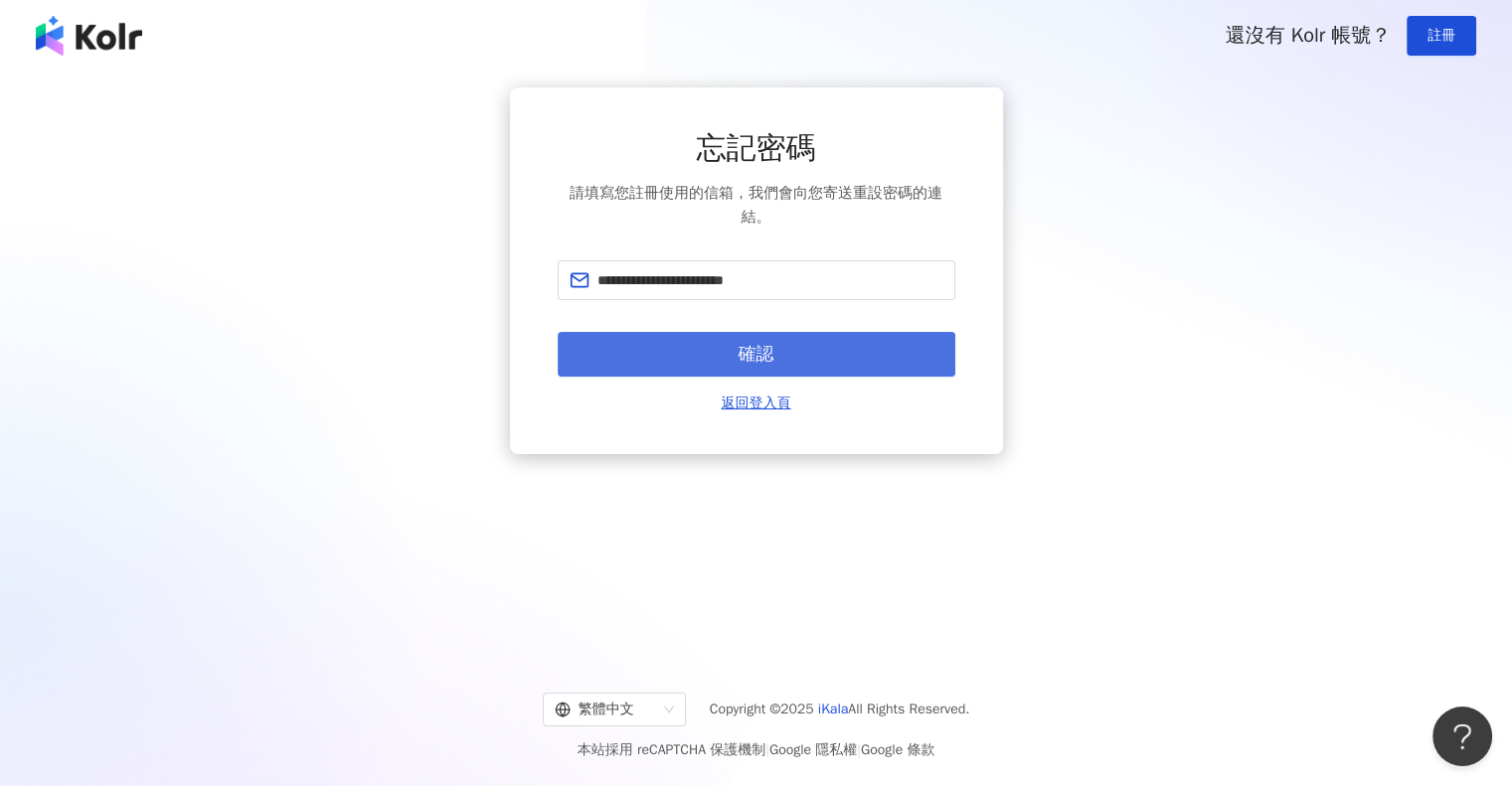click on "確認" at bounding box center (756, 354) 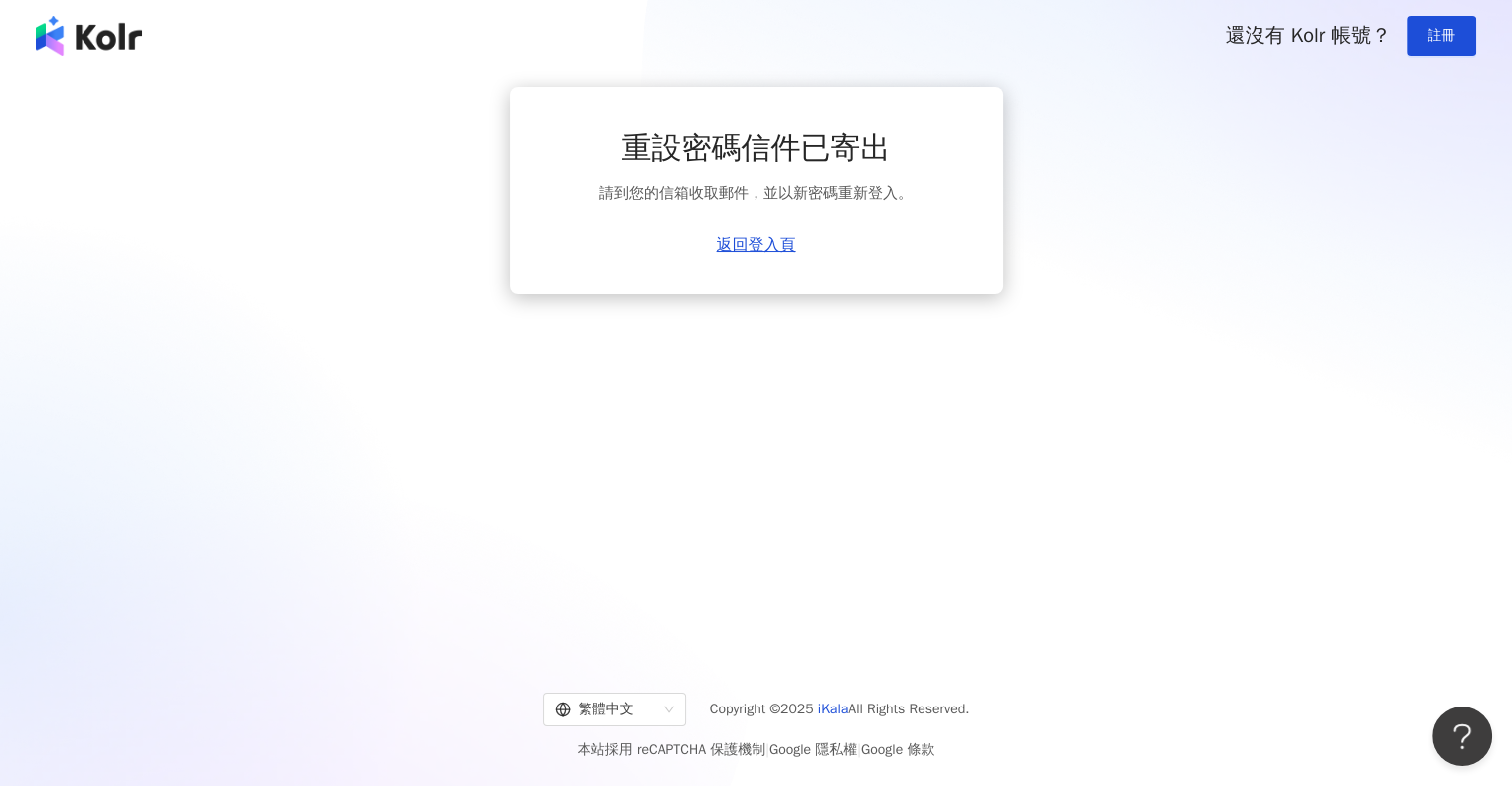 click on "重設密碼信件已寄出 請到您的信箱收取郵件，並以新密碼重新登入。 返回登入頁" at bounding box center (756, 362) 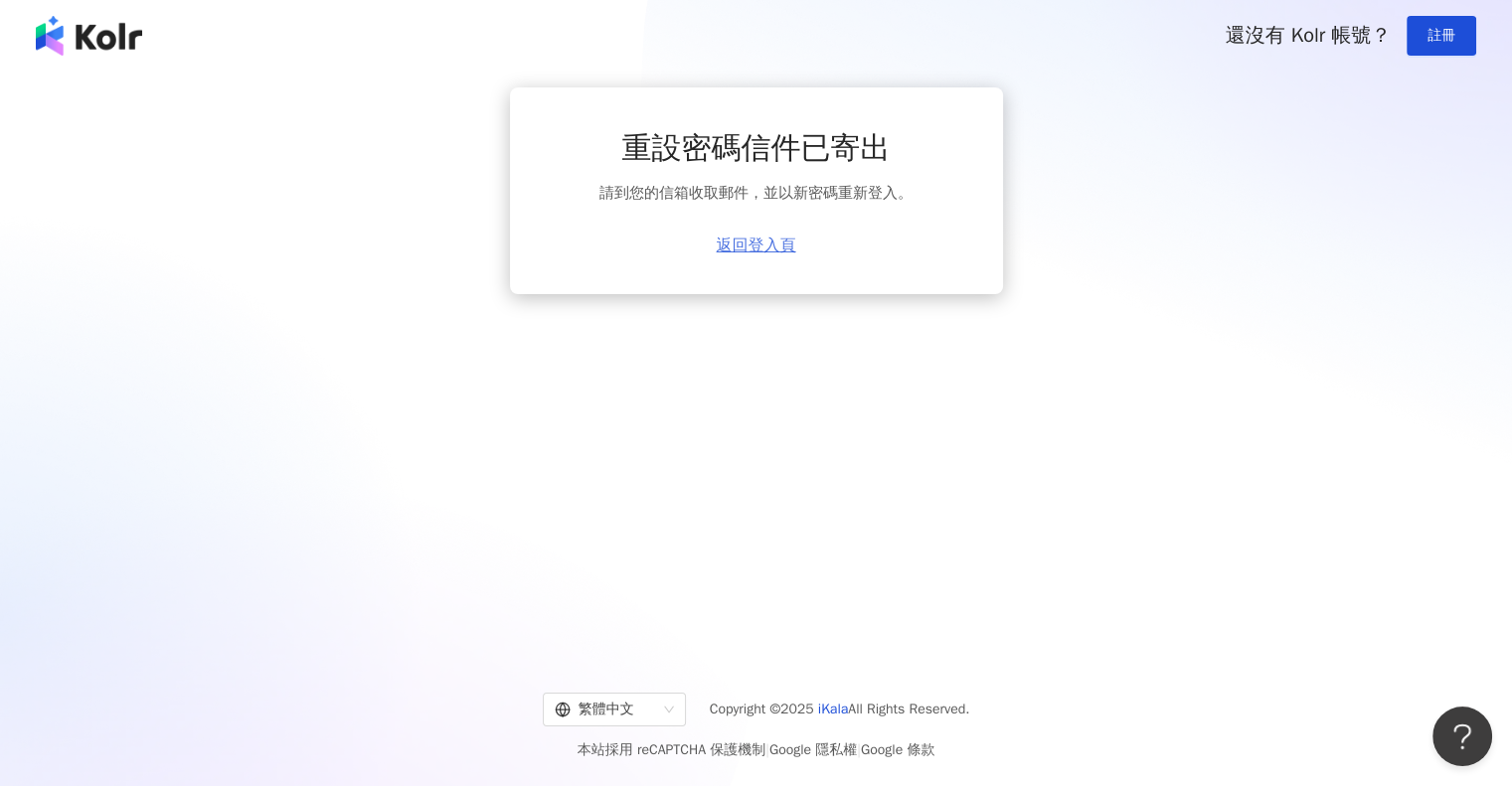 click on "返回登入頁" at bounding box center [756, 245] 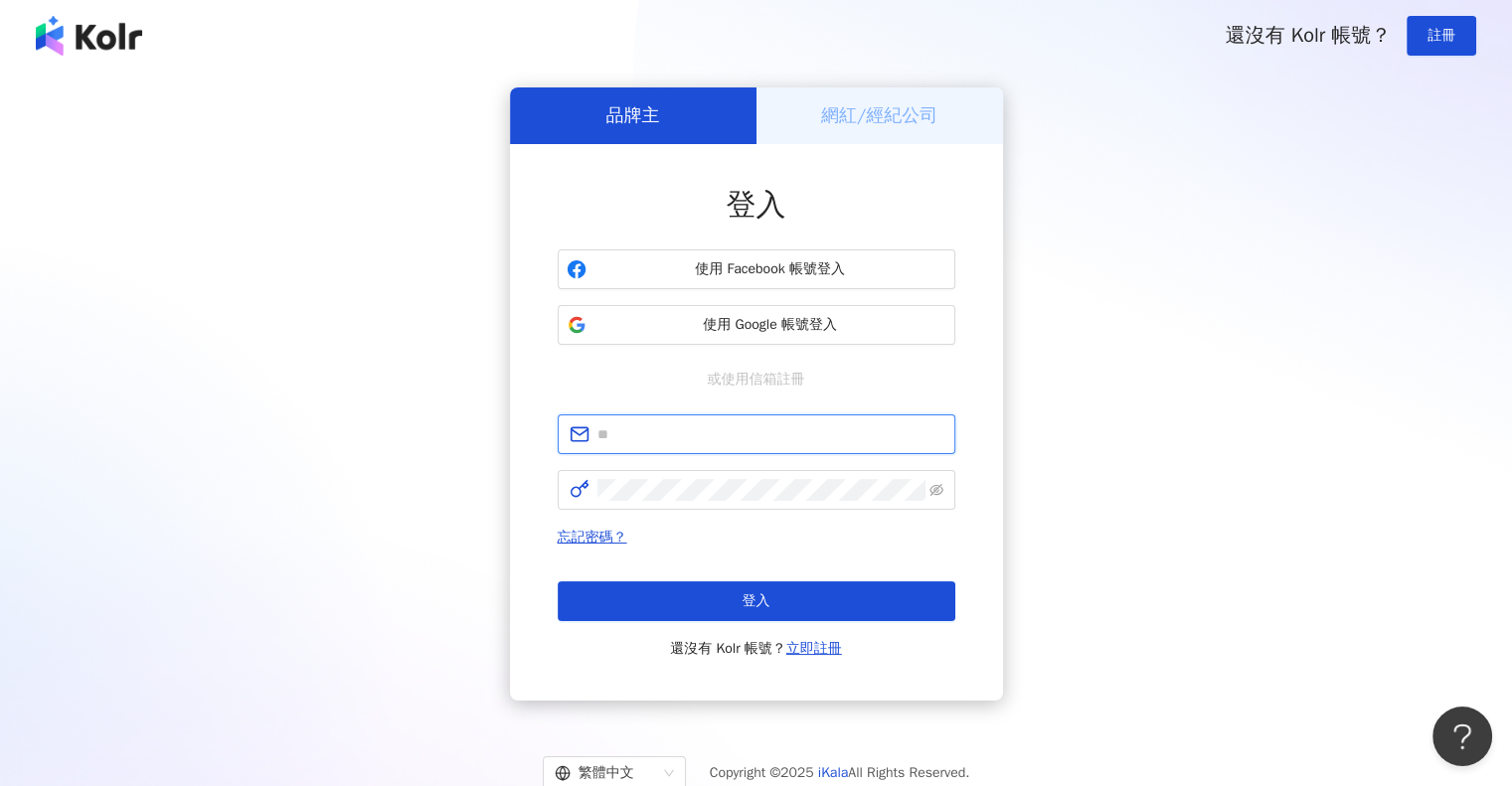 click at bounding box center (770, 434) 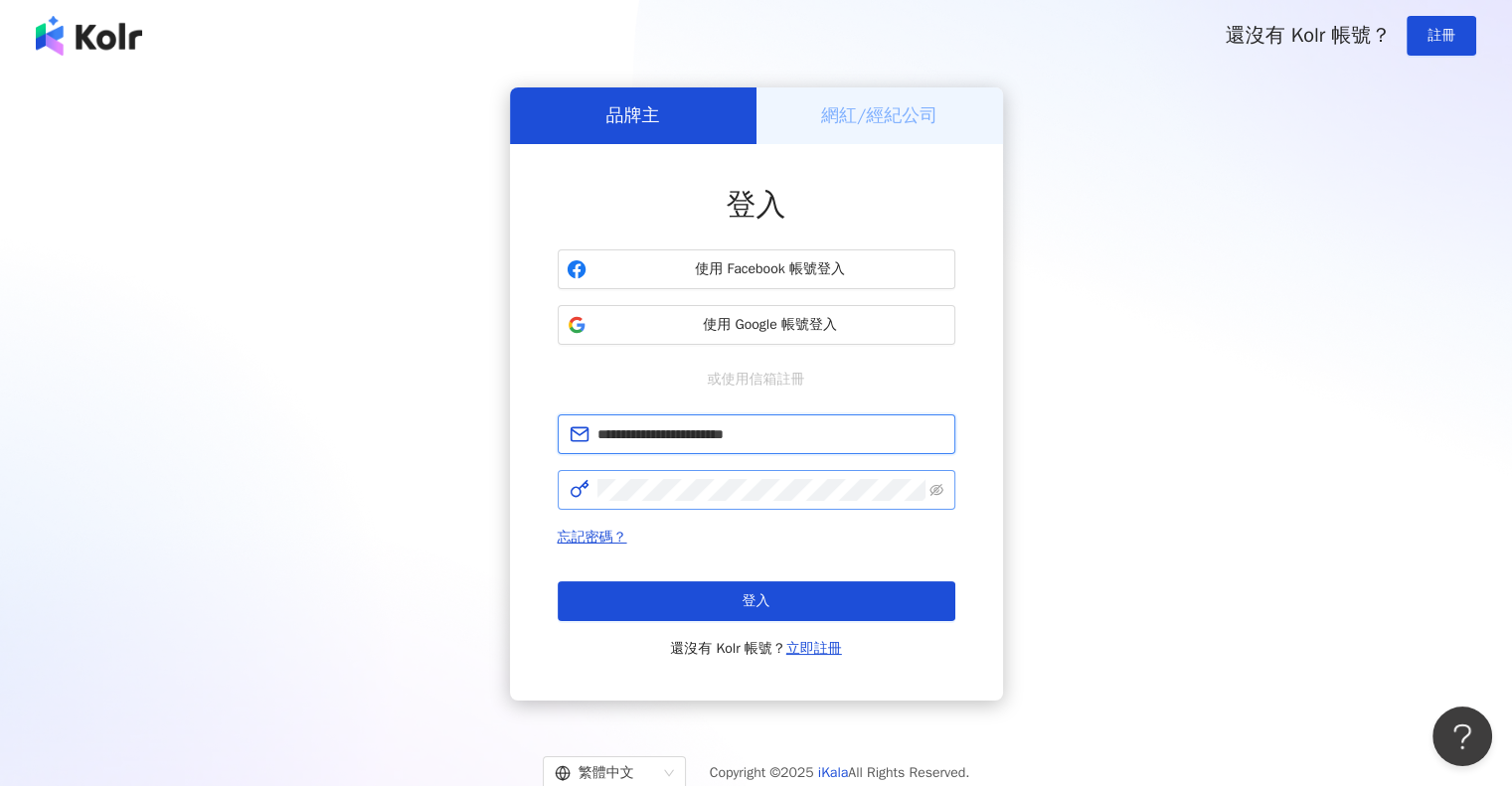 type on "**********" 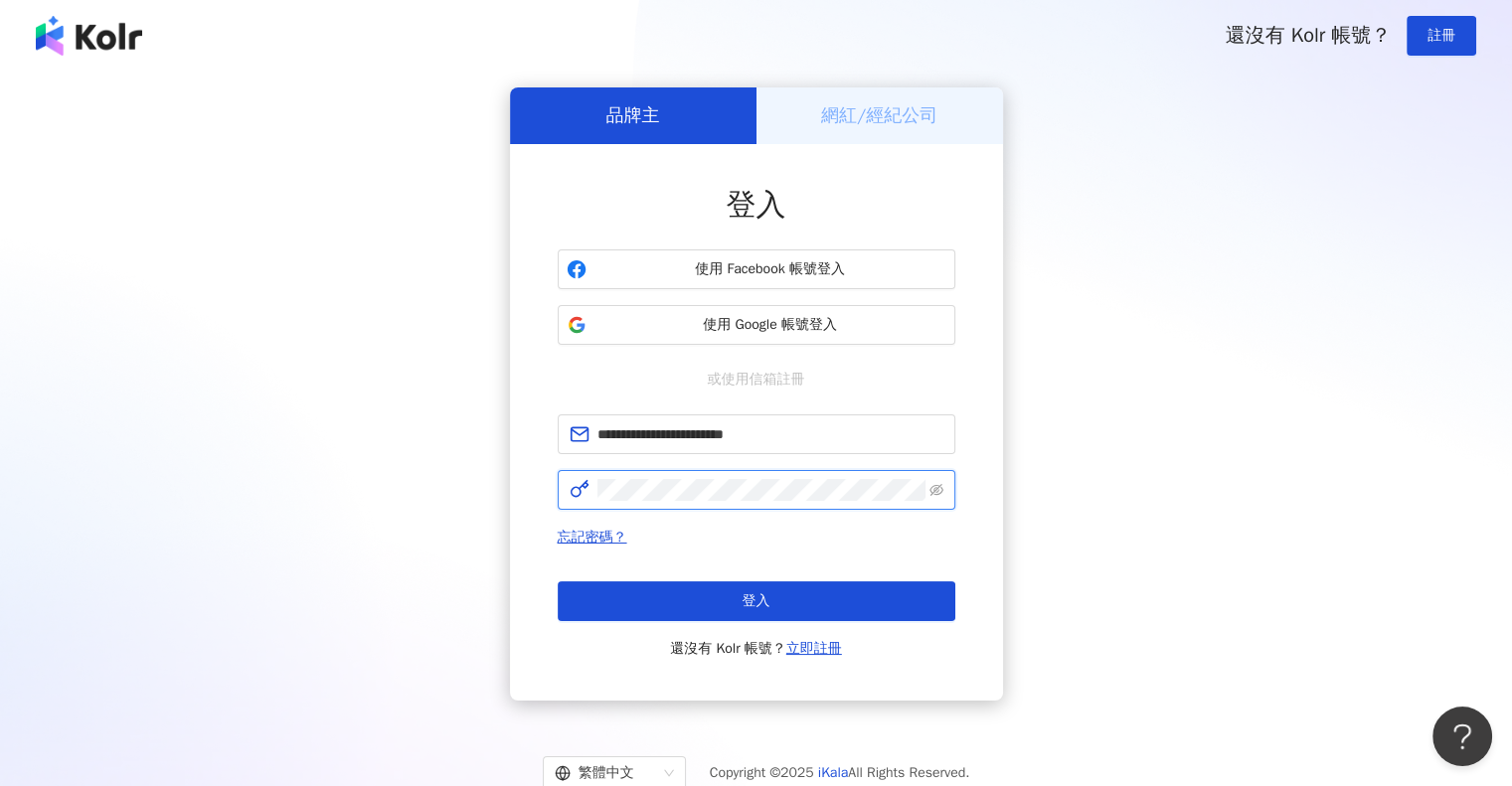 click on "登入" at bounding box center (756, 601) 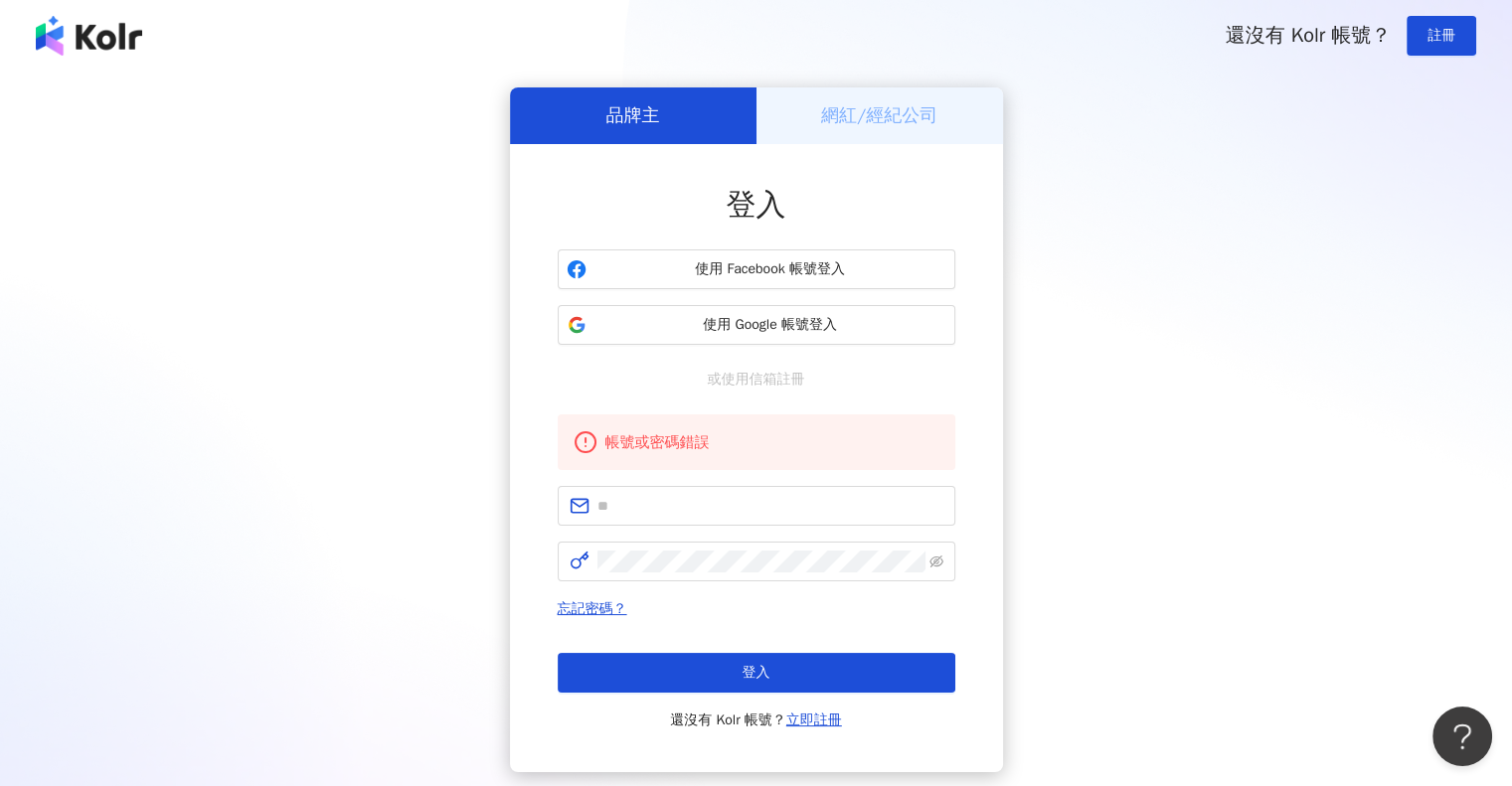 click on "品牌主" at bounding box center [633, 115] 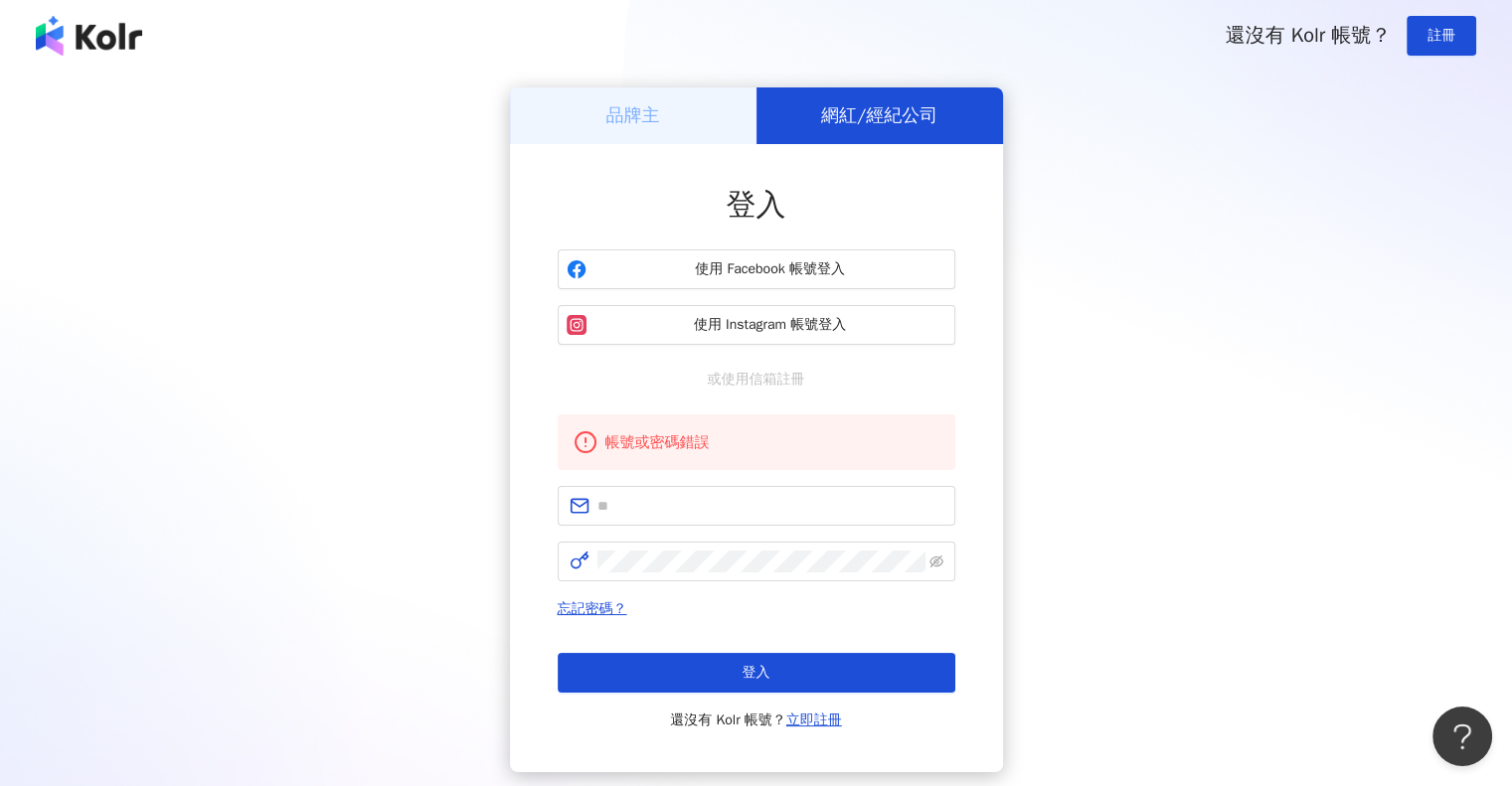 click on "品牌主" at bounding box center (633, 115) 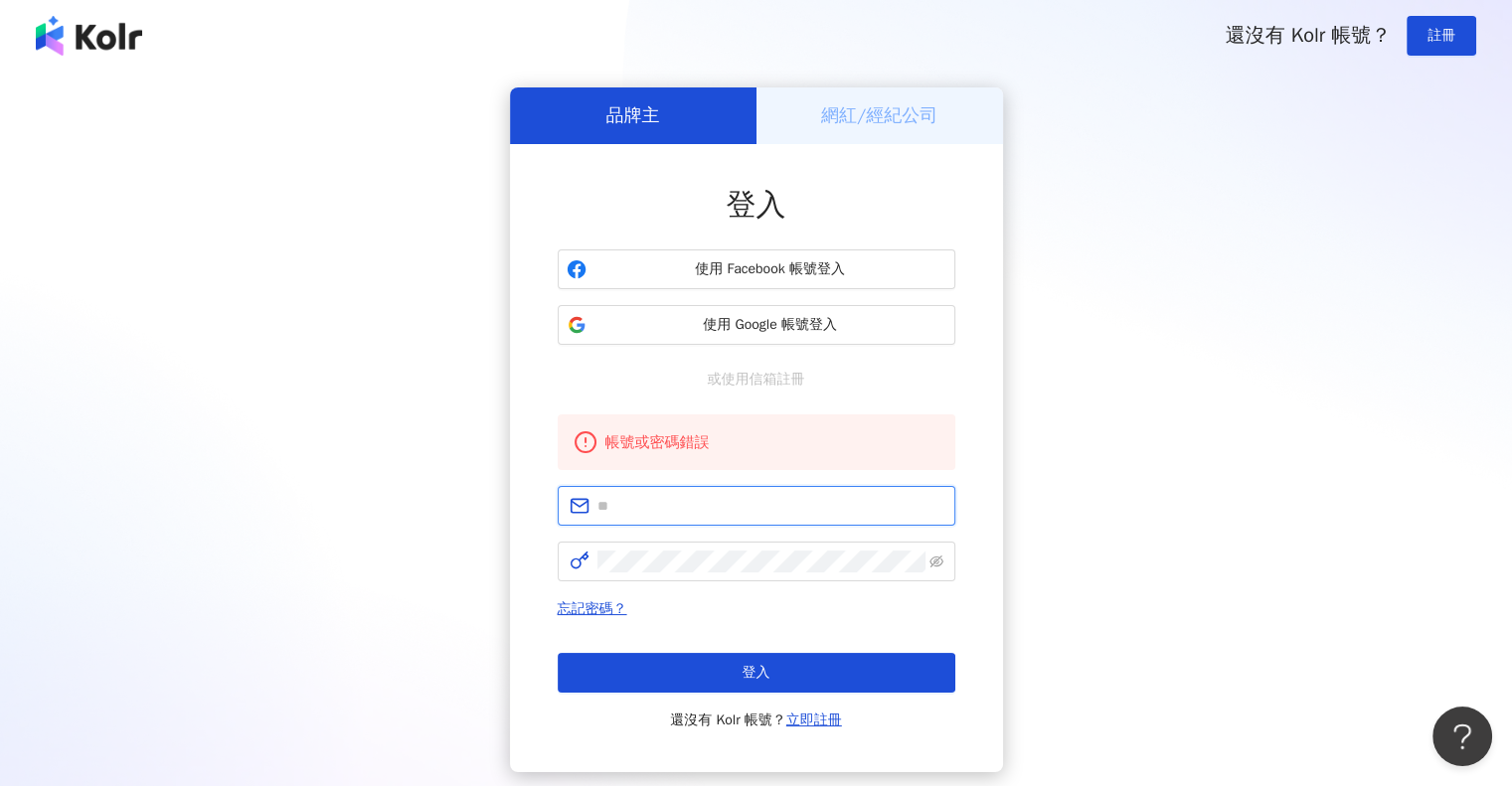 click at bounding box center [770, 506] 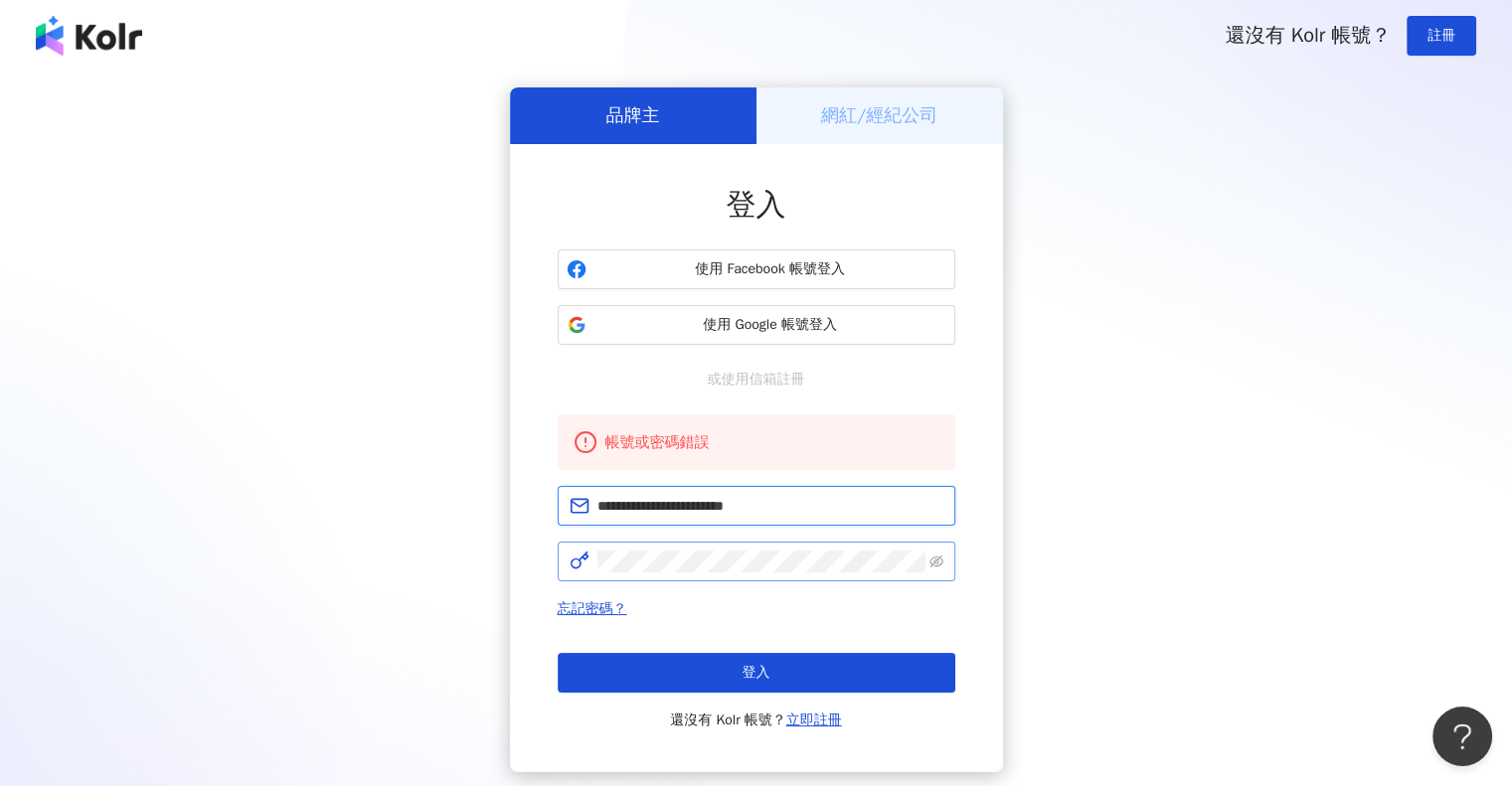 type on "**********" 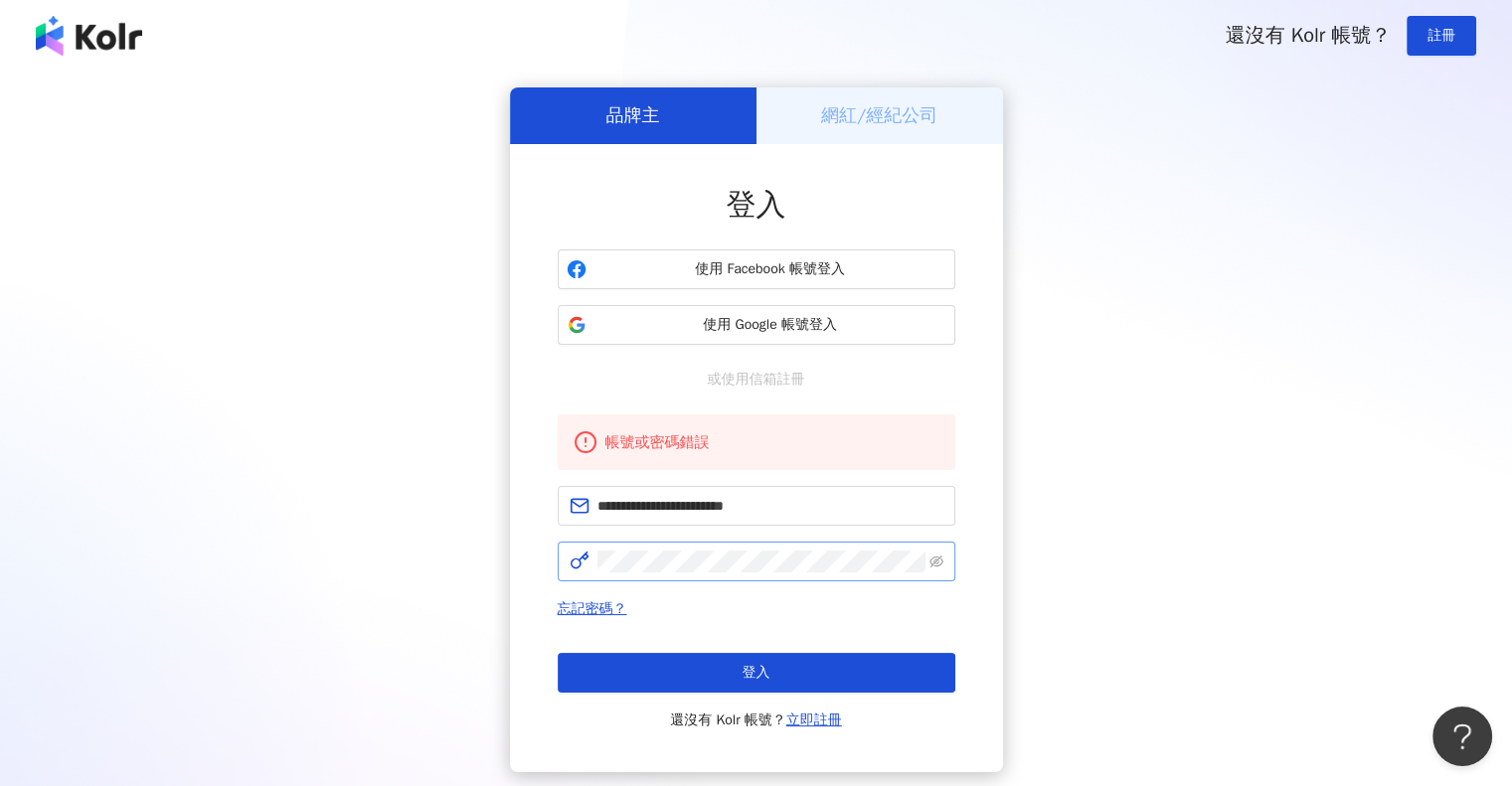 click at bounding box center [756, 561] 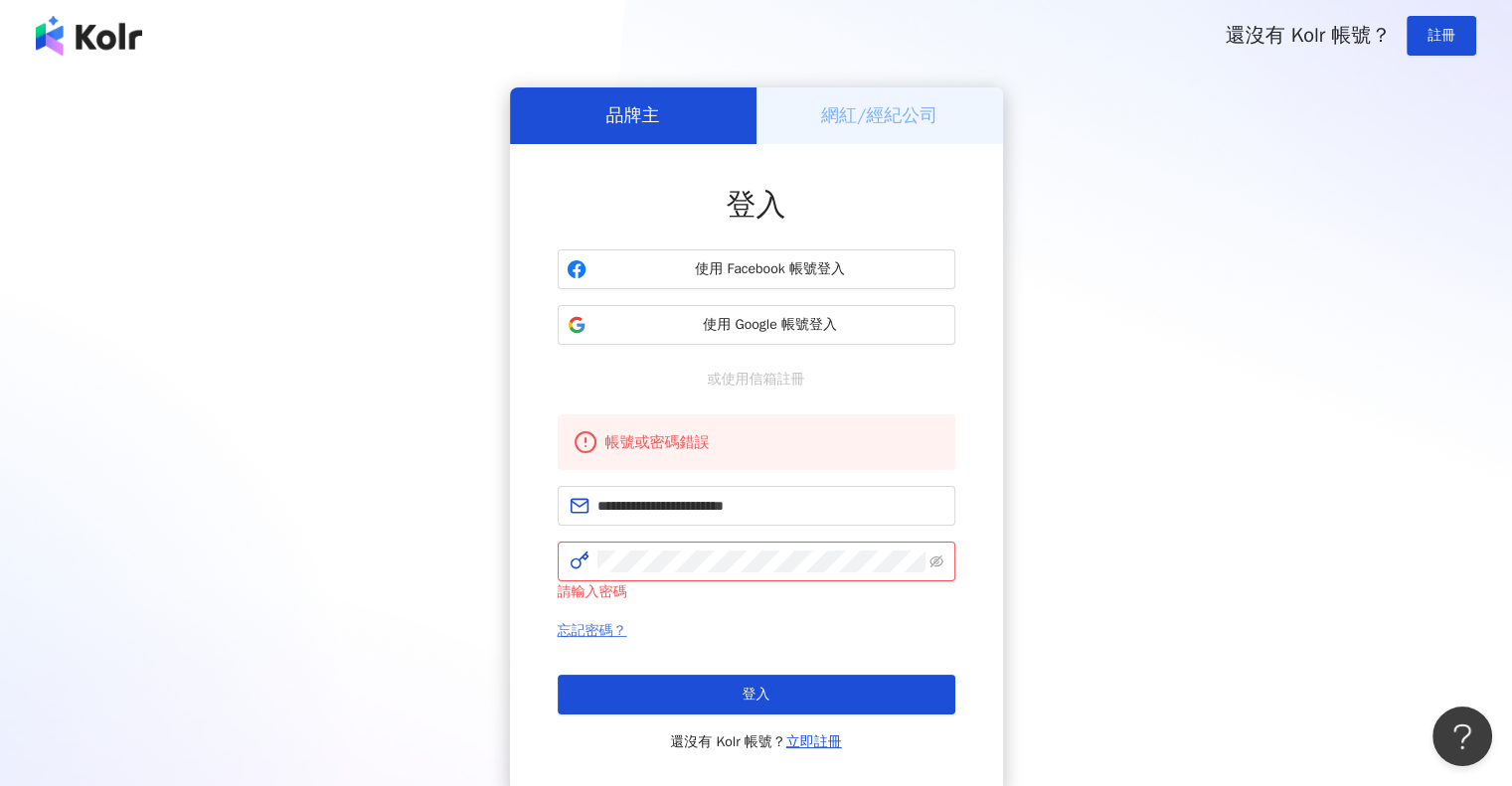 click on "忘記密碼？" at bounding box center (592, 630) 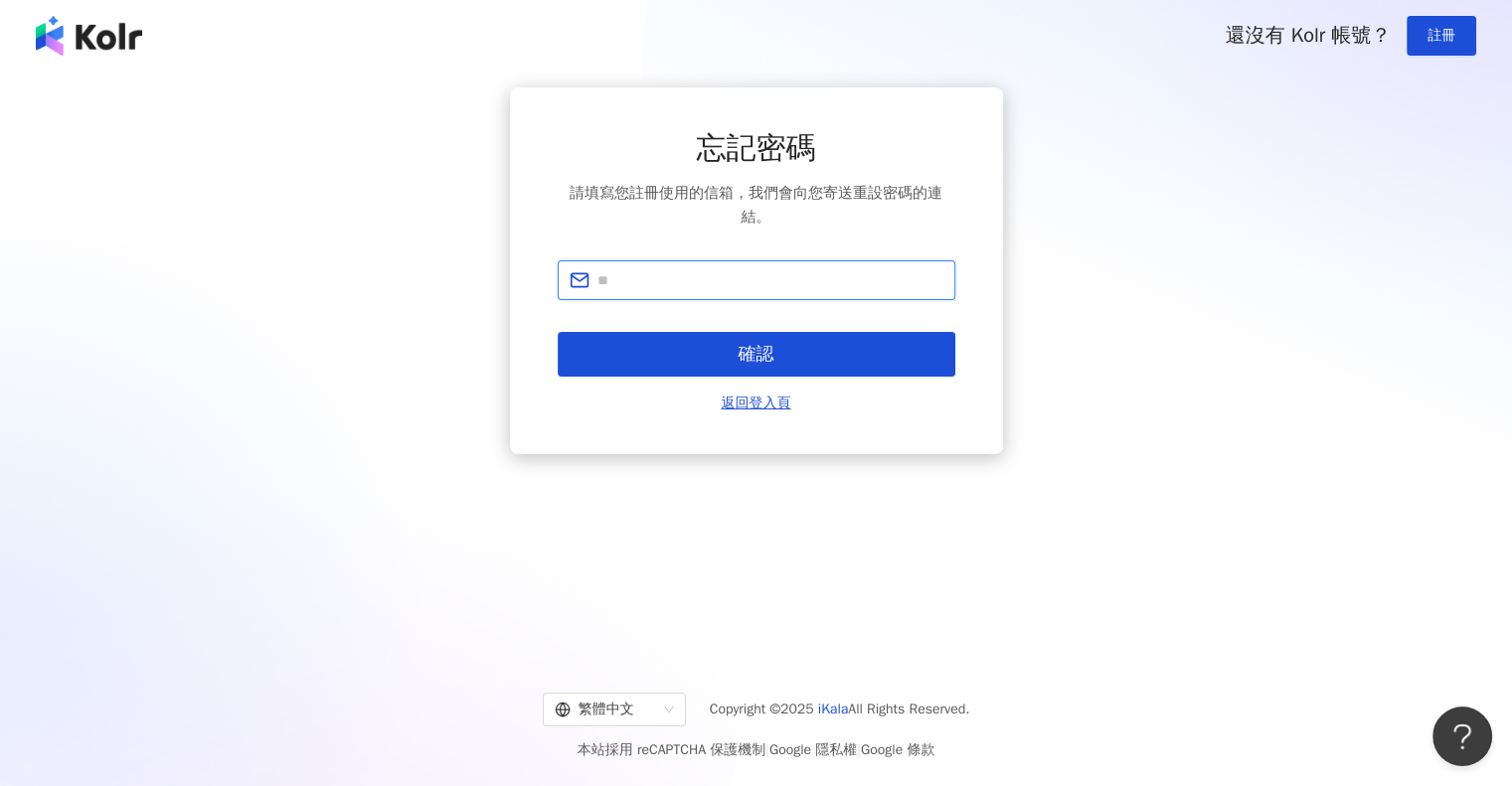 click at bounding box center (770, 280) 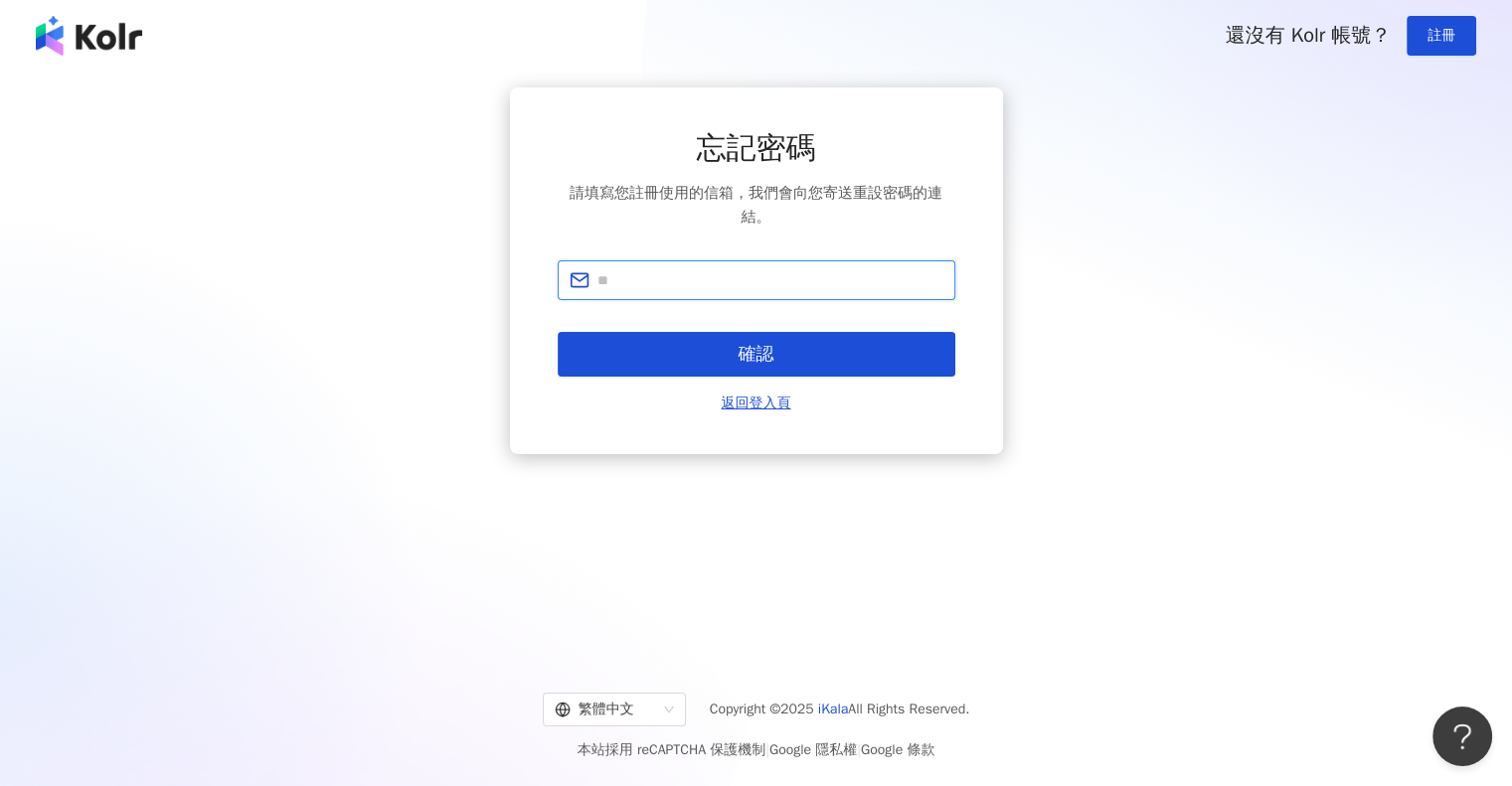 click at bounding box center (770, 280) 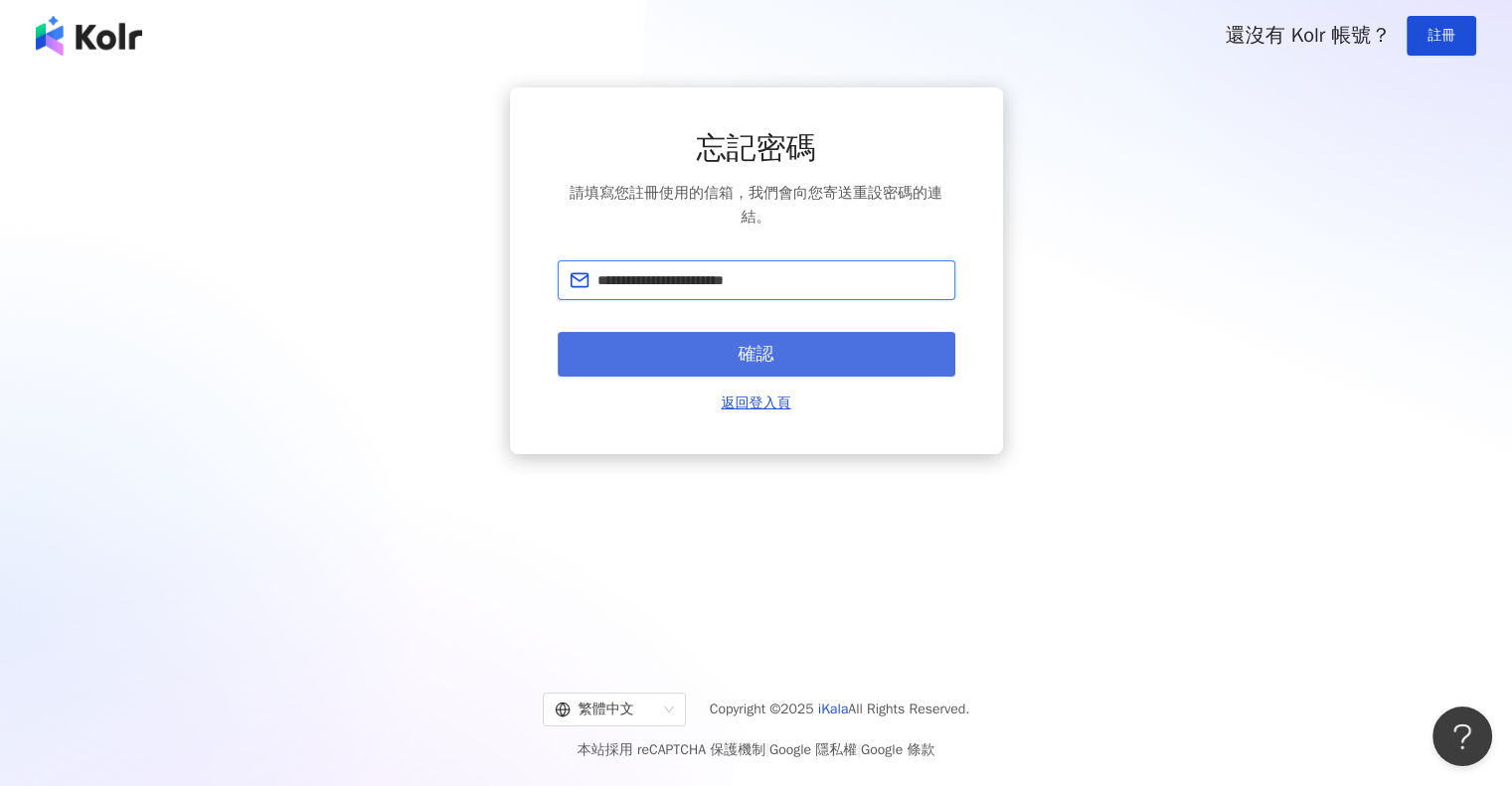 type on "**********" 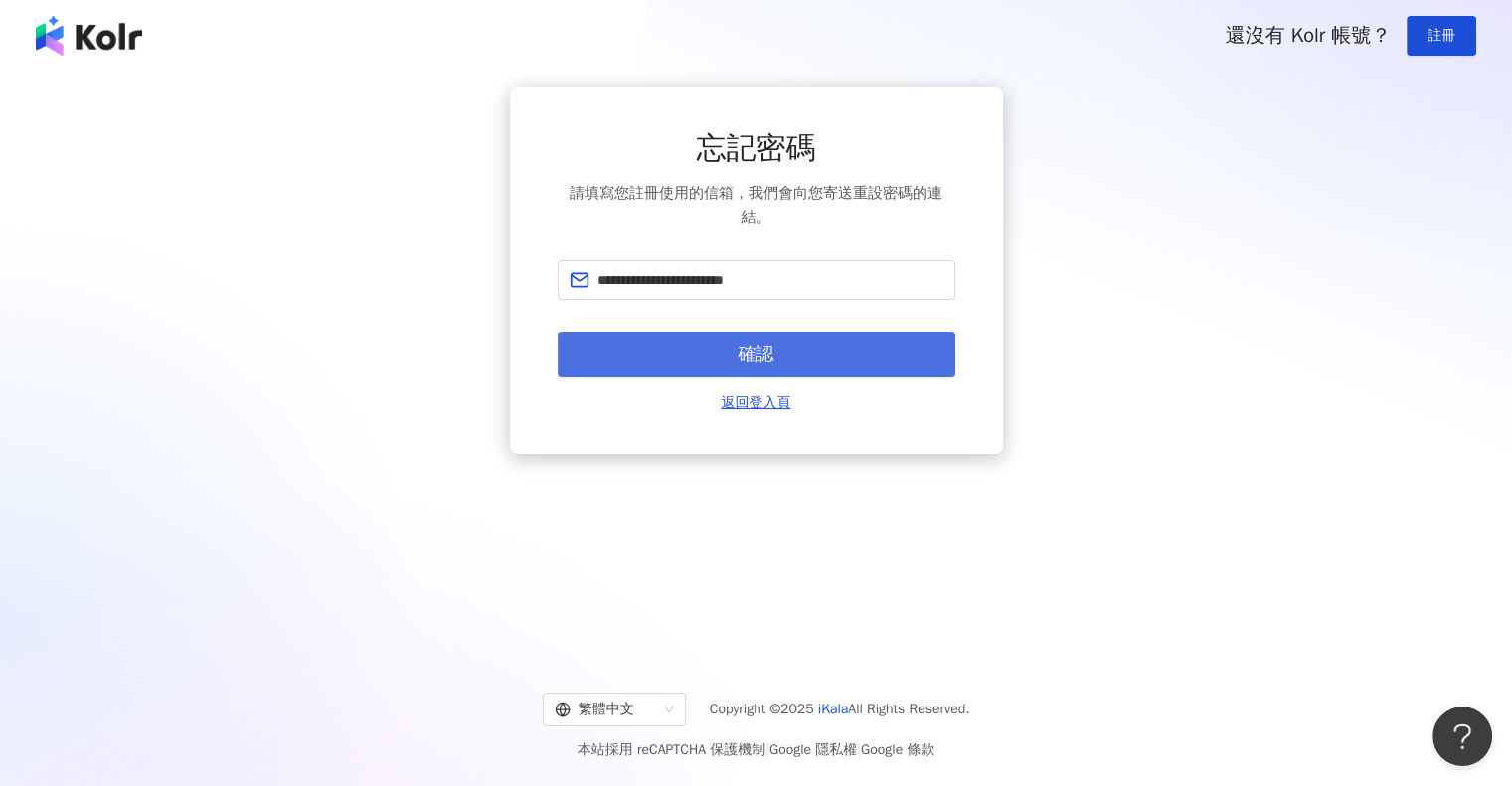 click on "確認" at bounding box center (756, 354) 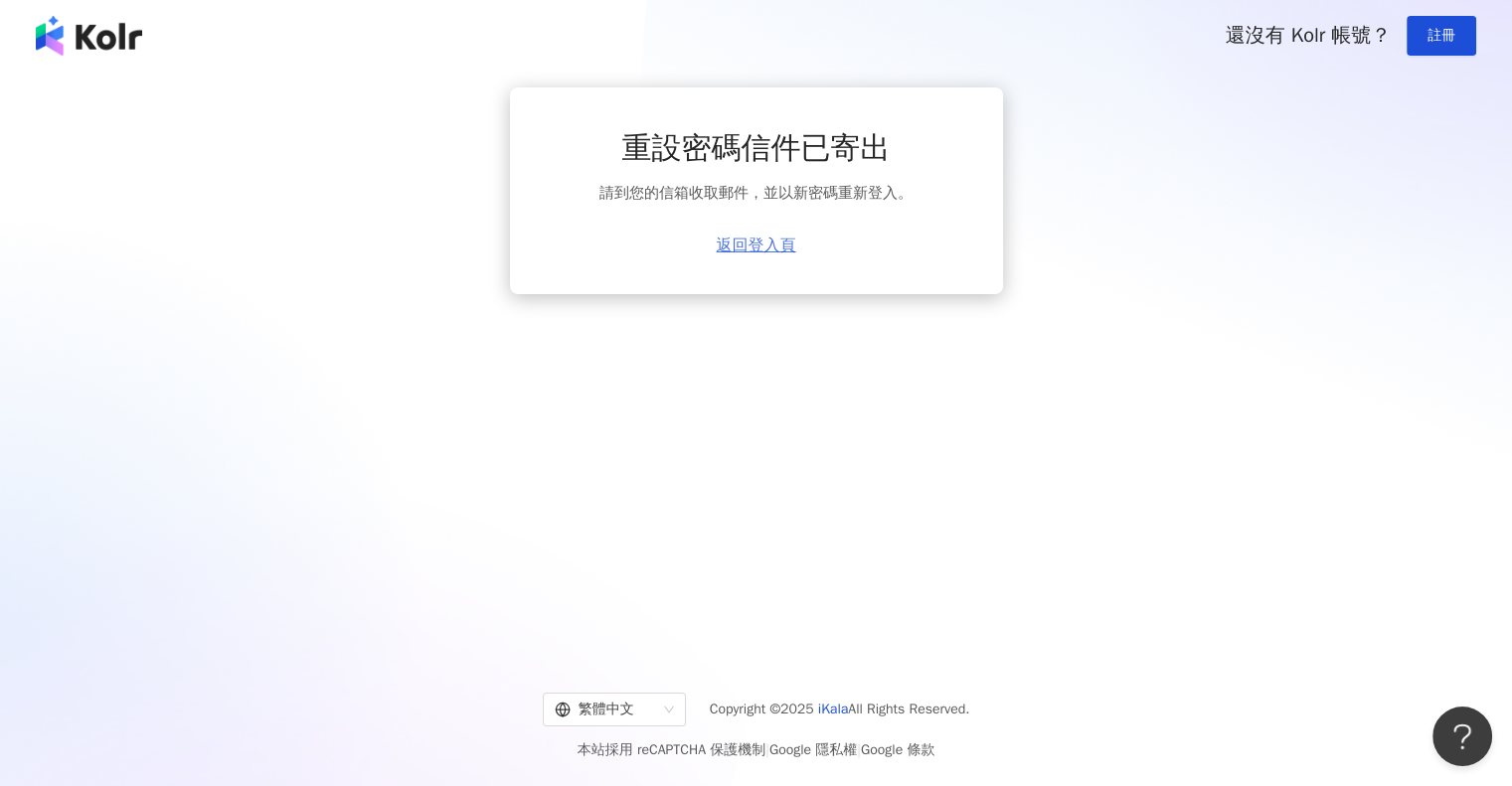 click on "返回登入頁" at bounding box center (756, 245) 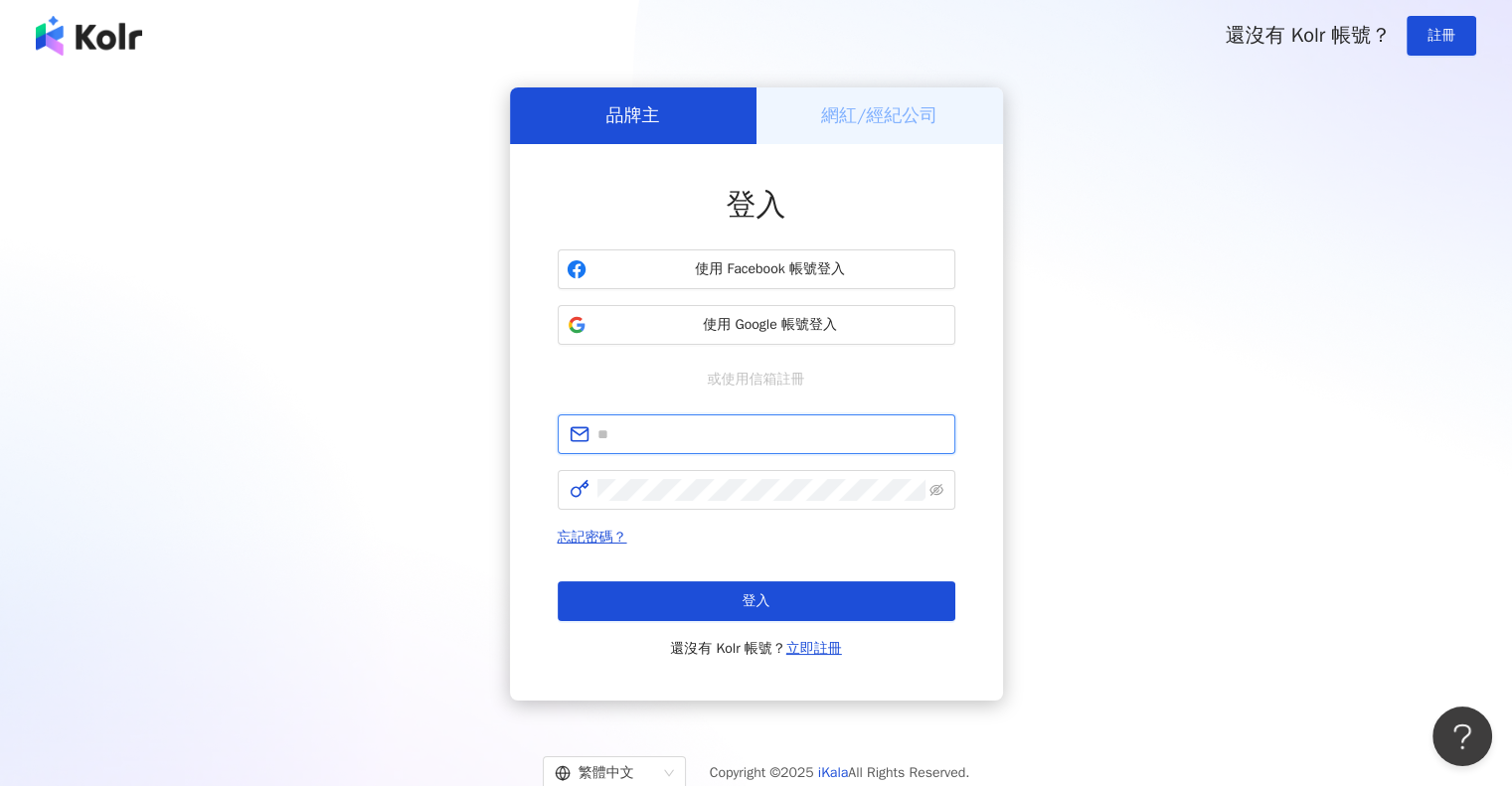 click at bounding box center [770, 434] 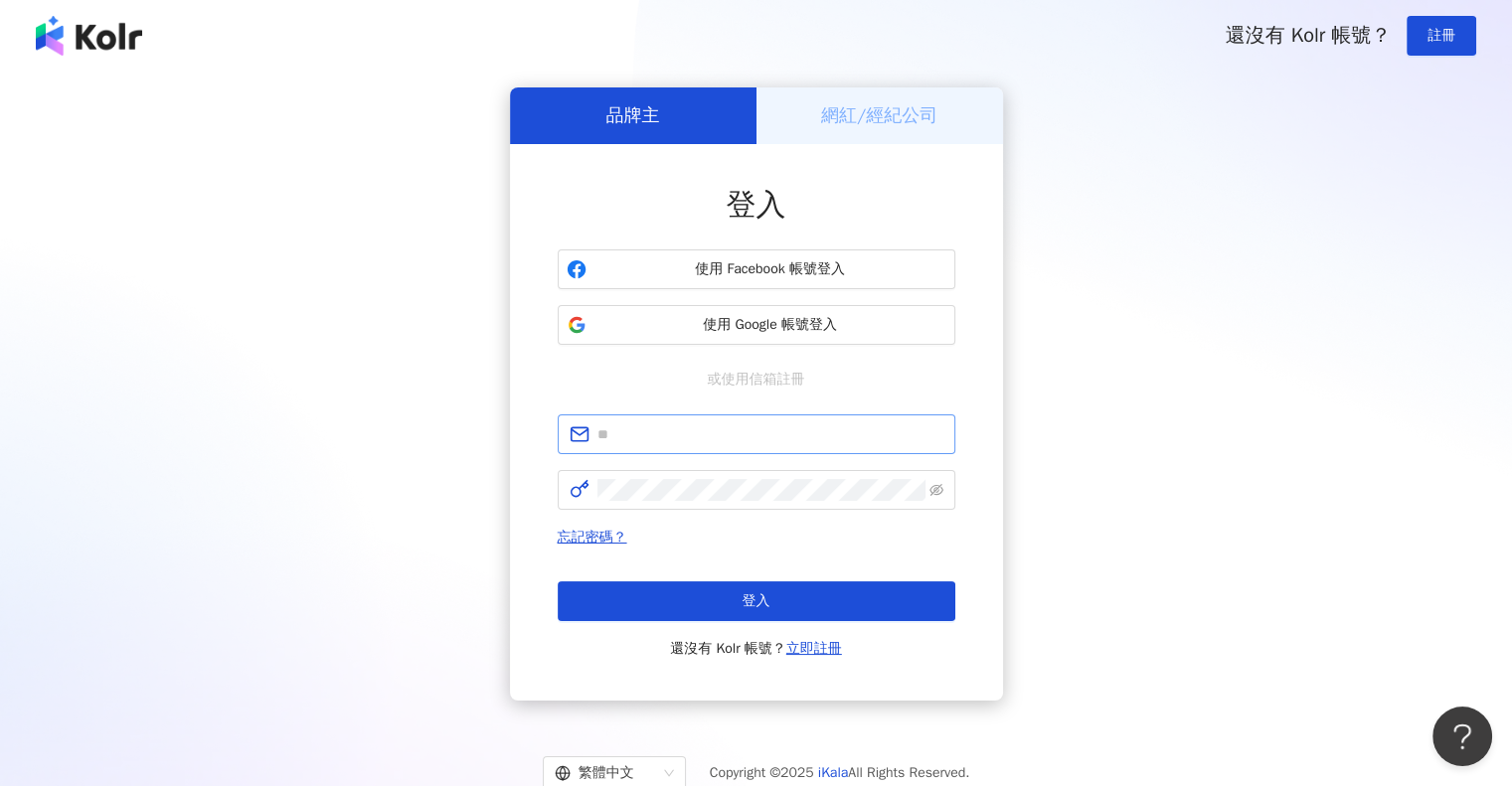 click at bounding box center [756, 434] 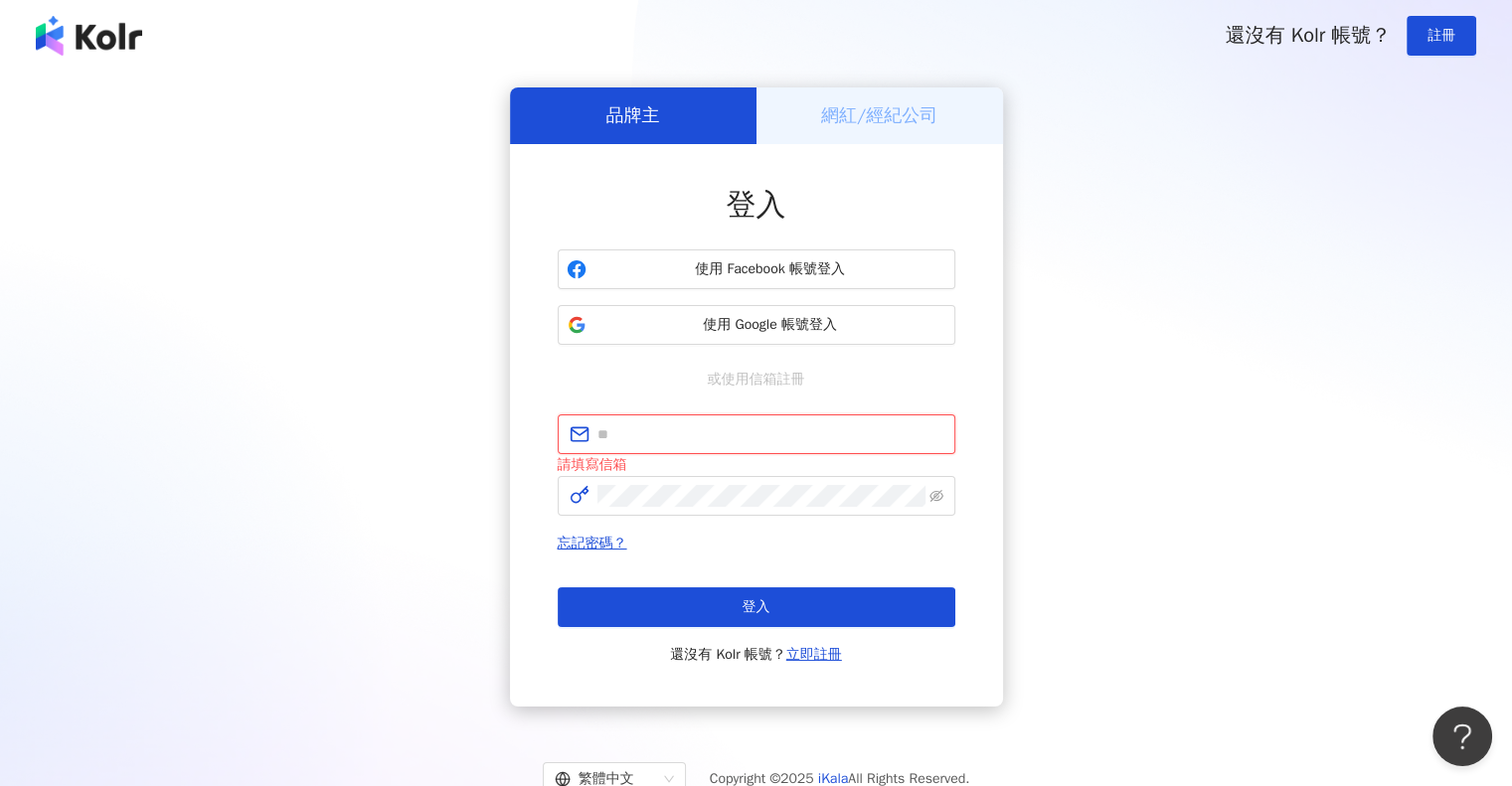click at bounding box center [770, 434] 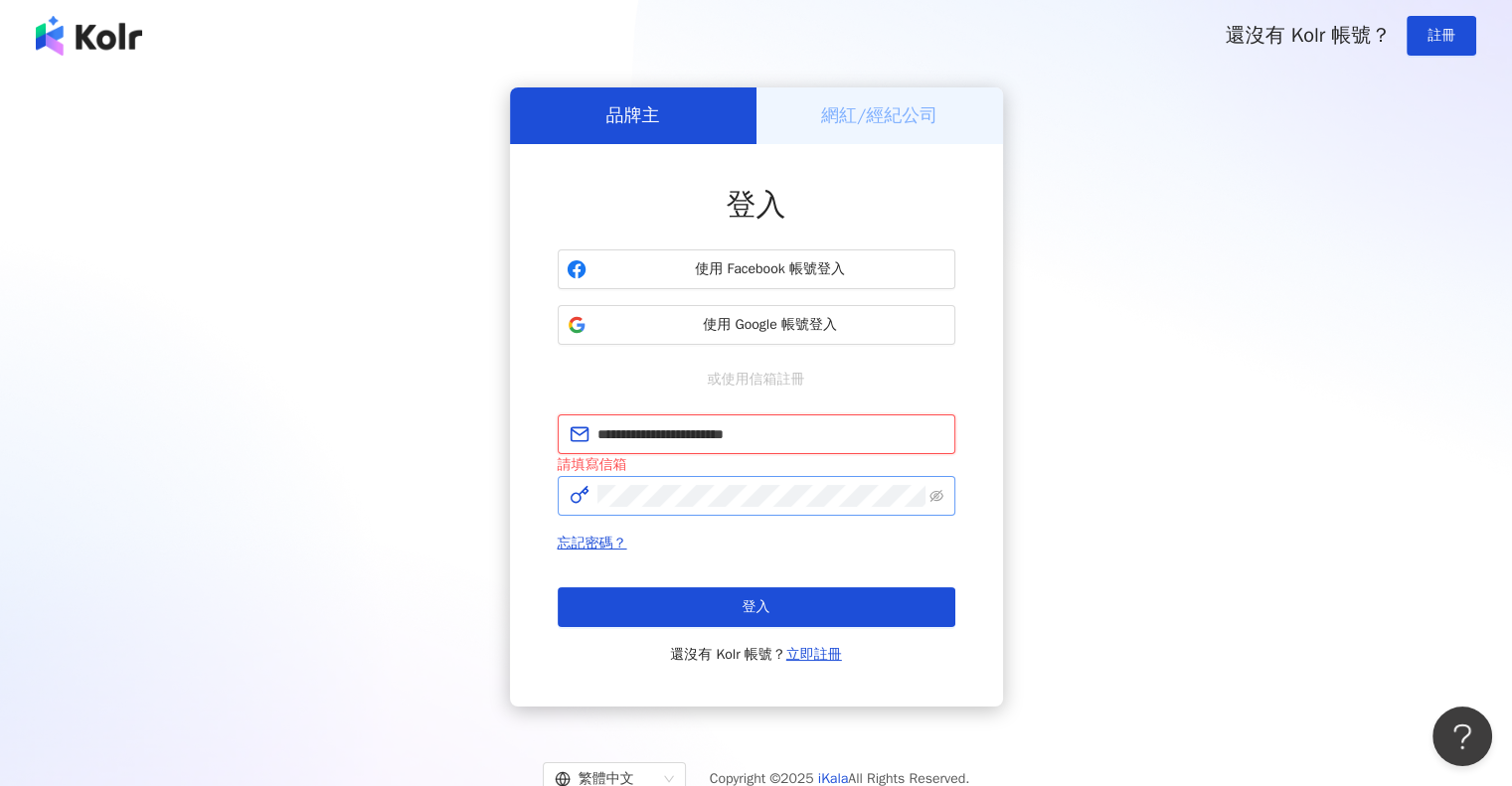 type on "**********" 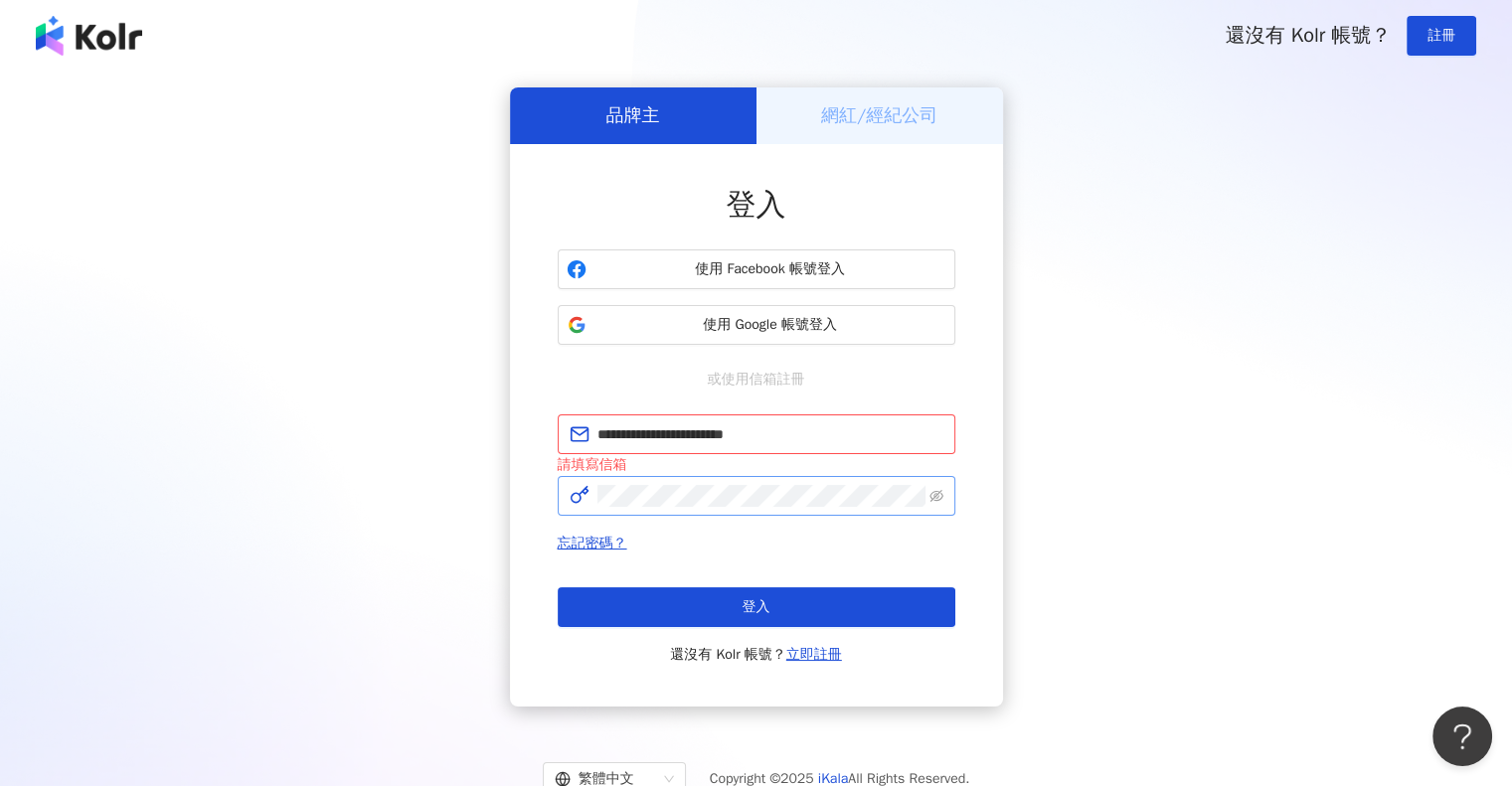 click at bounding box center (756, 496) 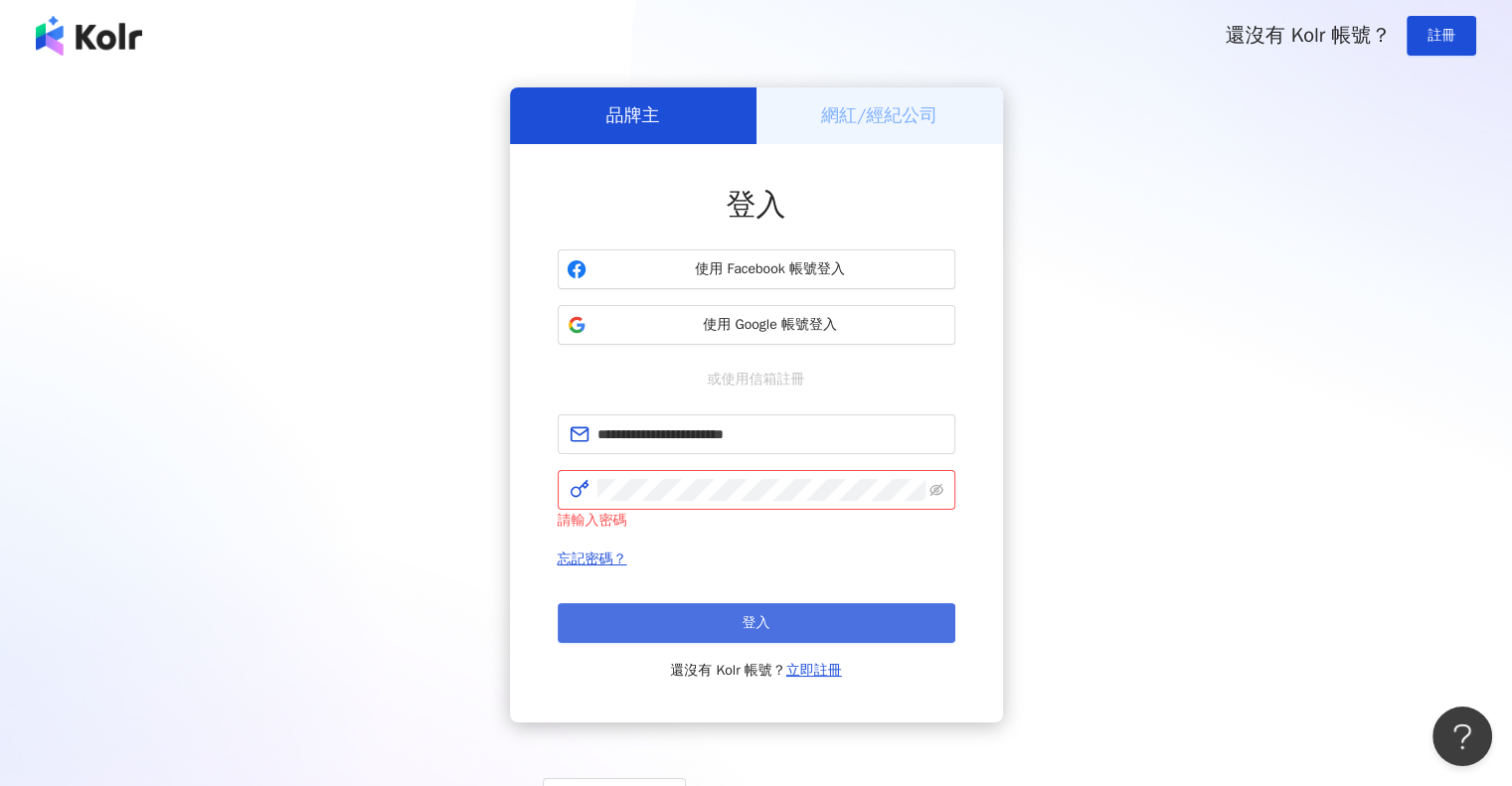 click on "登入" at bounding box center (756, 623) 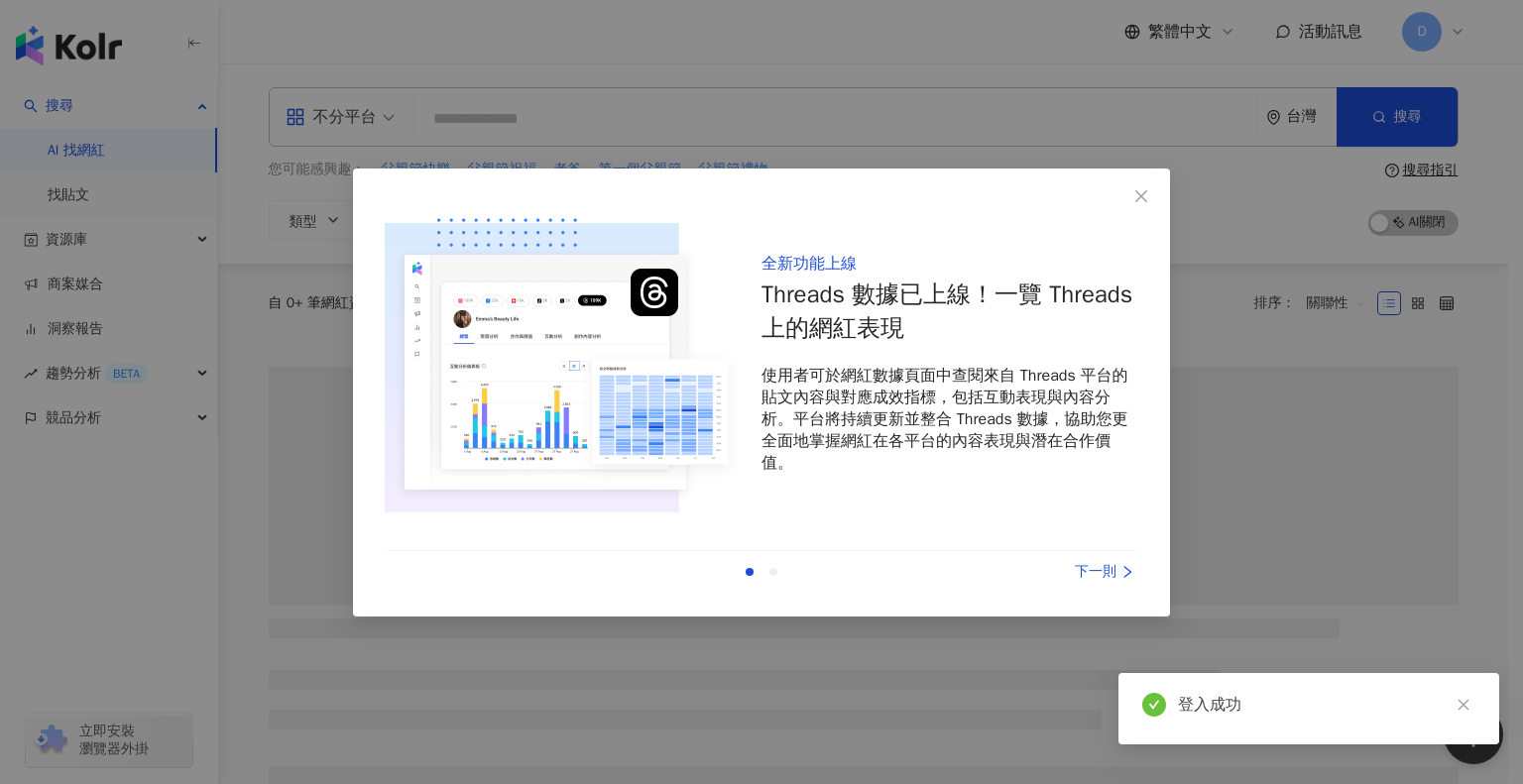 click on "下一則" at bounding box center [1064, 572] 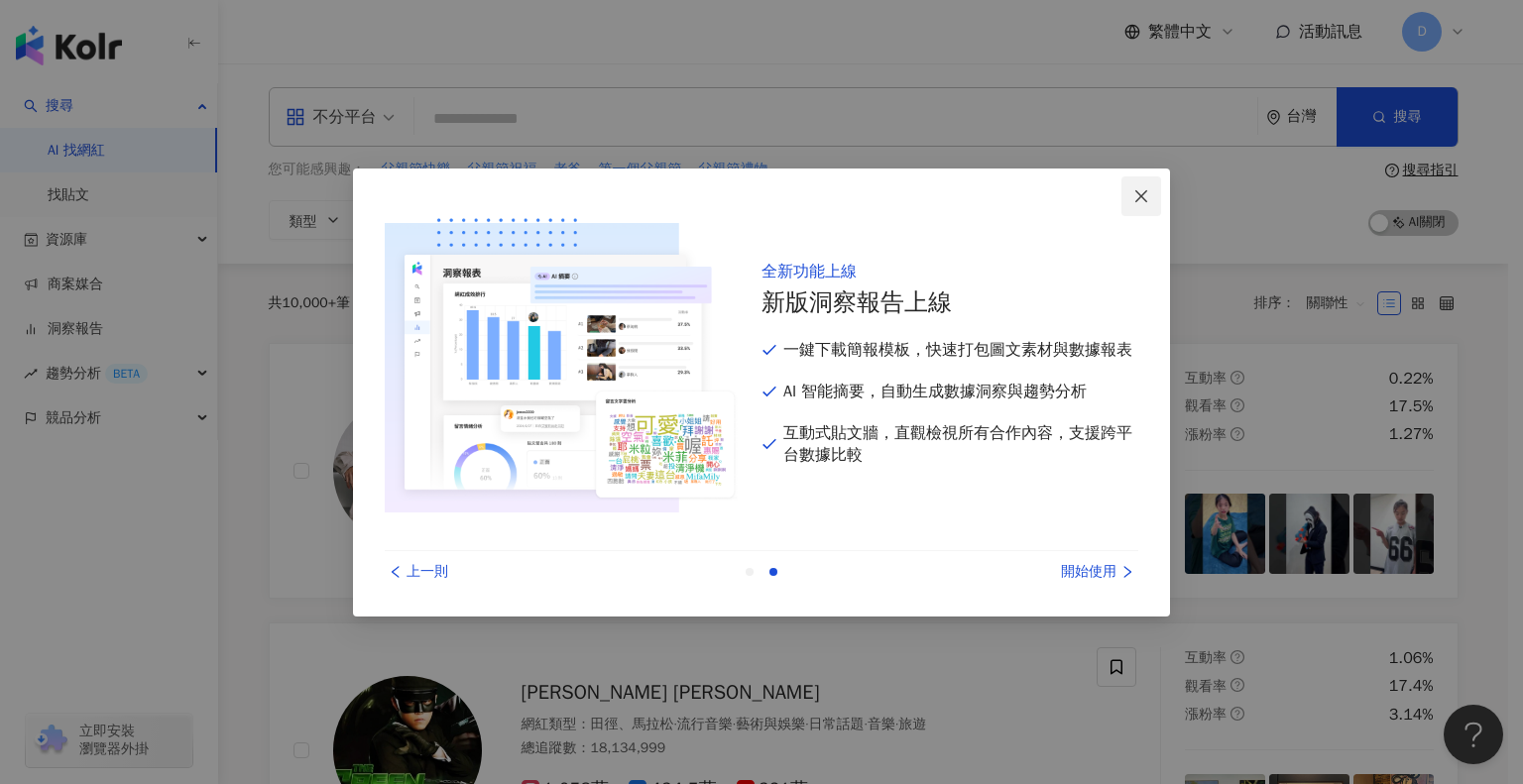 click at bounding box center [1141, 196] 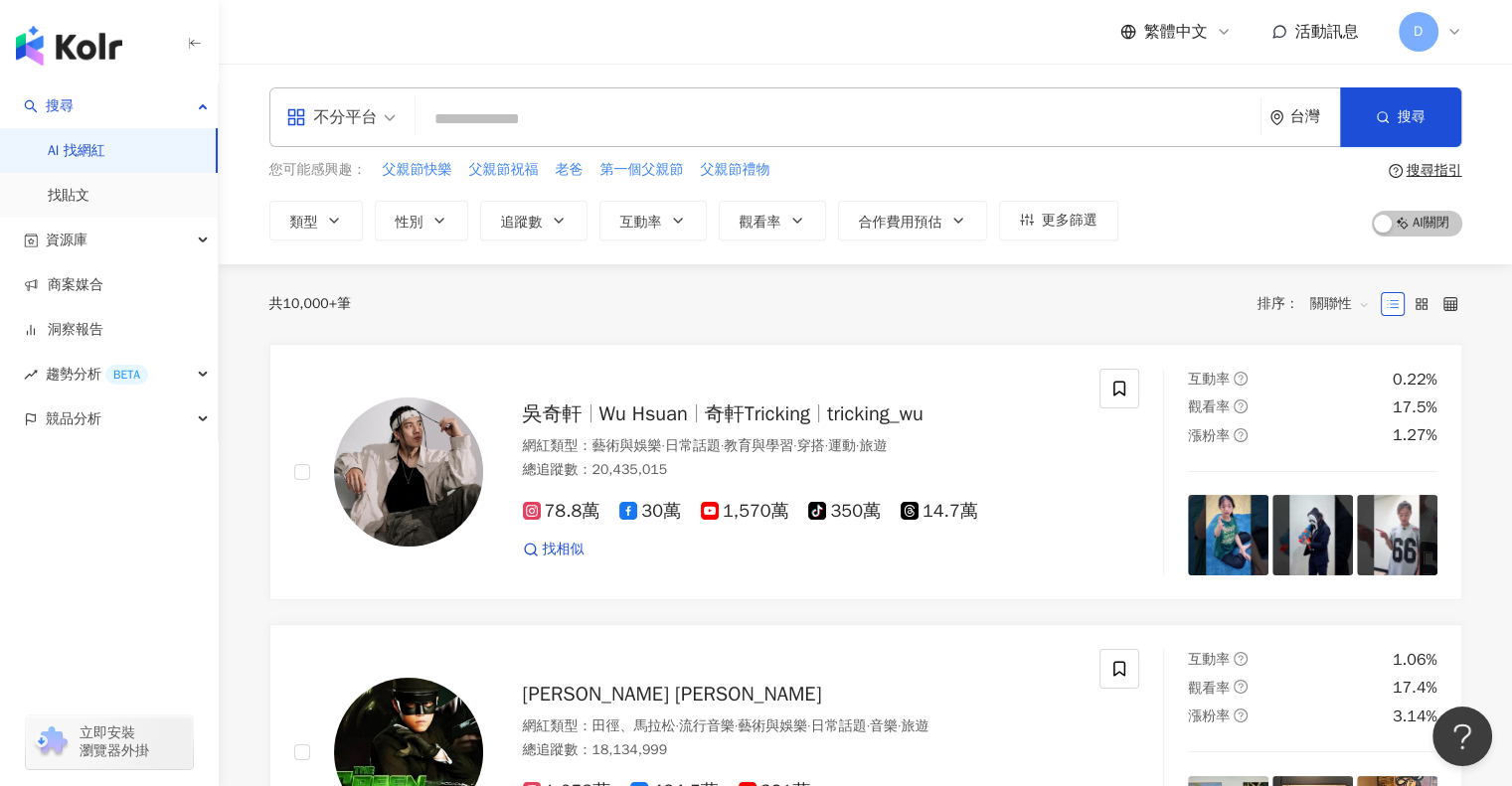 click at bounding box center [838, 119] 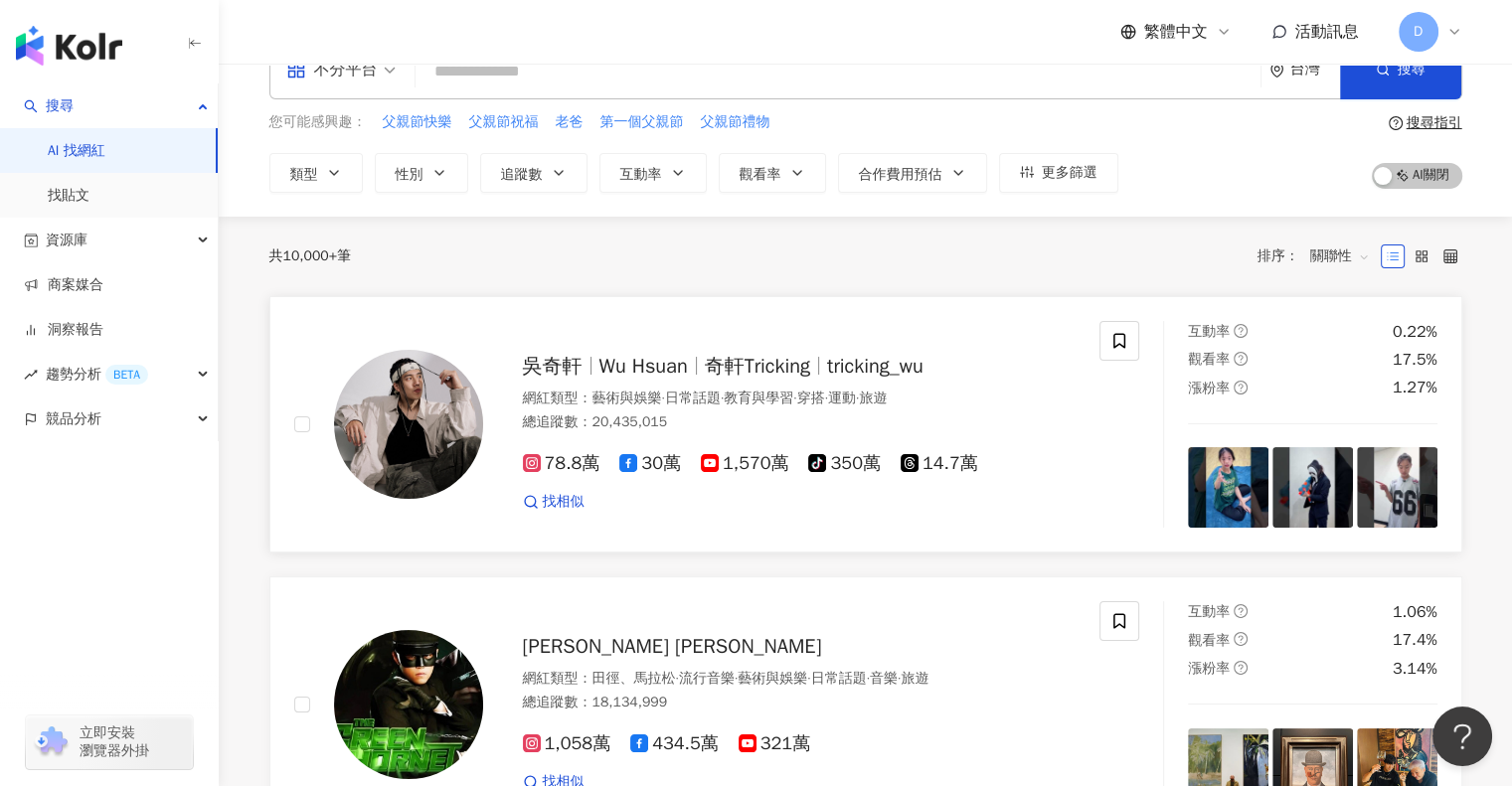 scroll, scrollTop: 0, scrollLeft: 0, axis: both 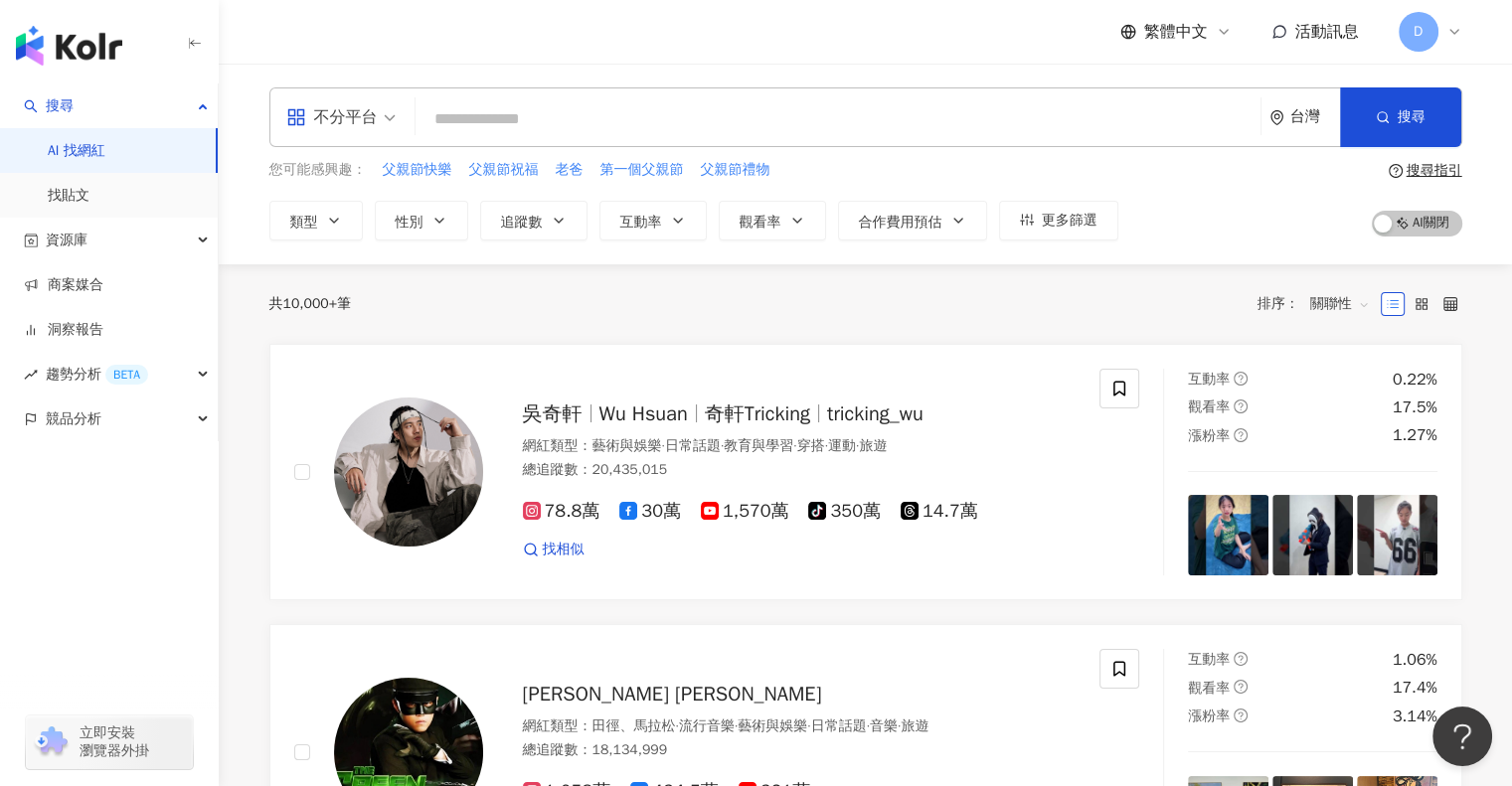 click at bounding box center [838, 119] 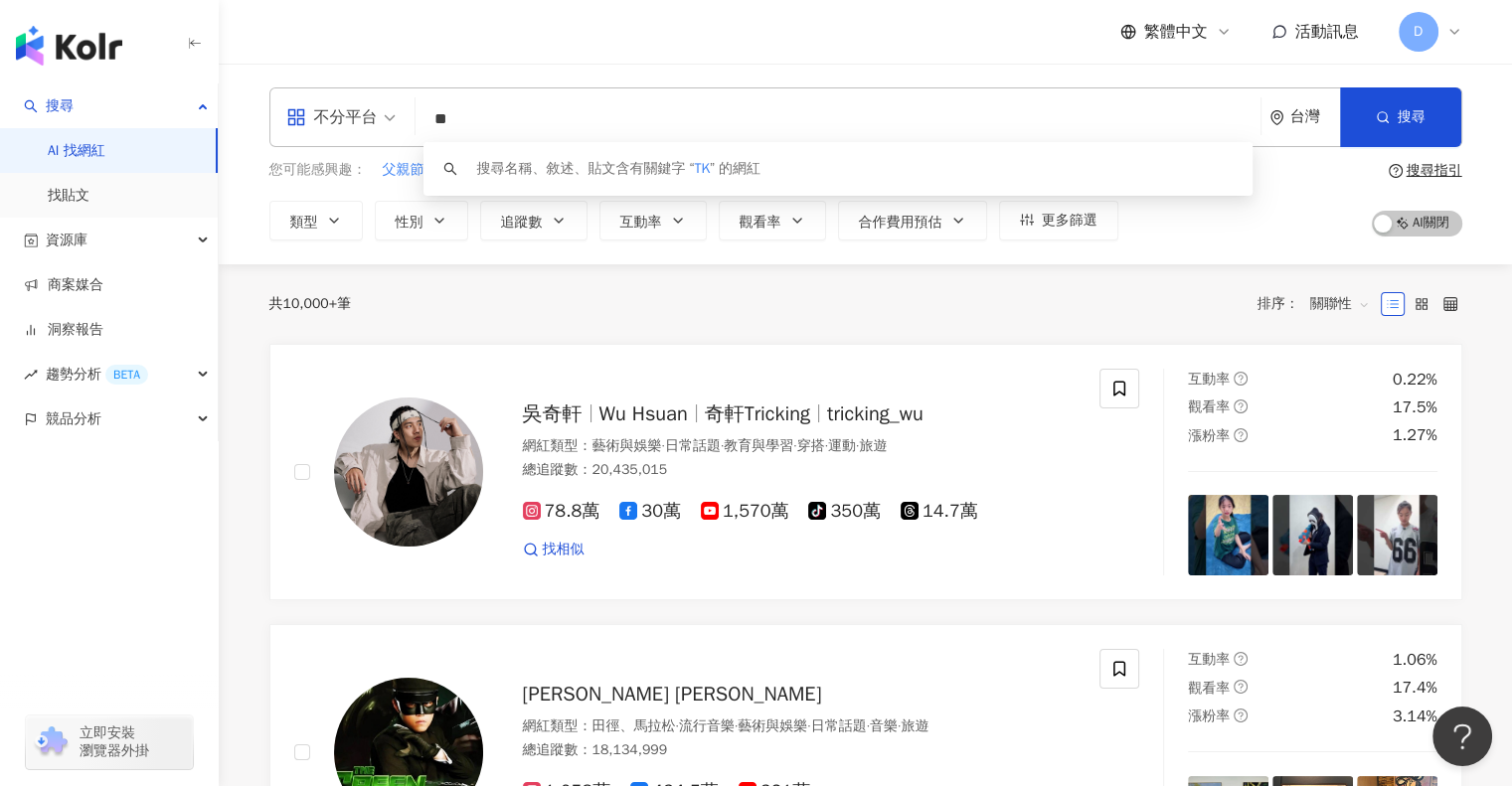 type on "*" 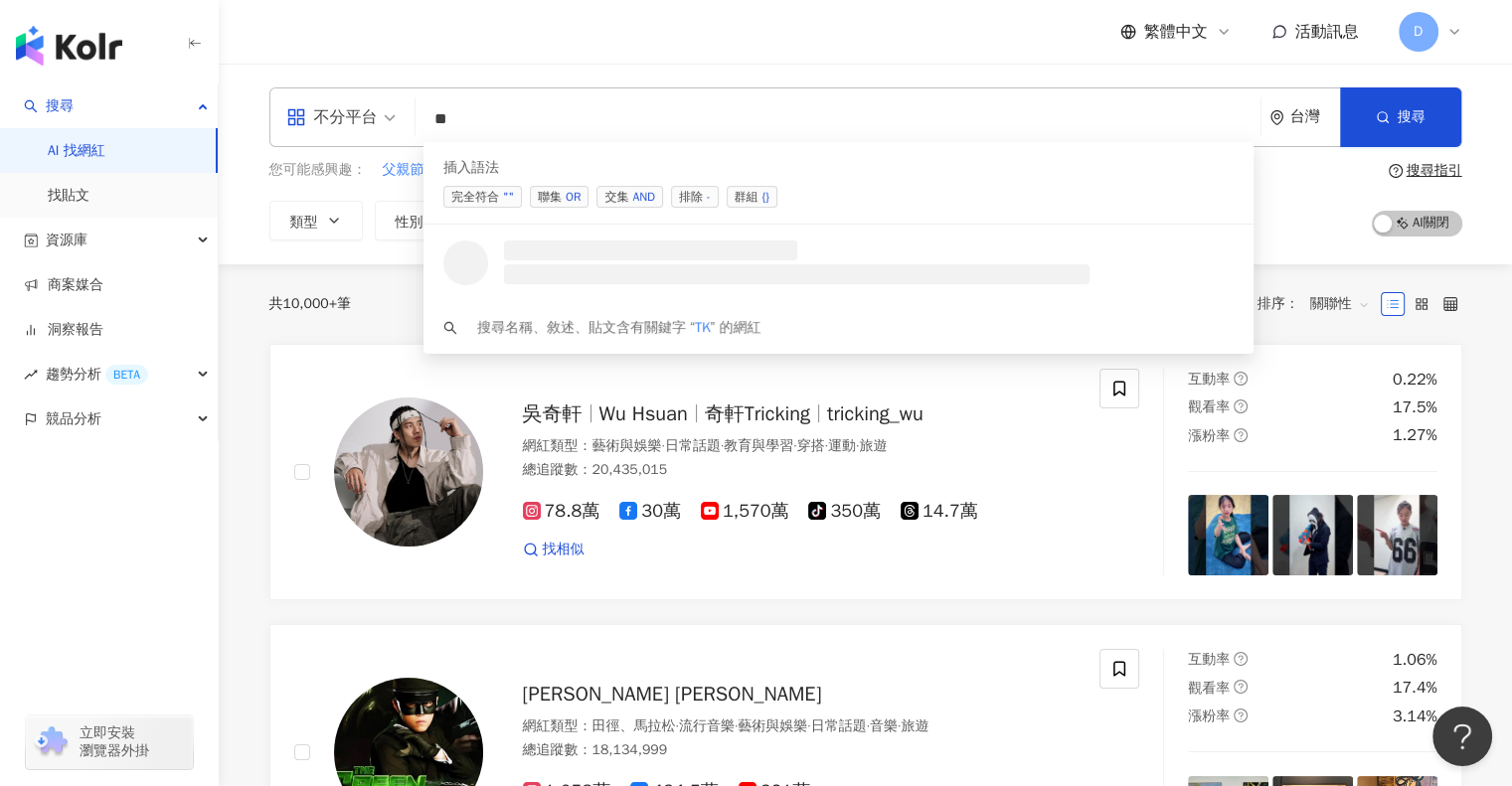 type on "*" 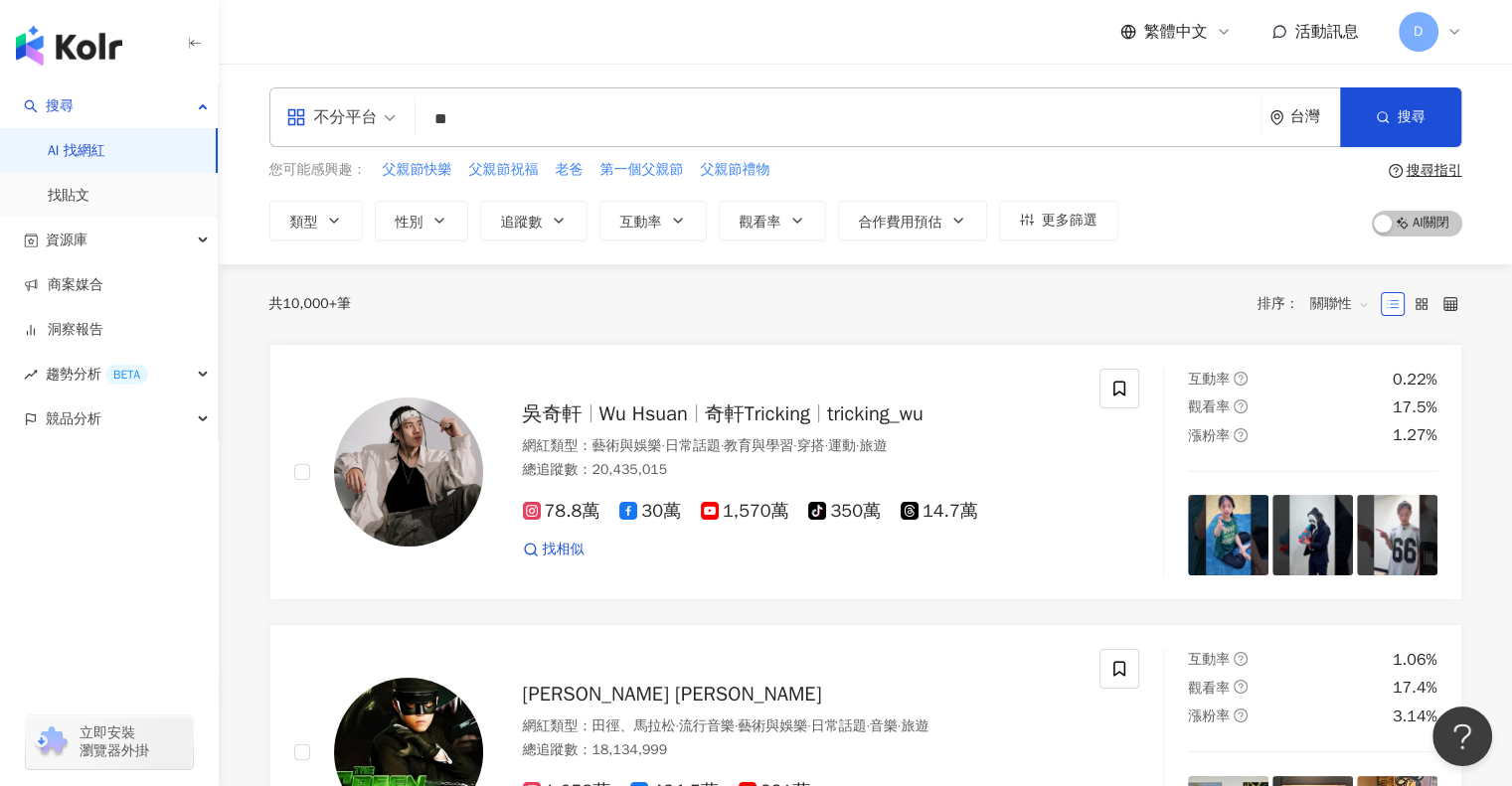 type on "*" 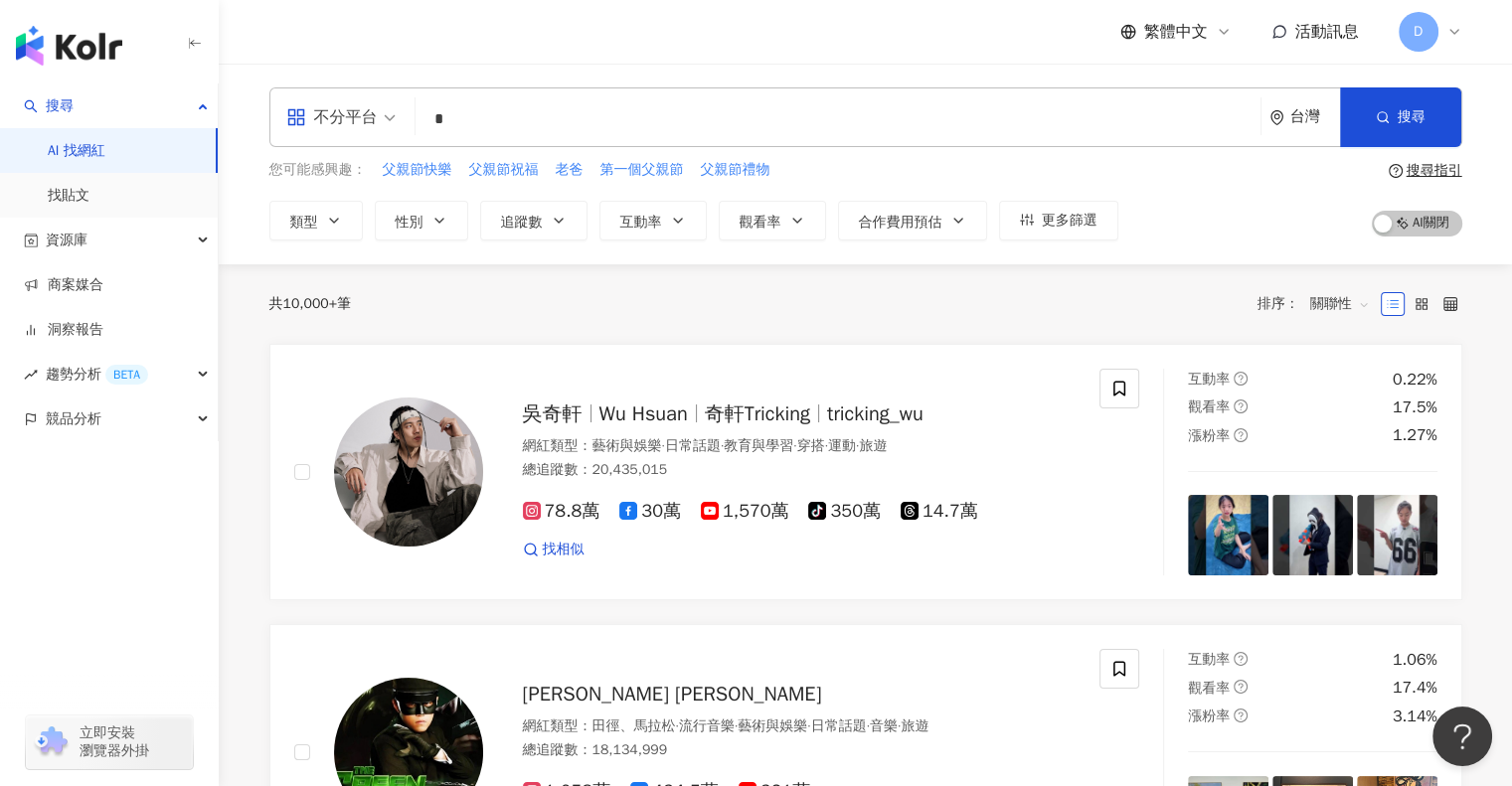 type on "*" 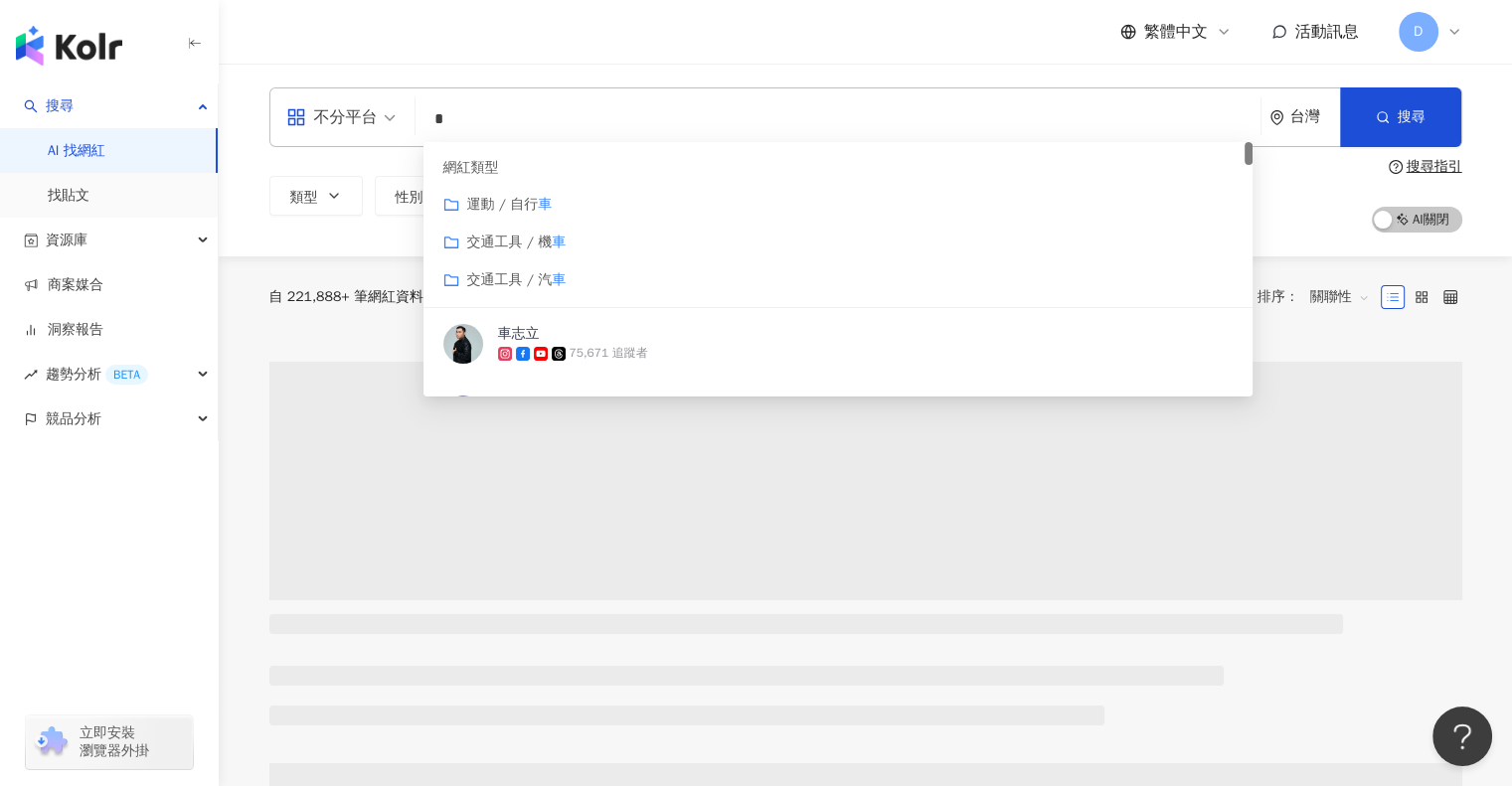 click on "自 221,888+ 筆網紅資料中搜尋... 條件 ： 關鍵字：車 重置 排序： 關聯性 你是不是想找其他的  車 ？ 車 日本 8,682追蹤者 或許你想看 台灣   Instagram  Top 100 台灣   Facebook  Top 100 台灣   YouTube  Top 100" at bounding box center (866, 1165) 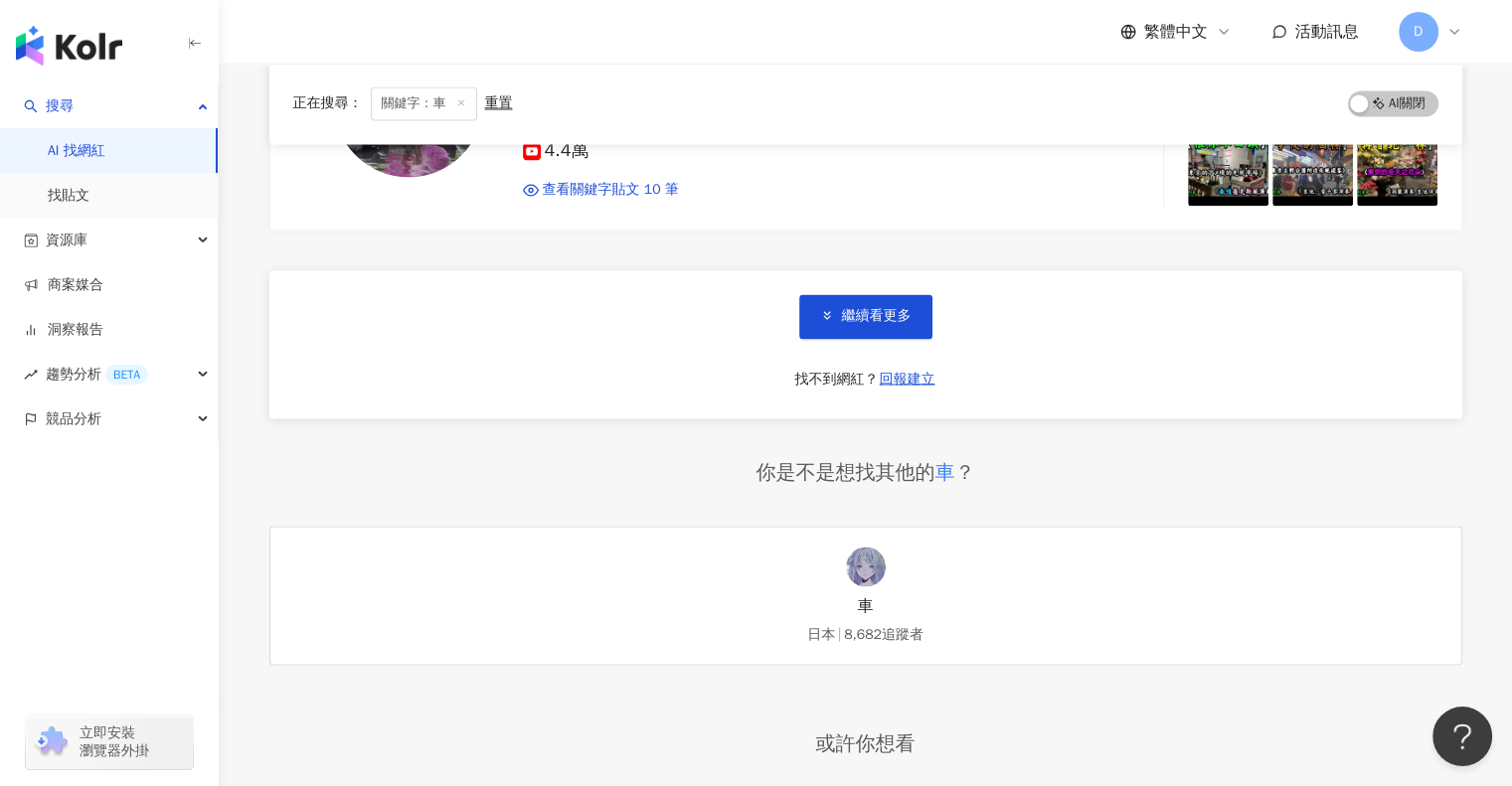 scroll, scrollTop: 3379, scrollLeft: 0, axis: vertical 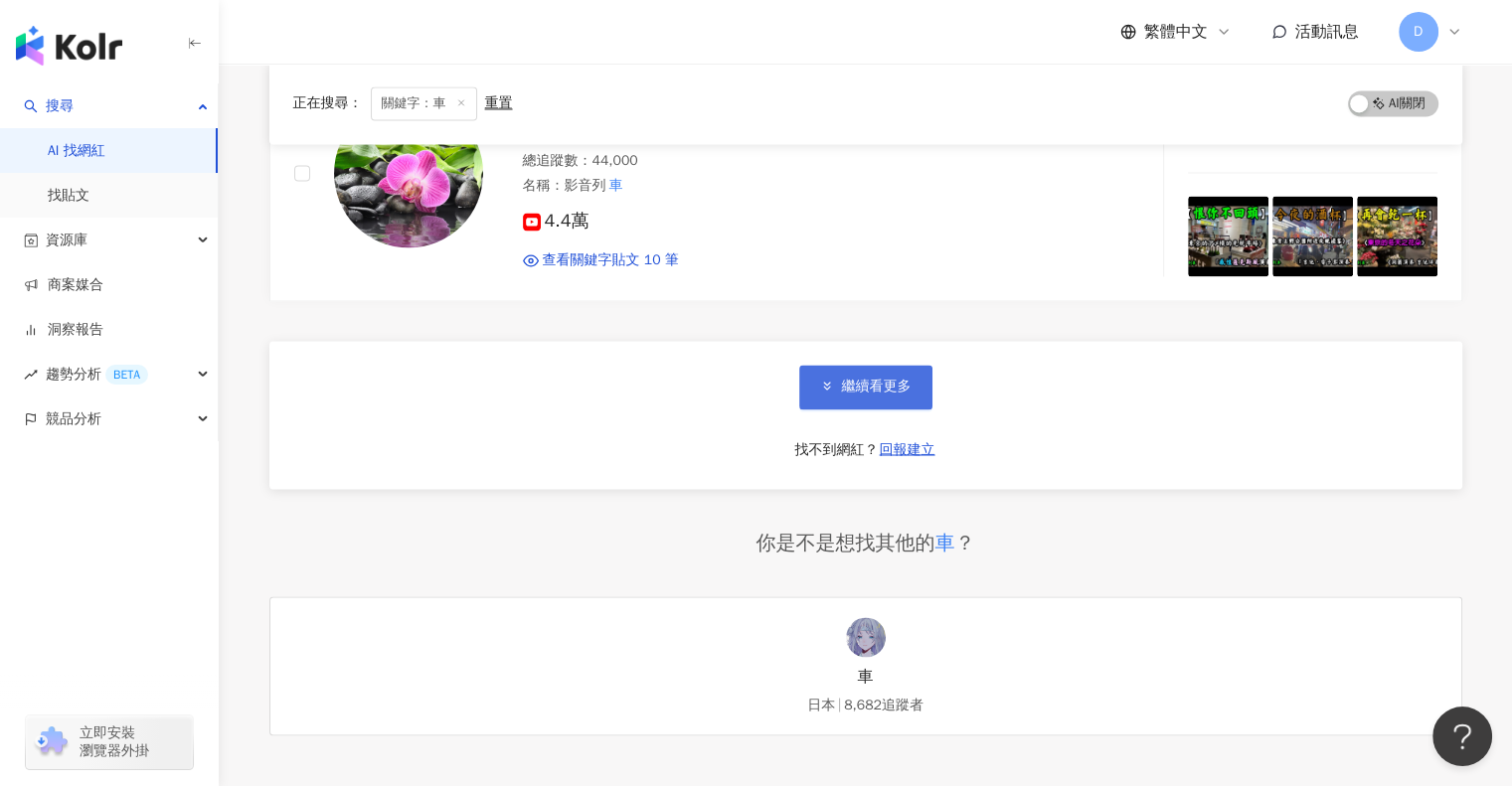 click on "繼續看更多" at bounding box center (877, 387) 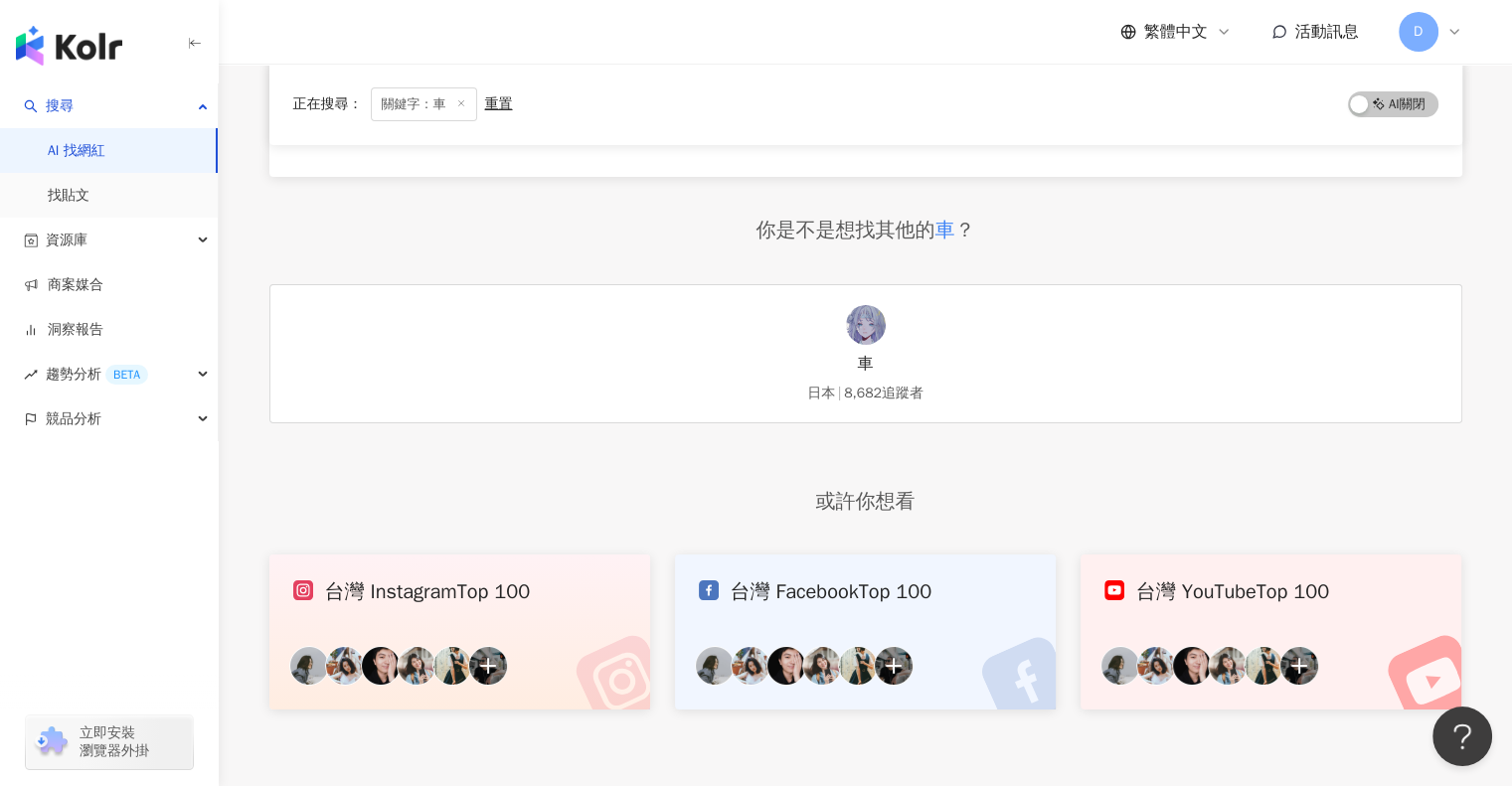scroll, scrollTop: 6757, scrollLeft: 0, axis: vertical 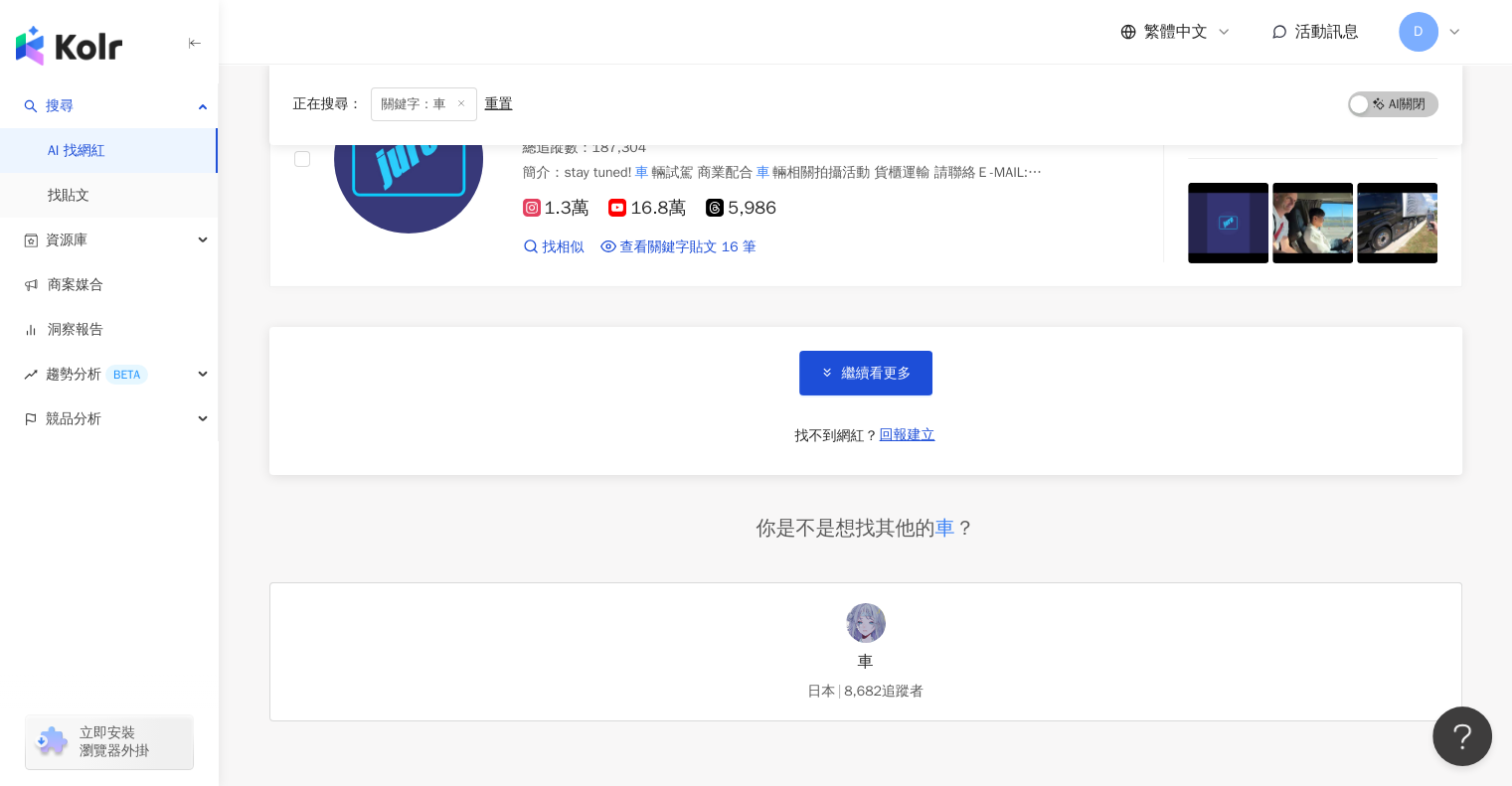 click at bounding box center [109, 507] 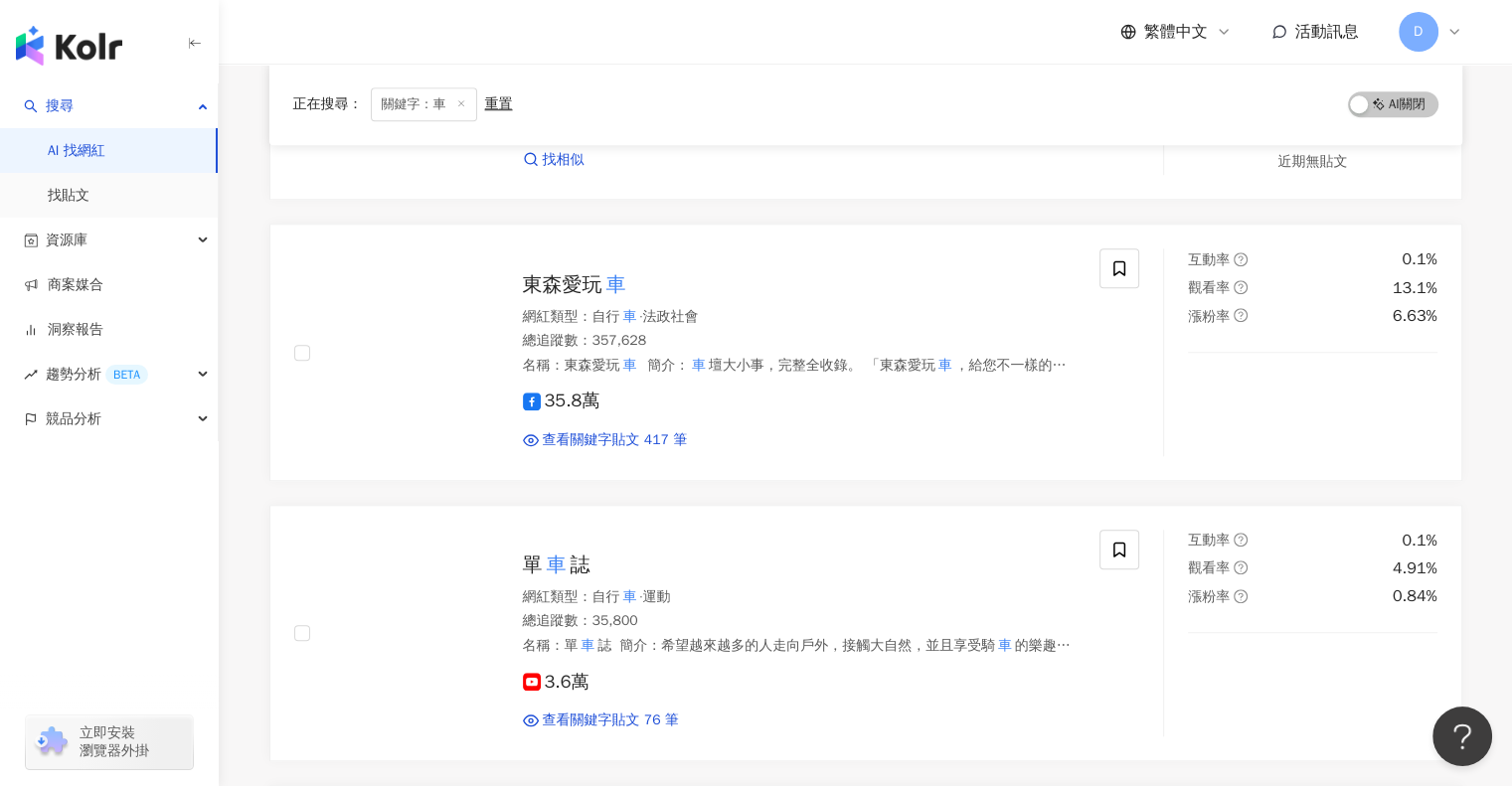 scroll, scrollTop: 7, scrollLeft: 0, axis: vertical 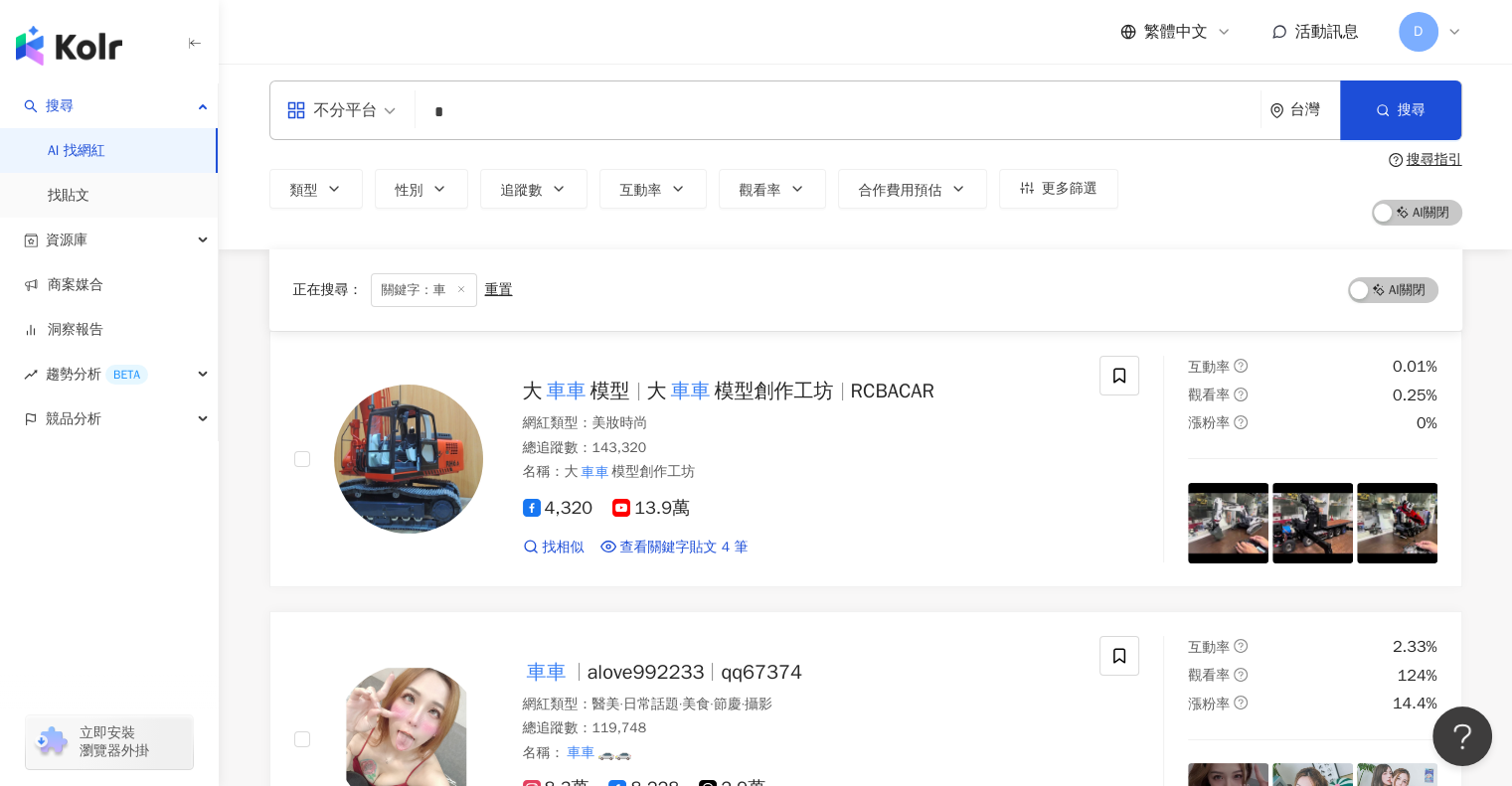 click on "*" at bounding box center [838, 112] 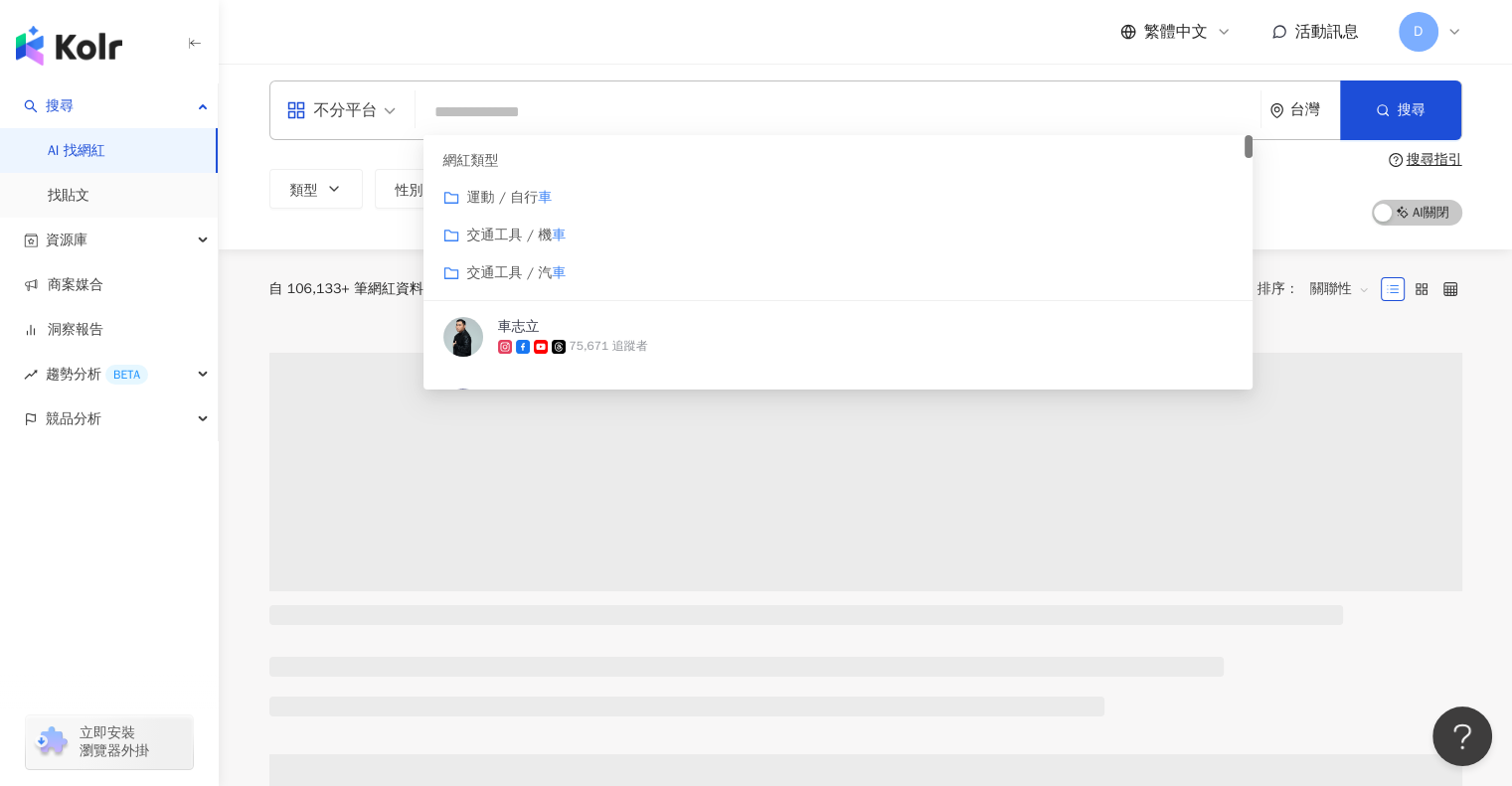scroll, scrollTop: 0, scrollLeft: 0, axis: both 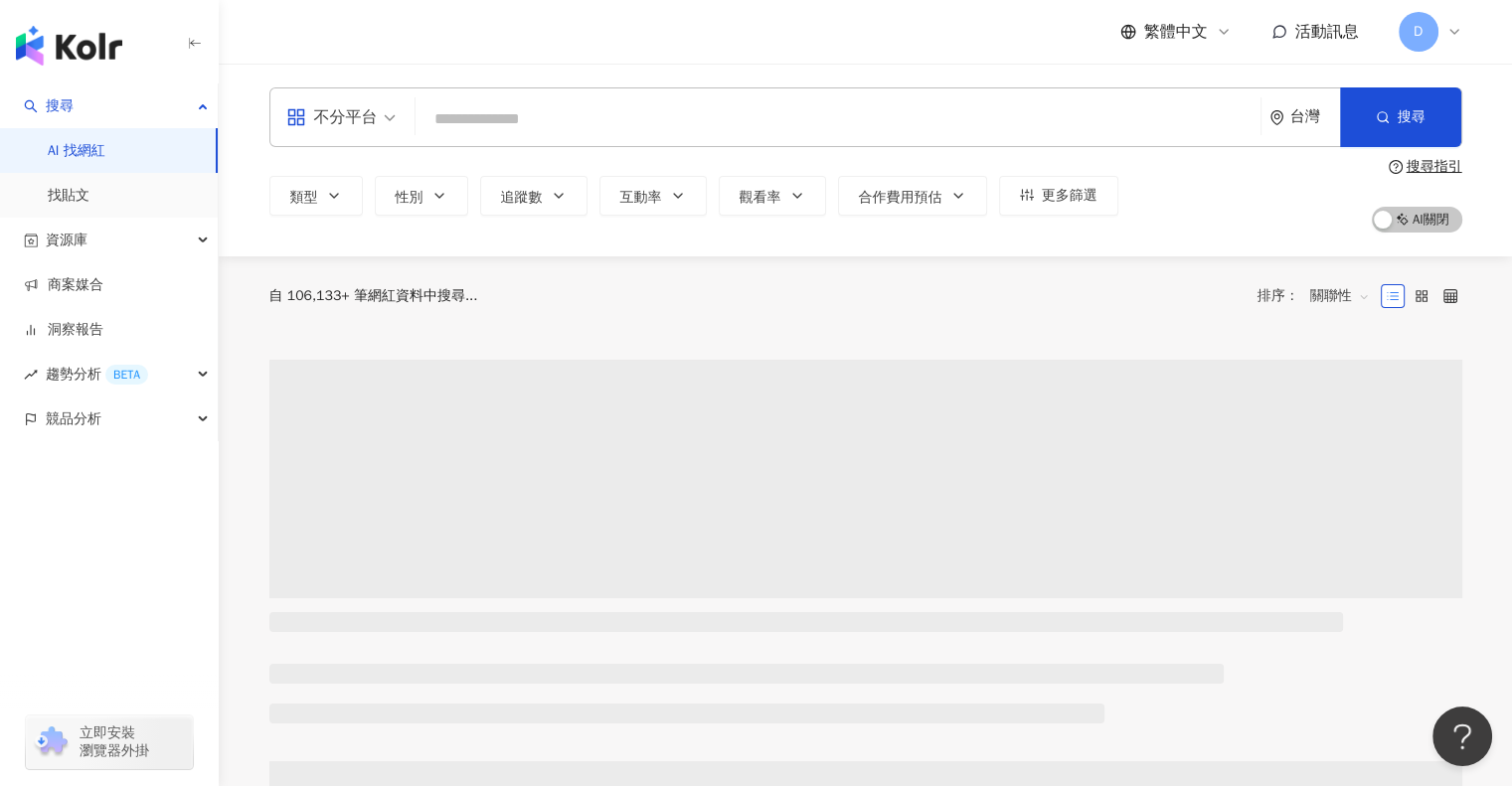 drag, startPoint x: 455, startPoint y: 118, endPoint x: 437, endPoint y: 116, distance: 18.11077 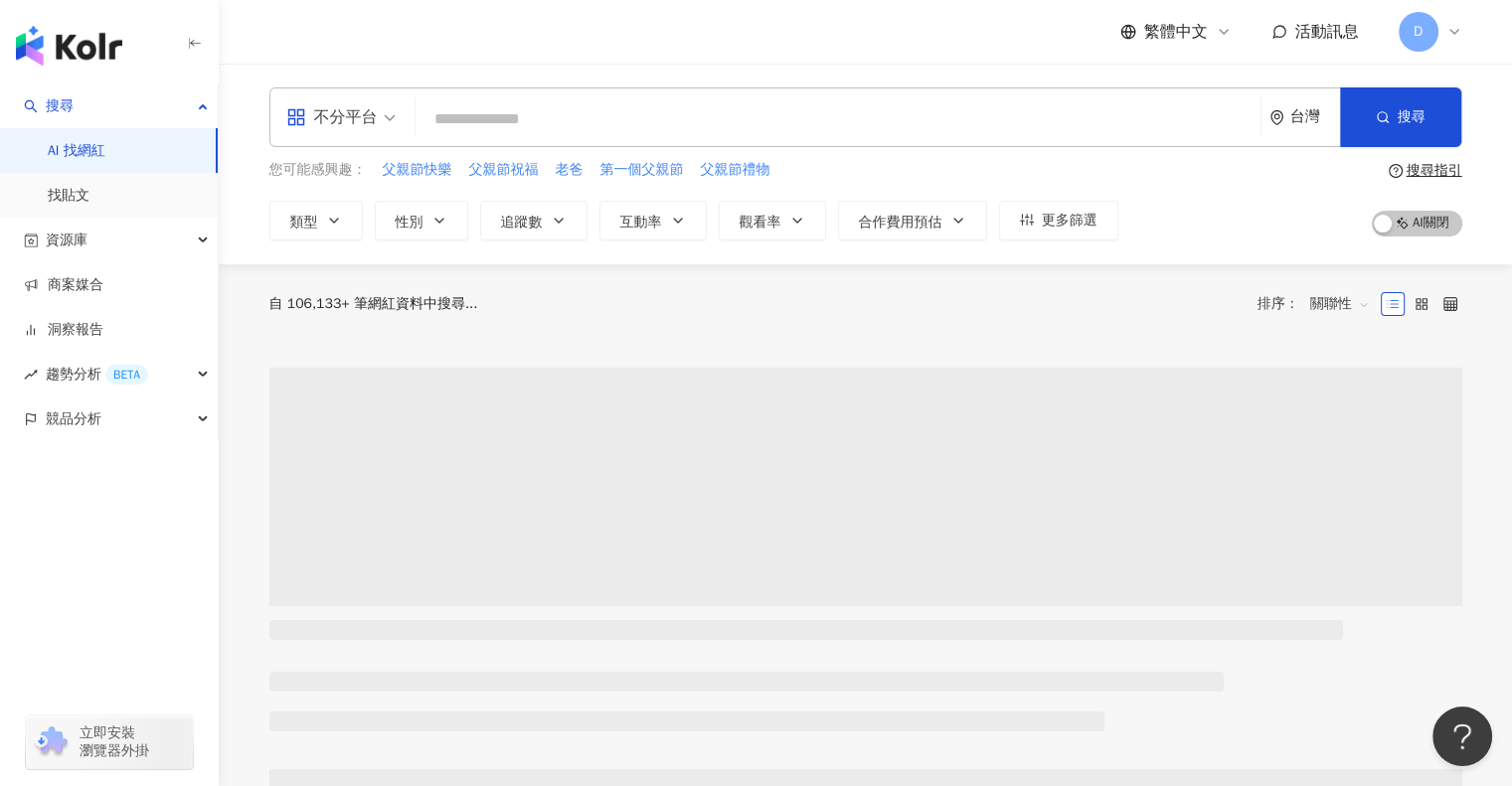 paste on "**********" 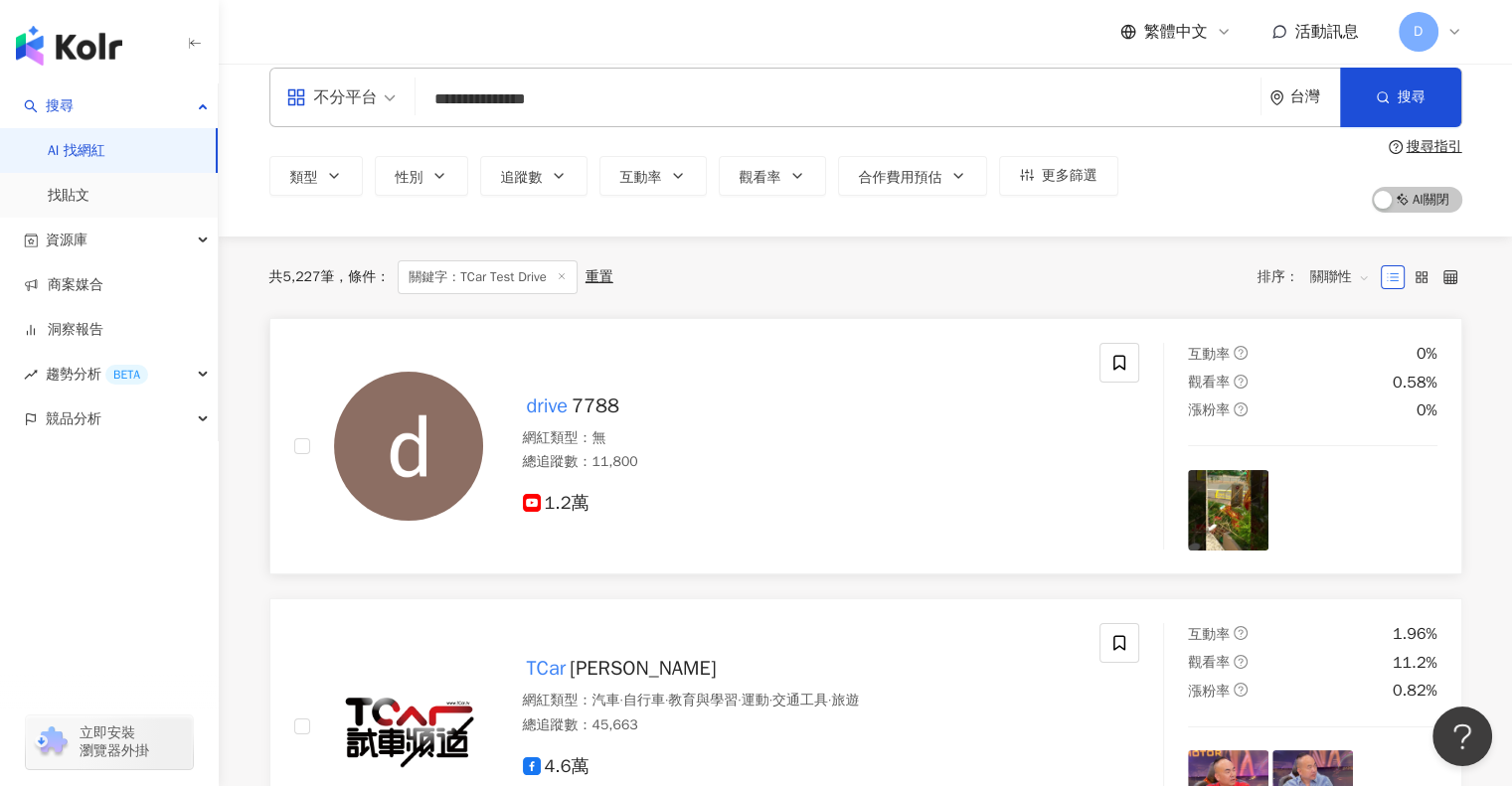 scroll, scrollTop: 318, scrollLeft: 0, axis: vertical 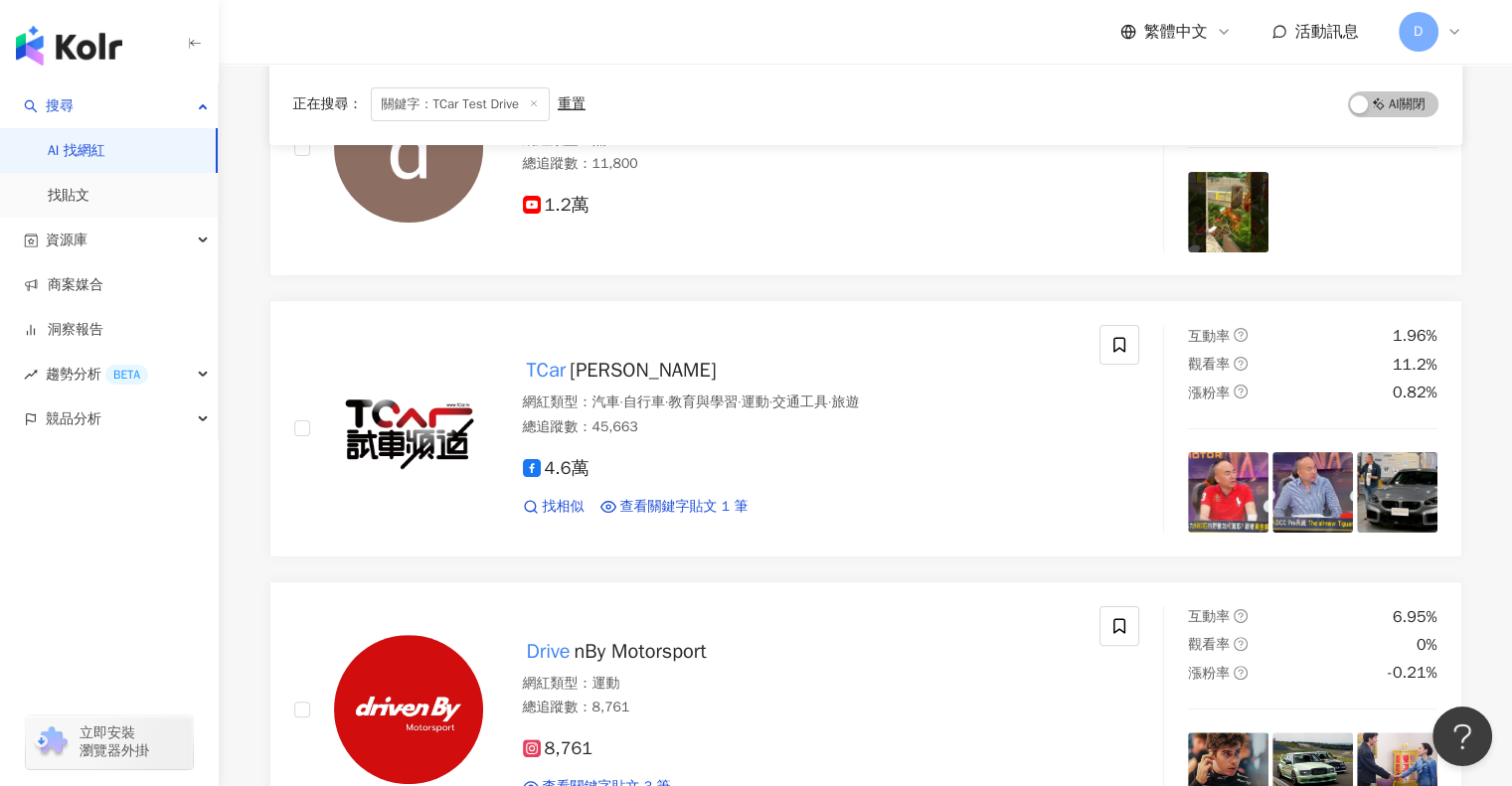 click on "關鍵字：TCar Test Drive" at bounding box center (460, 104) 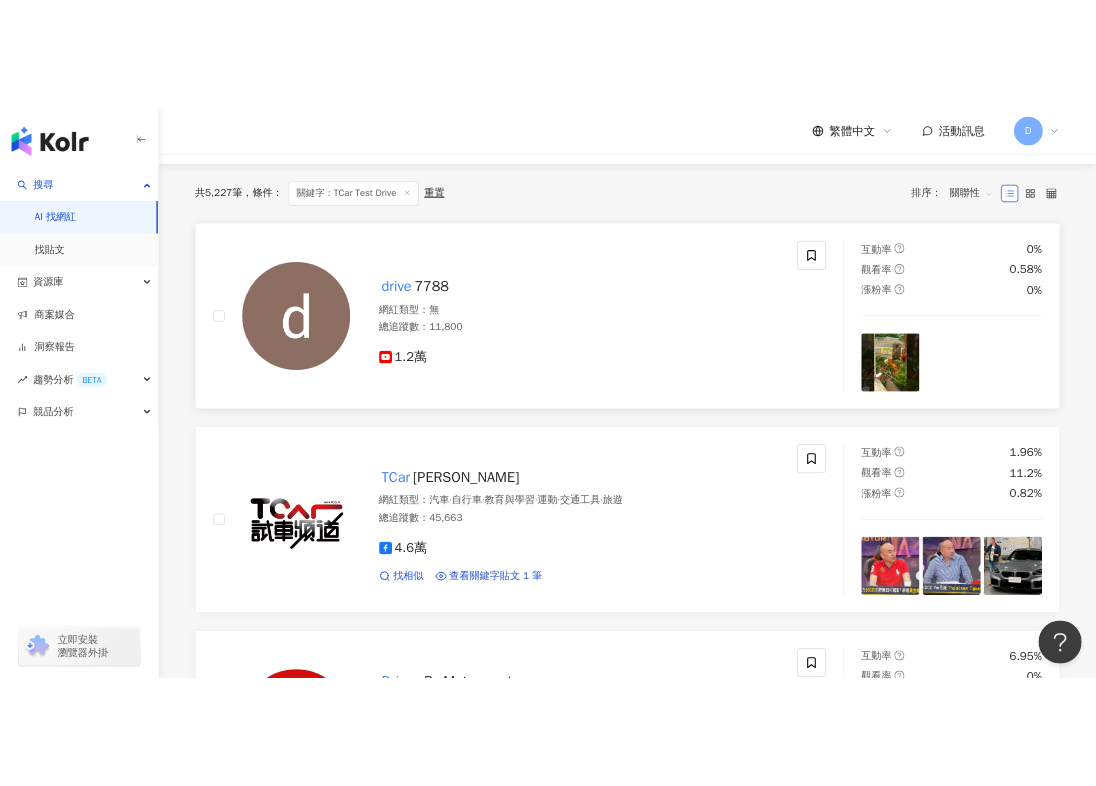 scroll, scrollTop: 0, scrollLeft: 0, axis: both 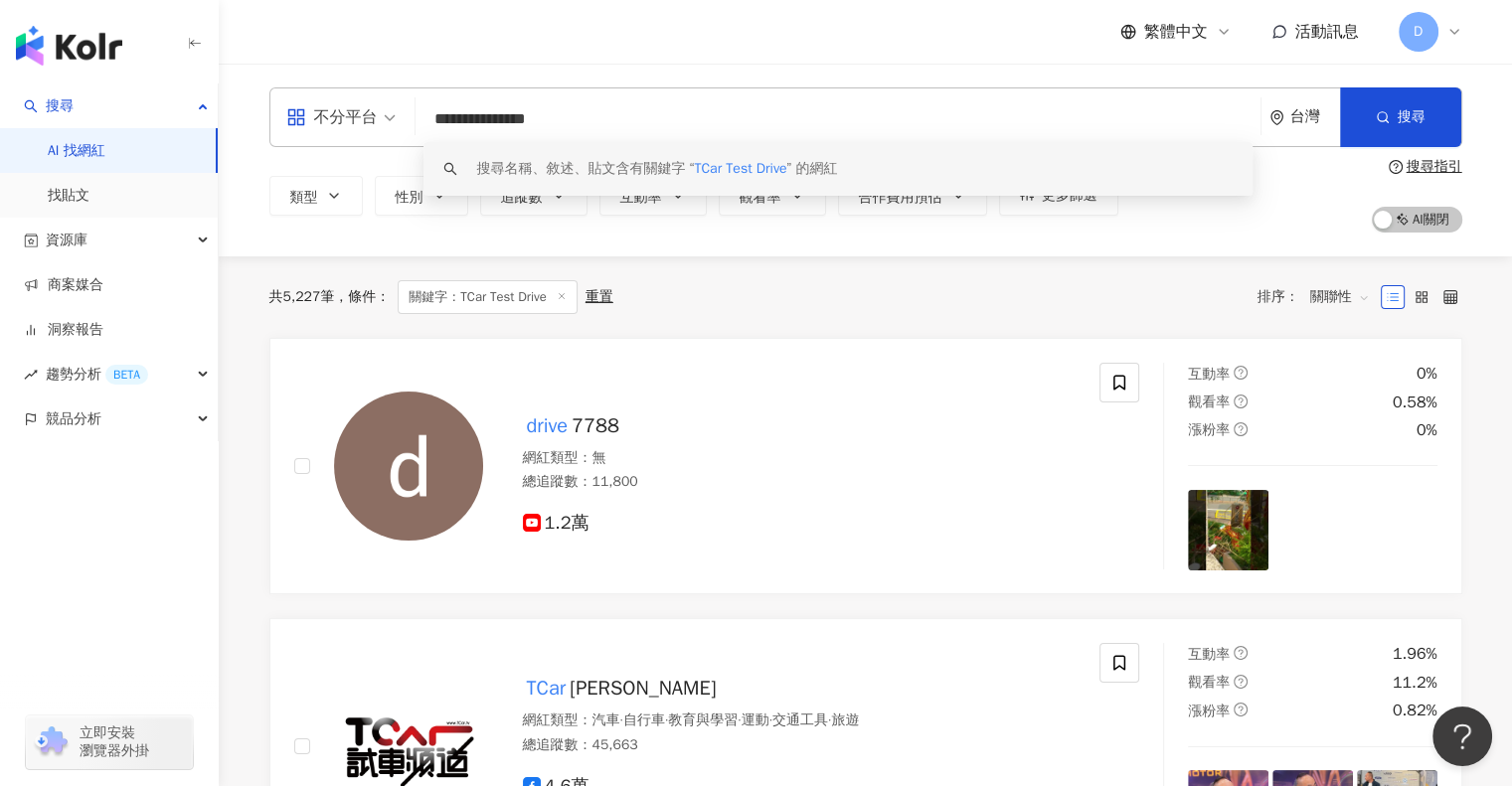 drag, startPoint x: 560, startPoint y: 114, endPoint x: 398, endPoint y: 116, distance: 162.01235 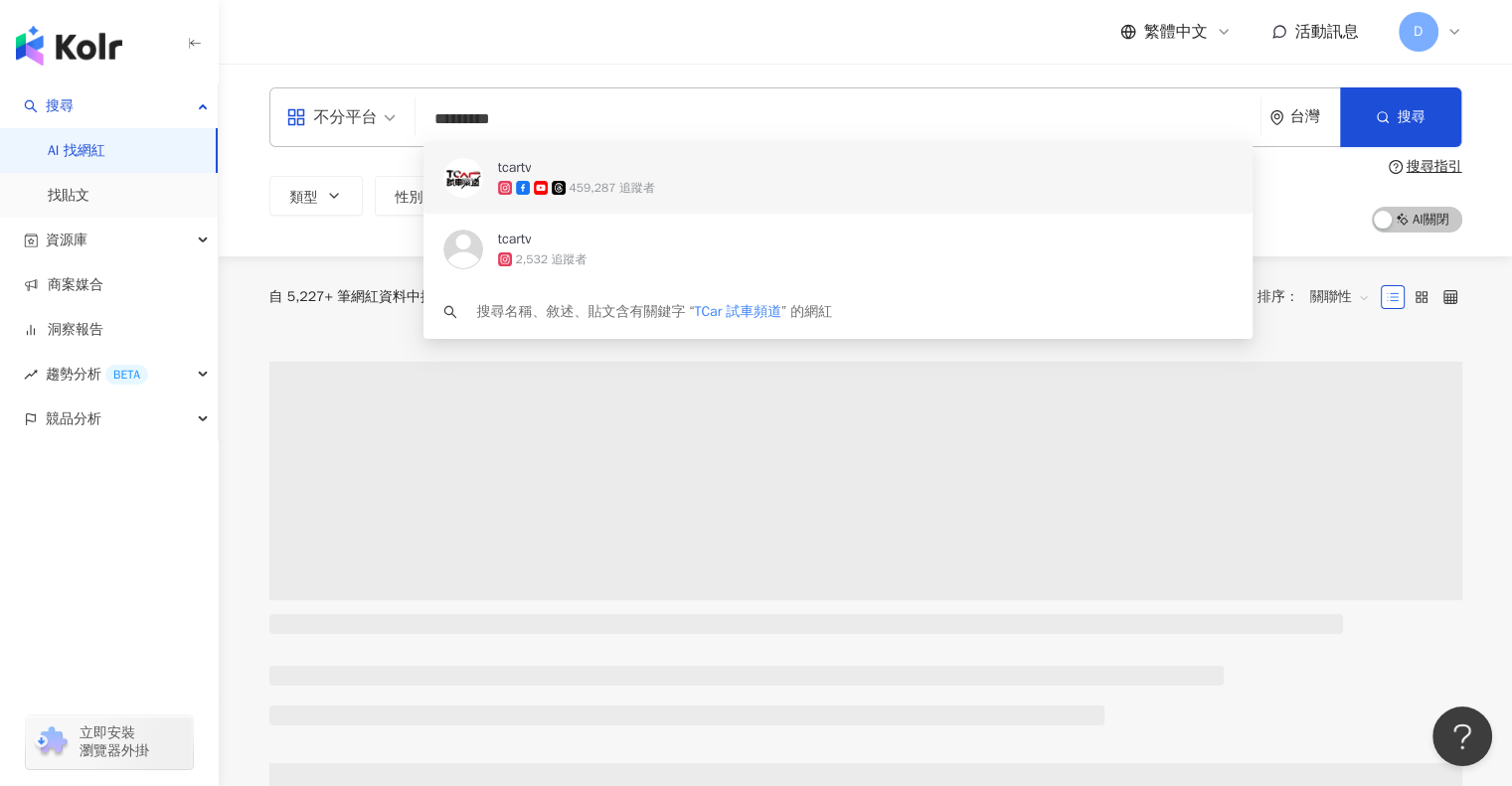 click on "459,287   追蹤者" at bounding box center (612, 188) 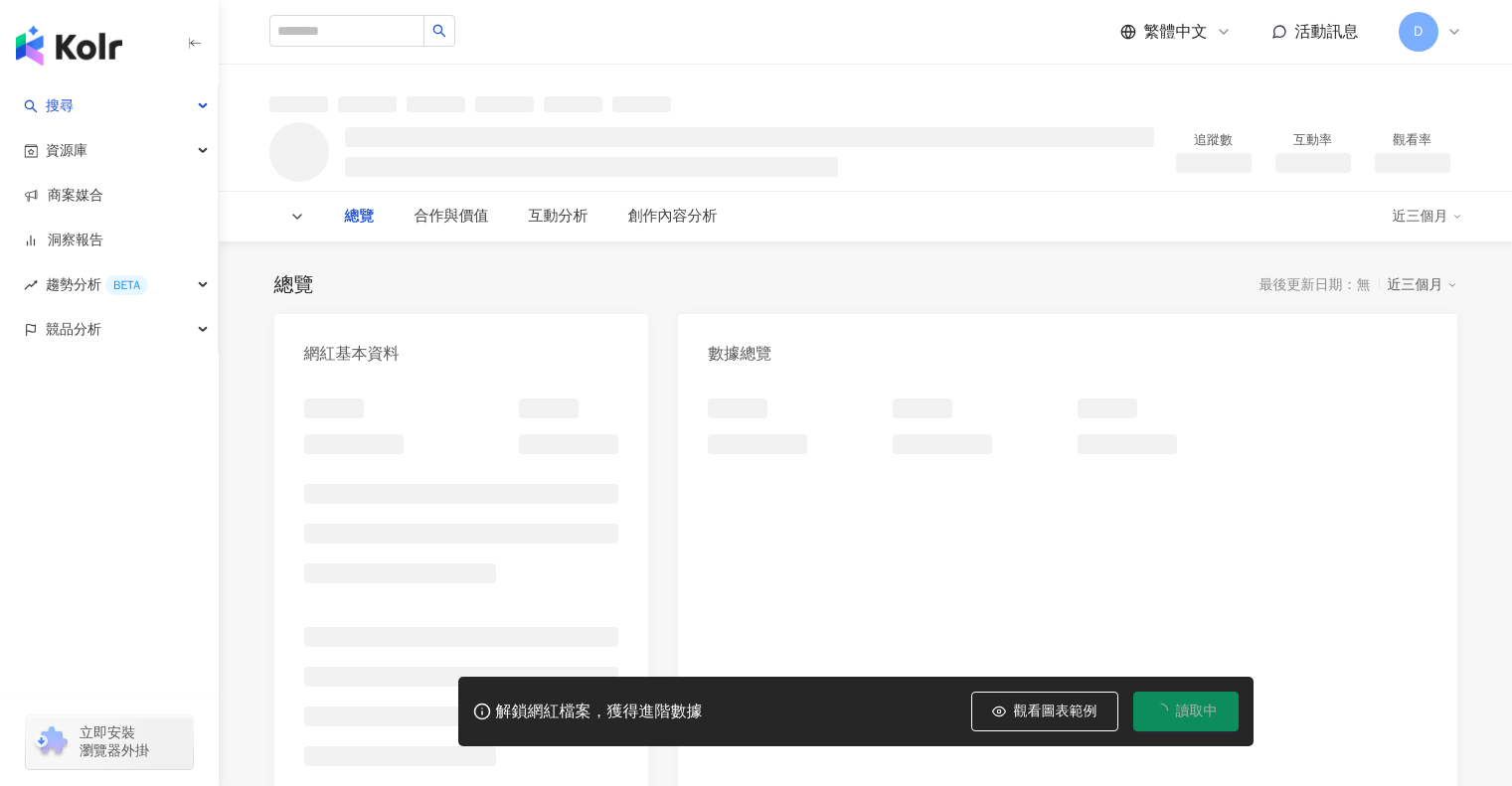 scroll, scrollTop: 0, scrollLeft: 0, axis: both 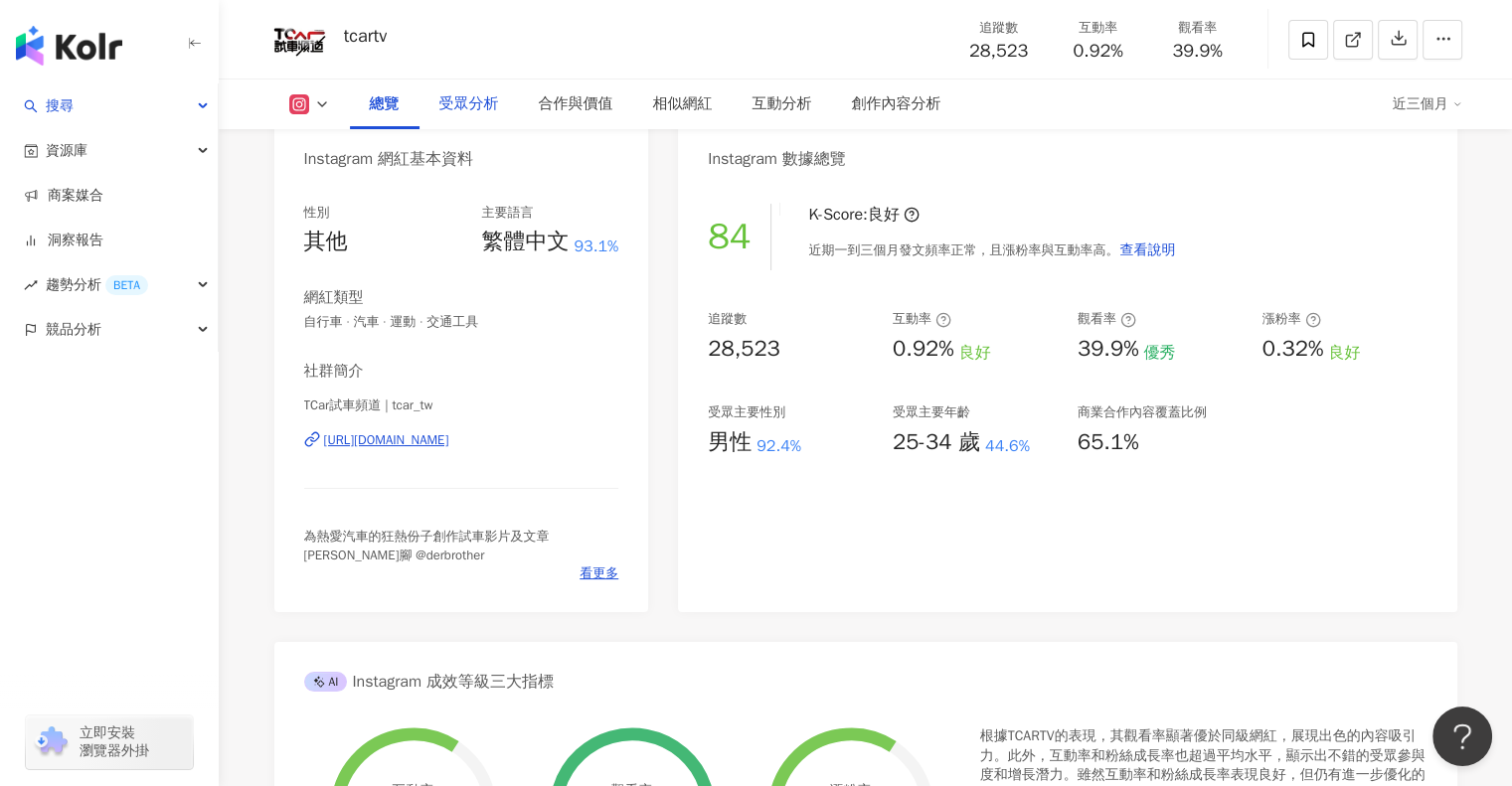 click on "受眾分析" at bounding box center [469, 104] 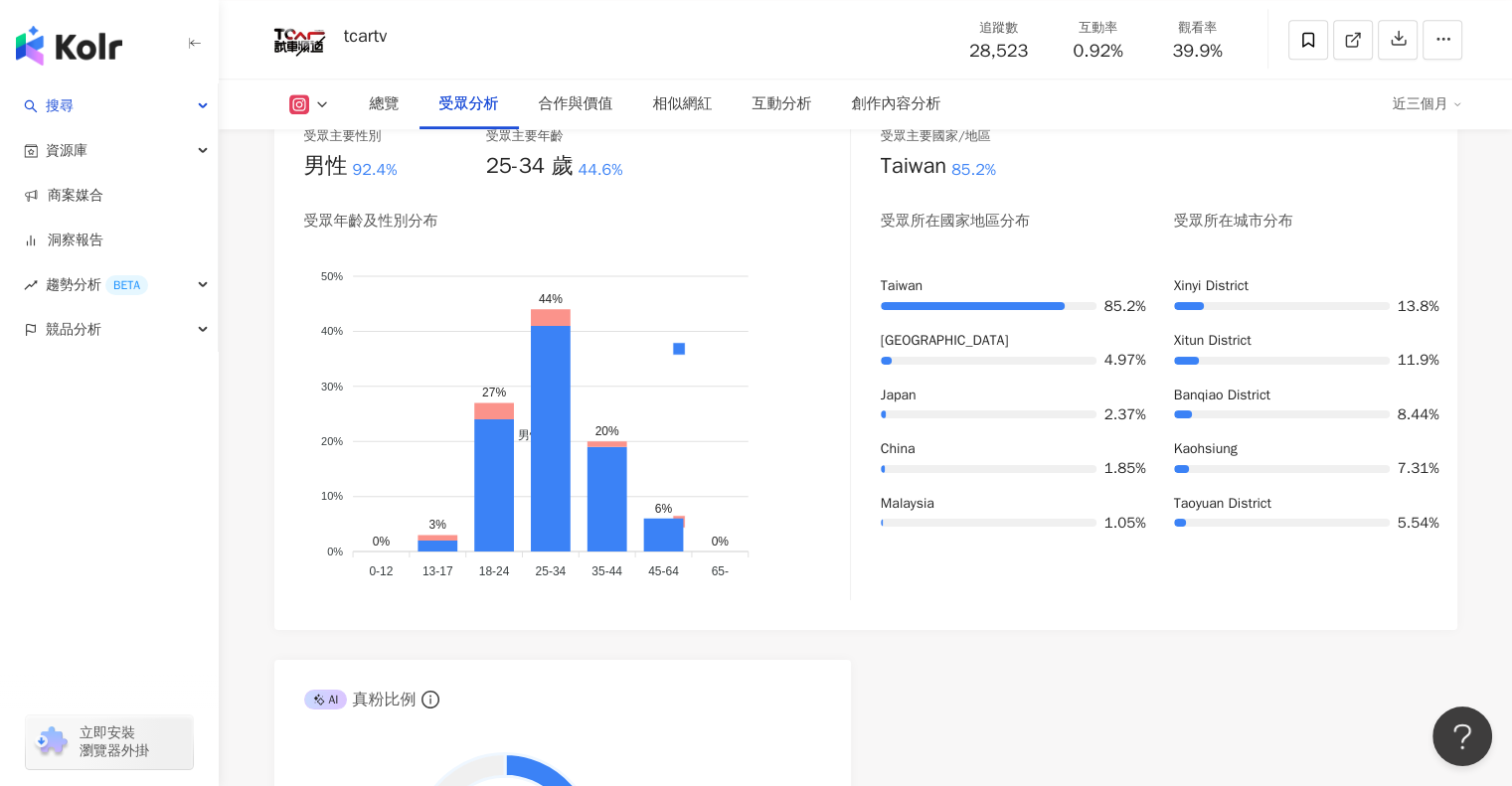 scroll, scrollTop: 1882, scrollLeft: 0, axis: vertical 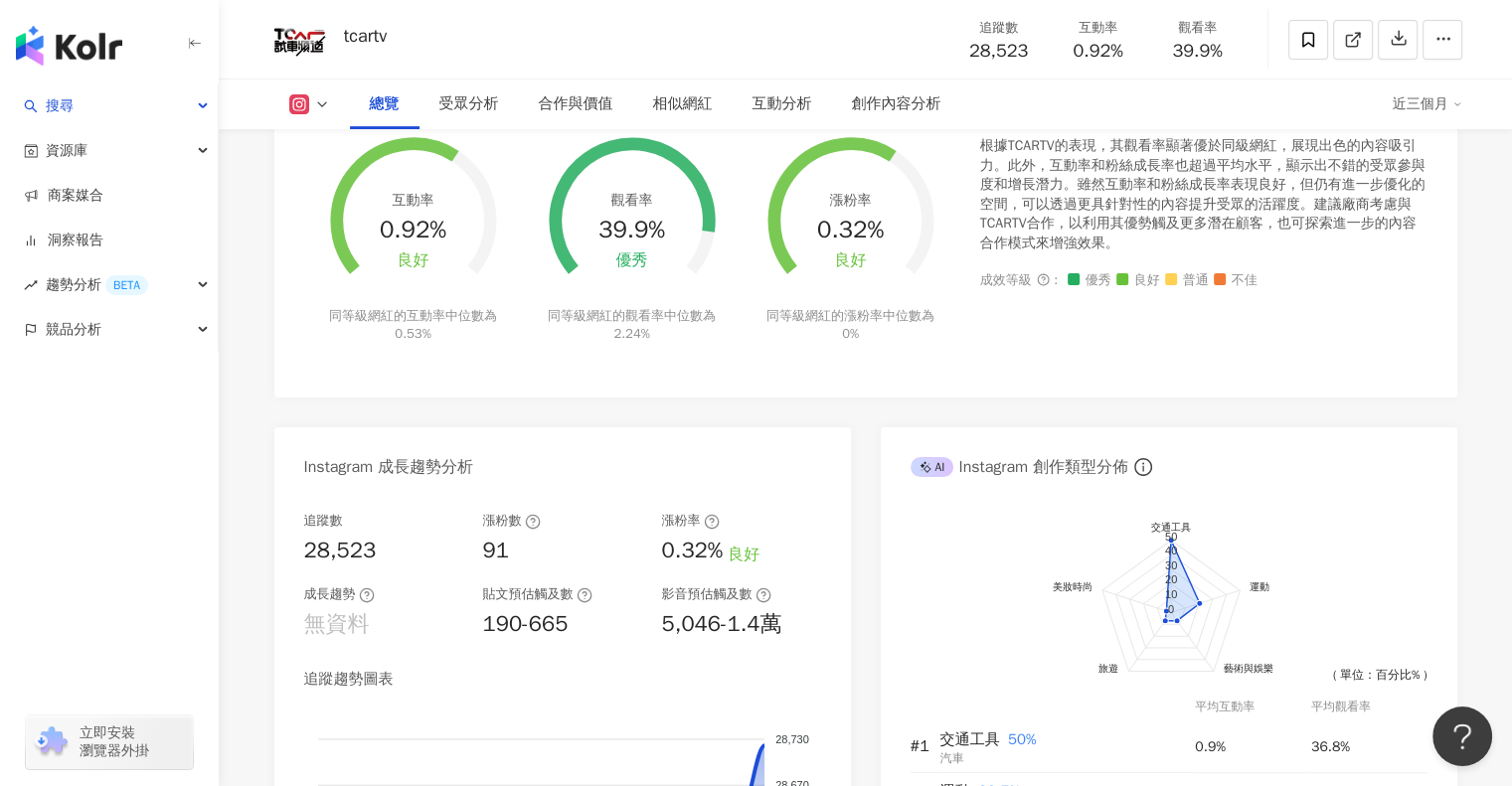 drag, startPoint x: 232, startPoint y: 268, endPoint x: 239, endPoint y: 186, distance: 82.298238 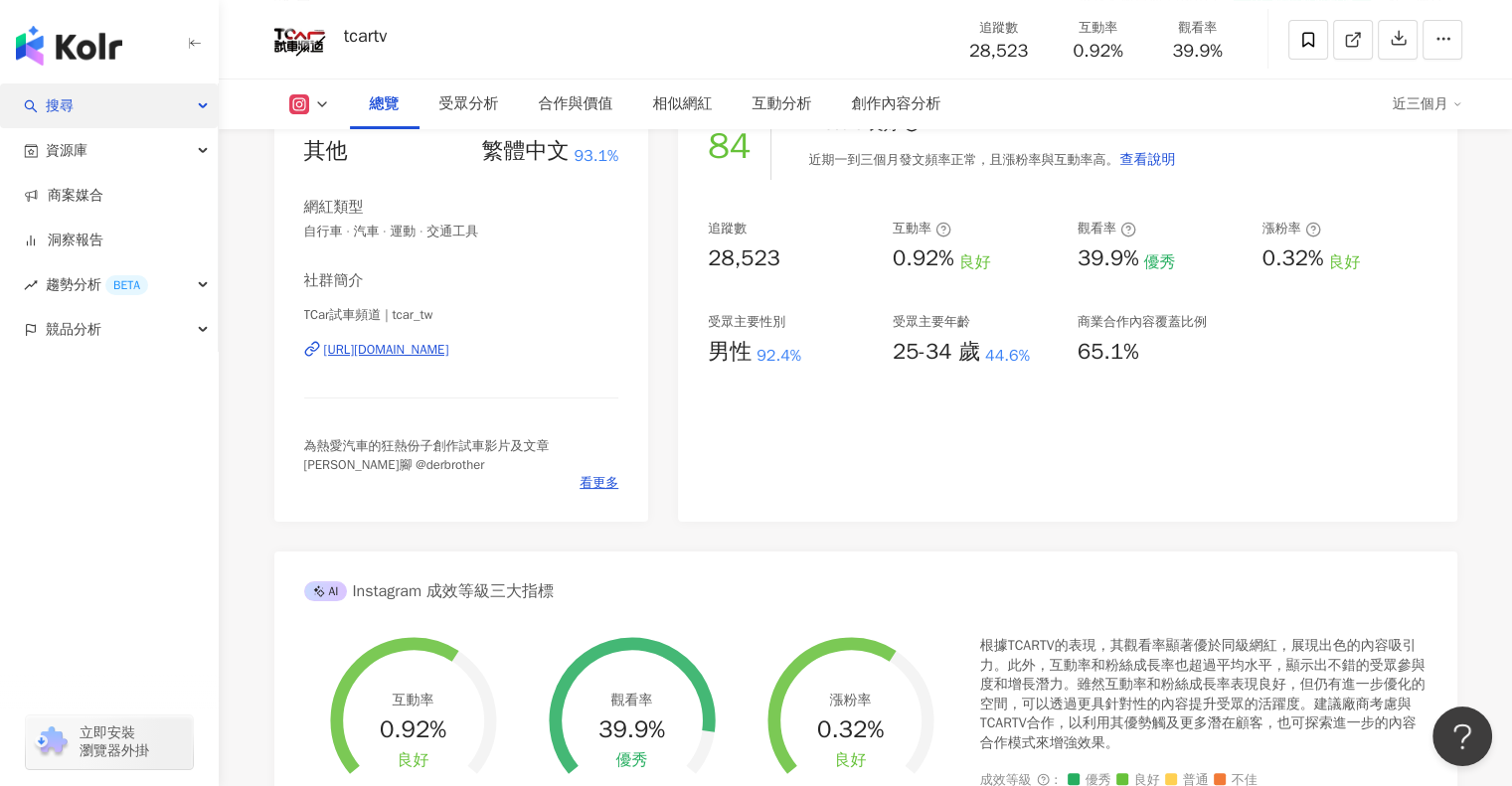 scroll, scrollTop: 193, scrollLeft: 0, axis: vertical 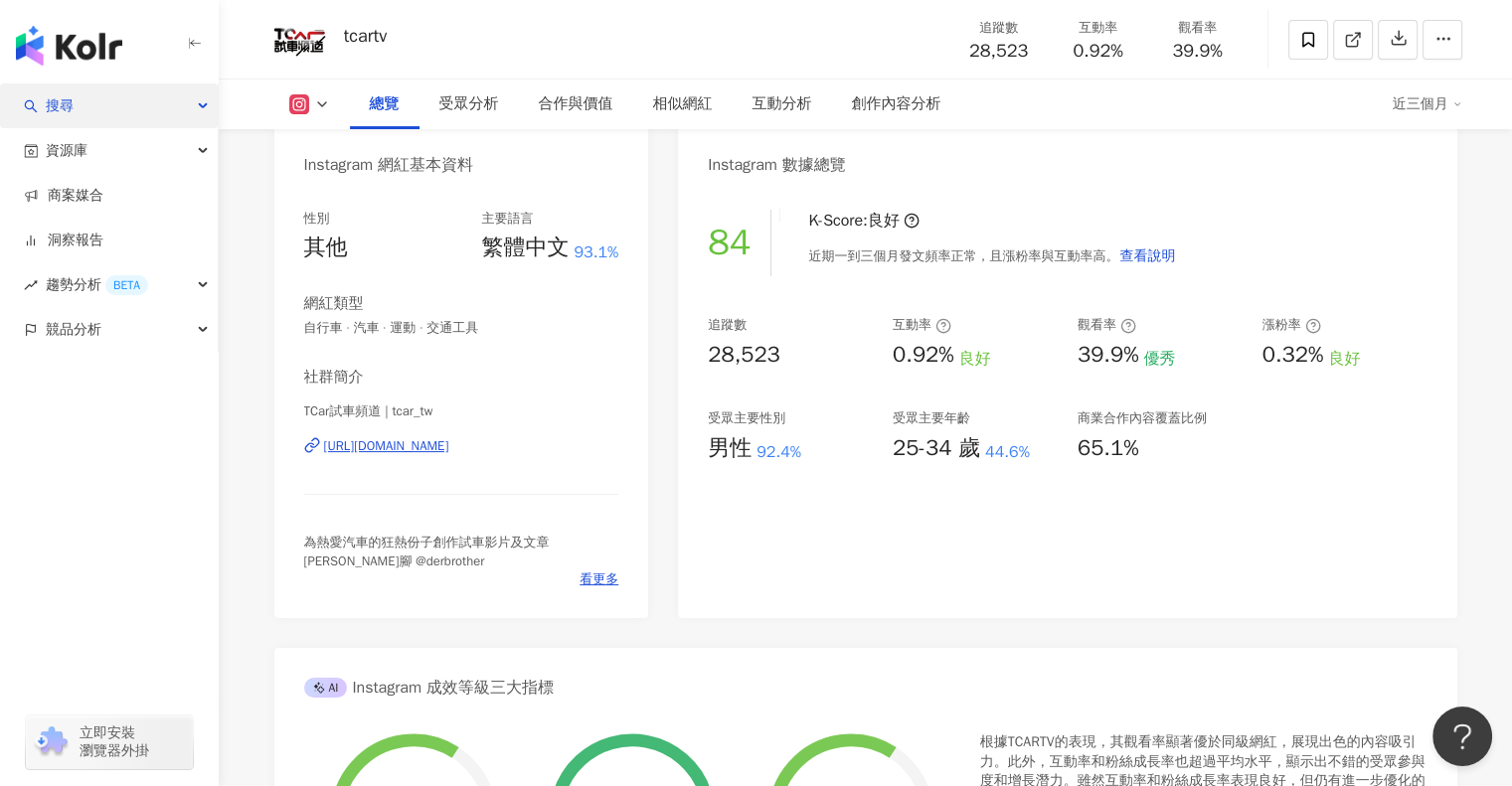 click on "搜尋" at bounding box center [108, 105] 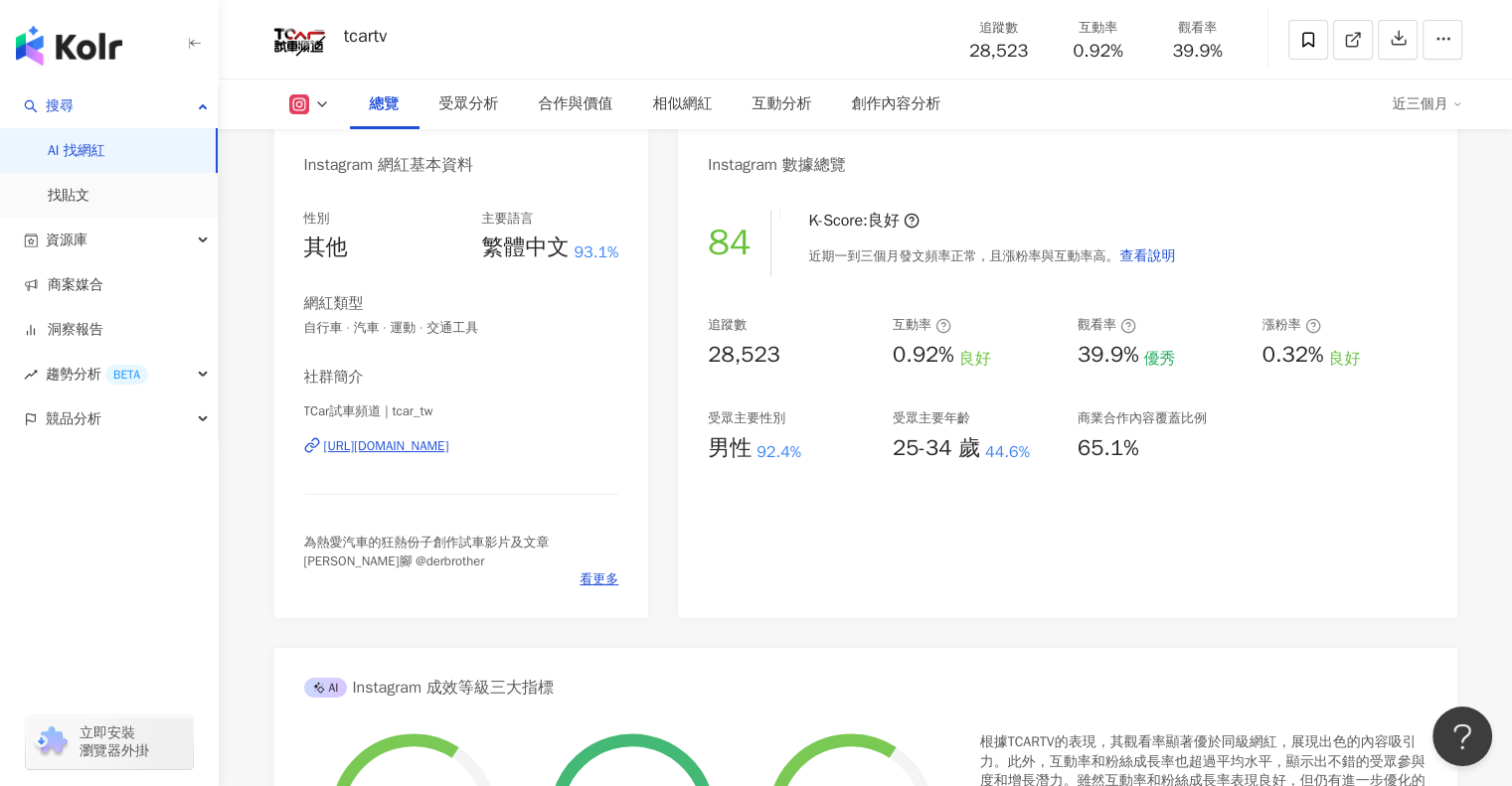click on "AI 找網紅" at bounding box center [77, 151] 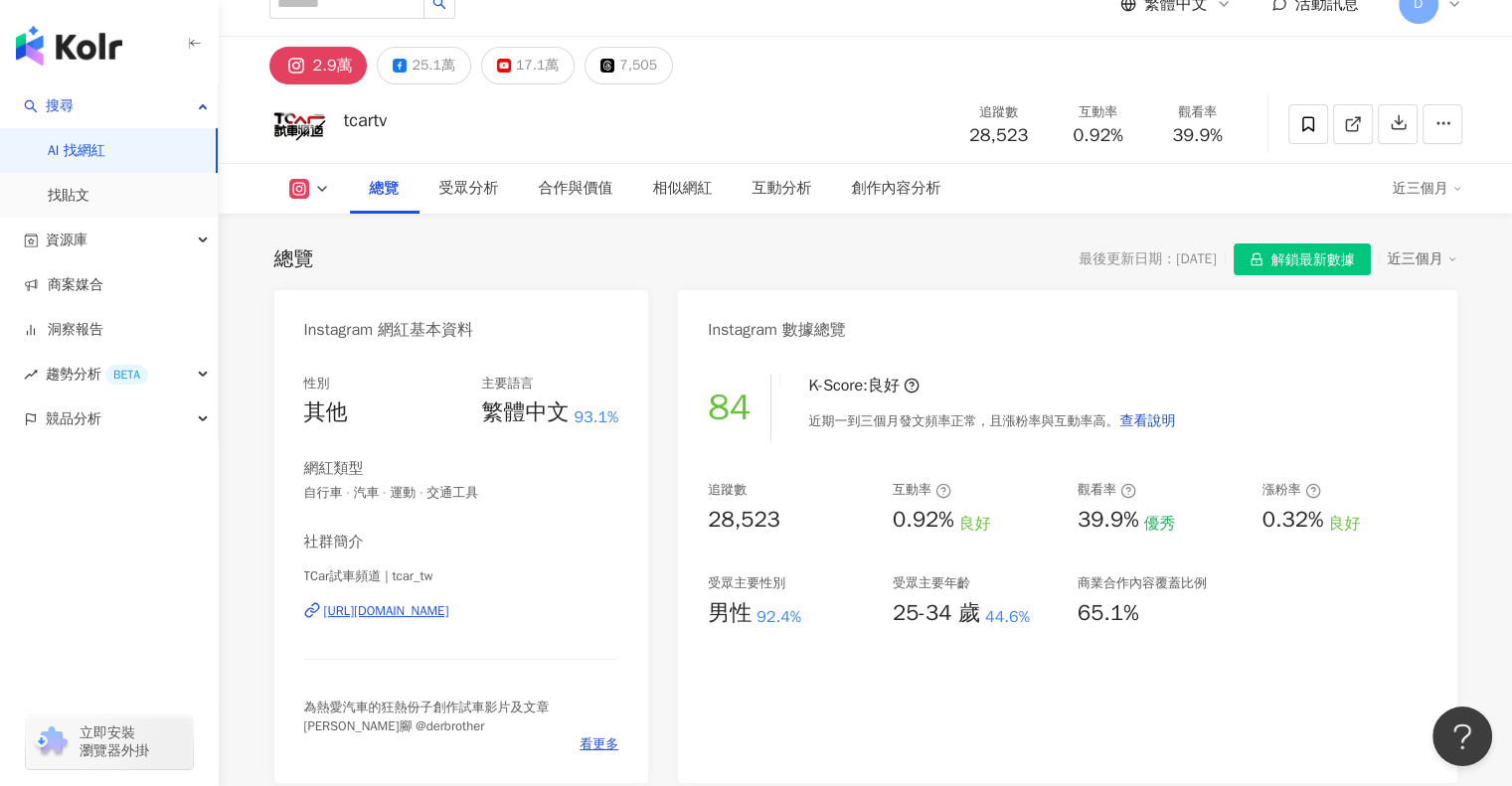 scroll, scrollTop: 0, scrollLeft: 0, axis: both 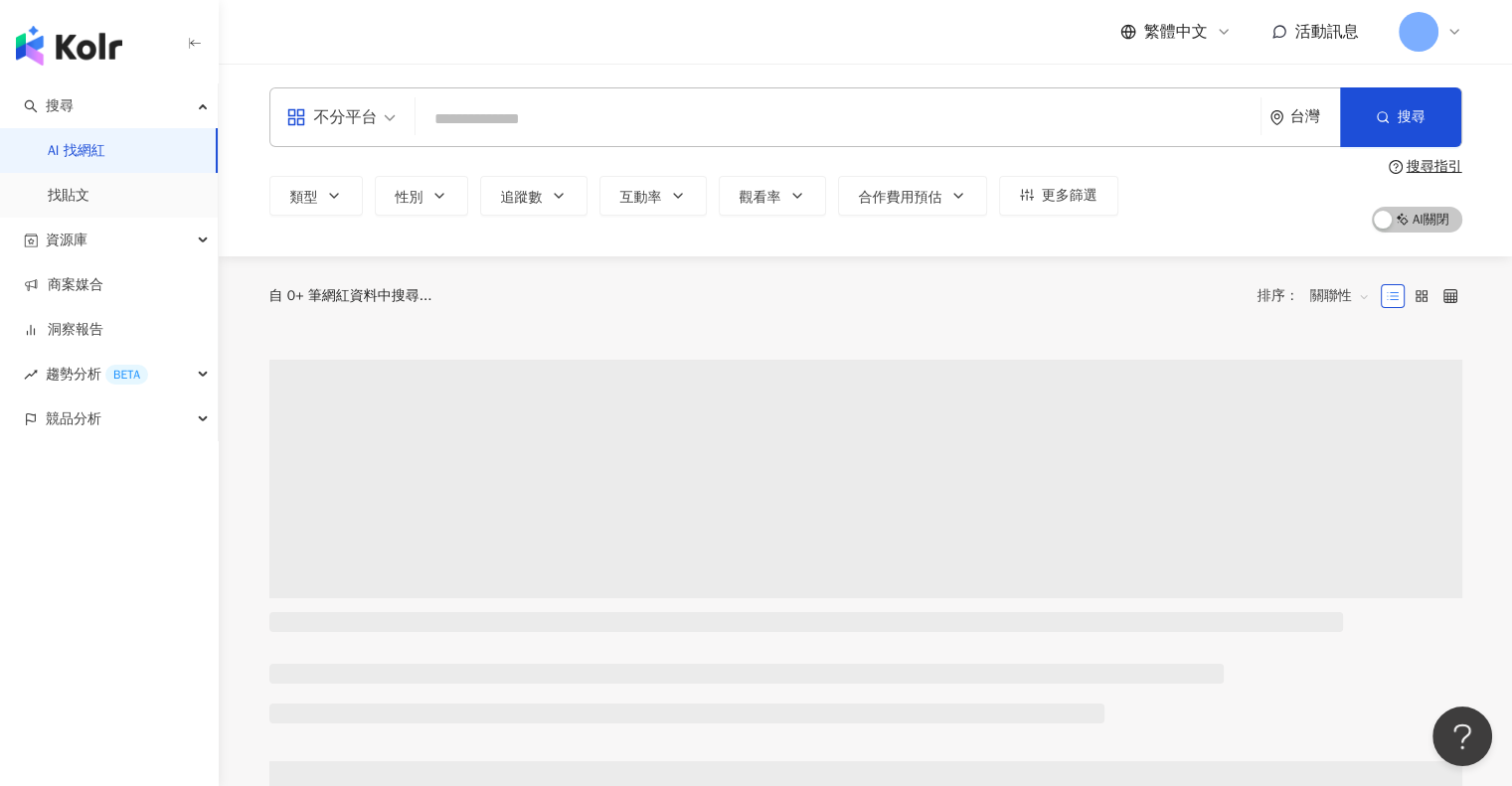 click on "繁體中文 活動訊息 D" at bounding box center [866, 32] 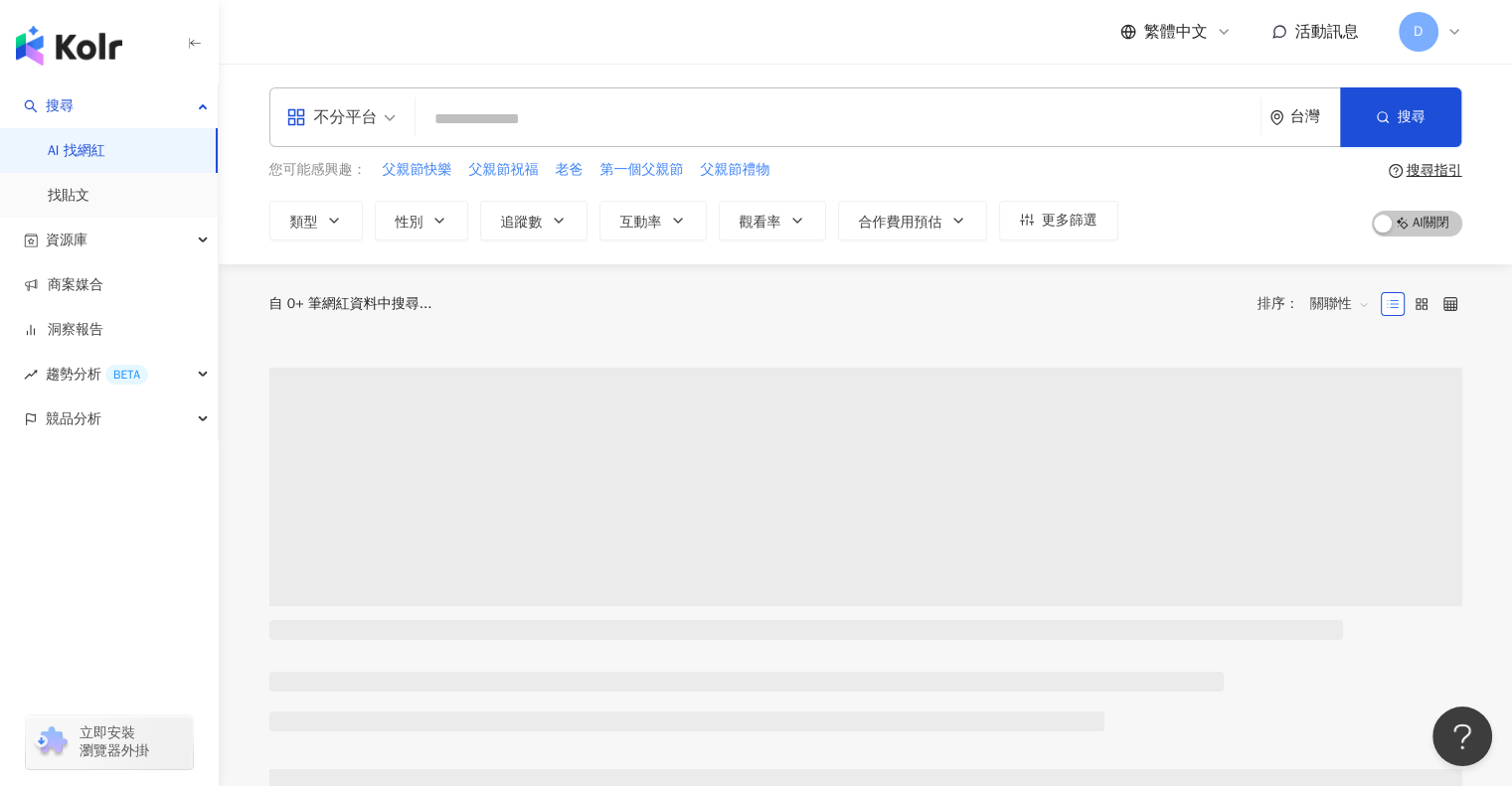click at bounding box center [838, 119] 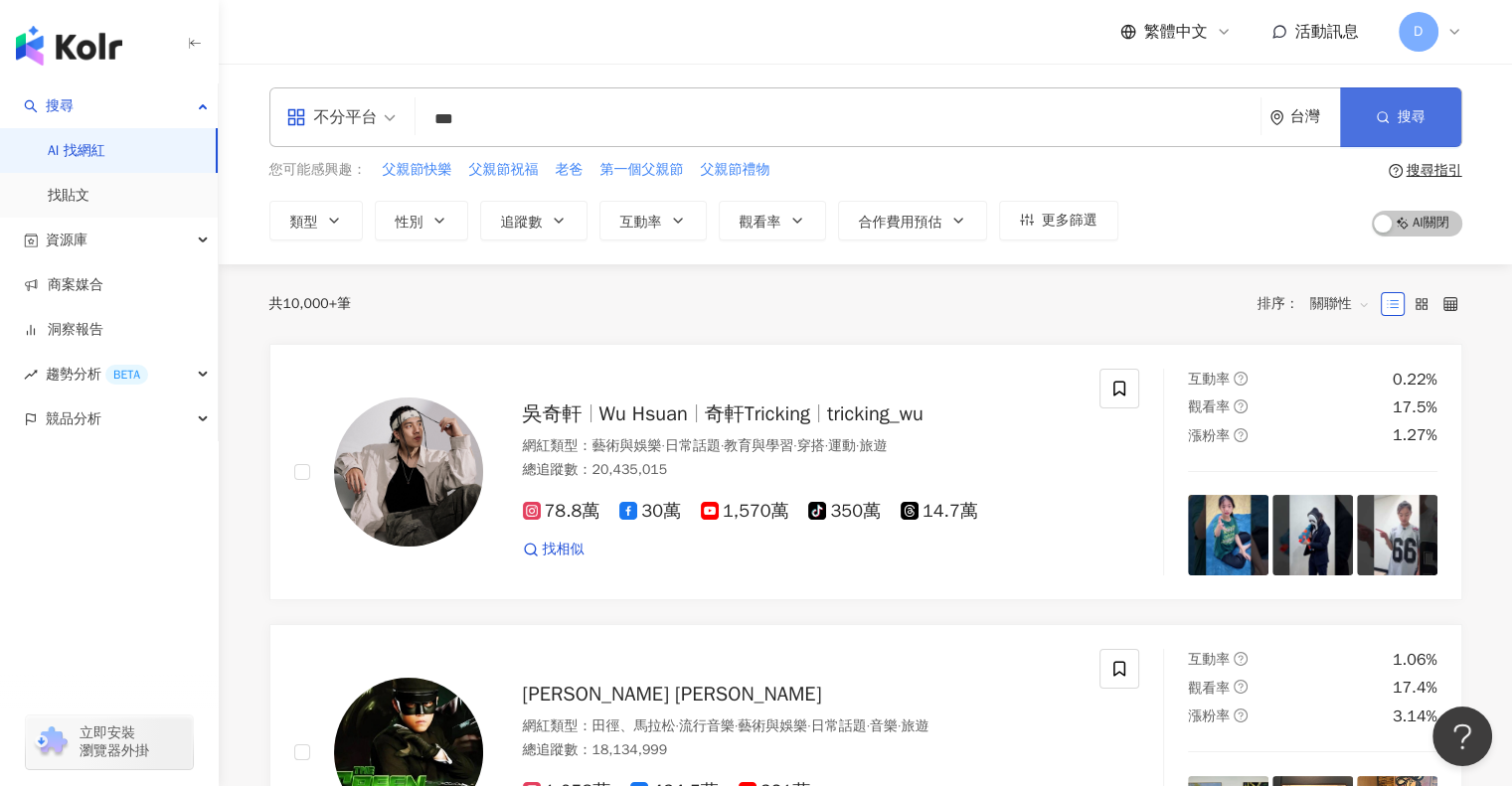 click on "搜尋" at bounding box center (1412, 117) 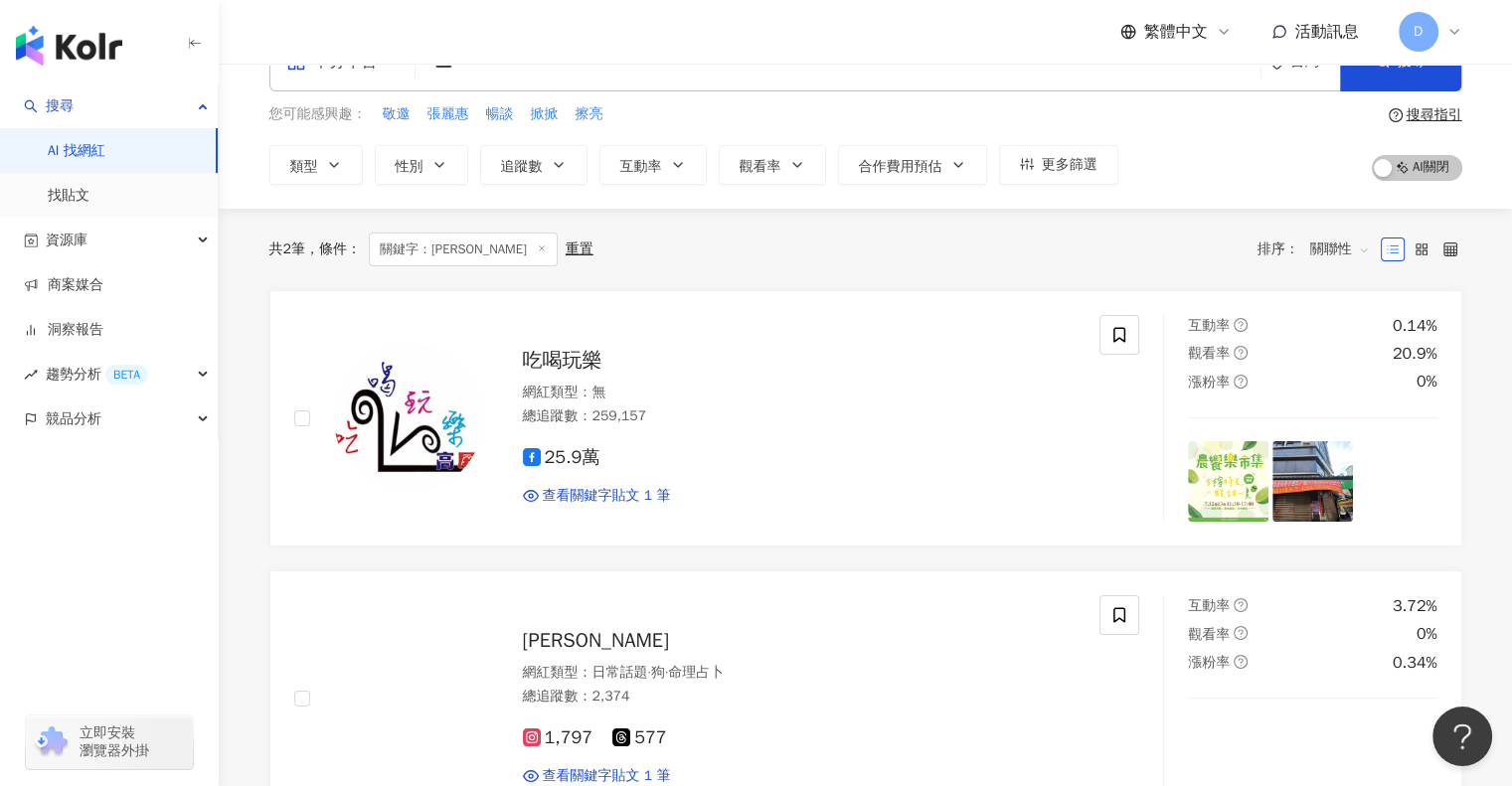 scroll, scrollTop: 0, scrollLeft: 0, axis: both 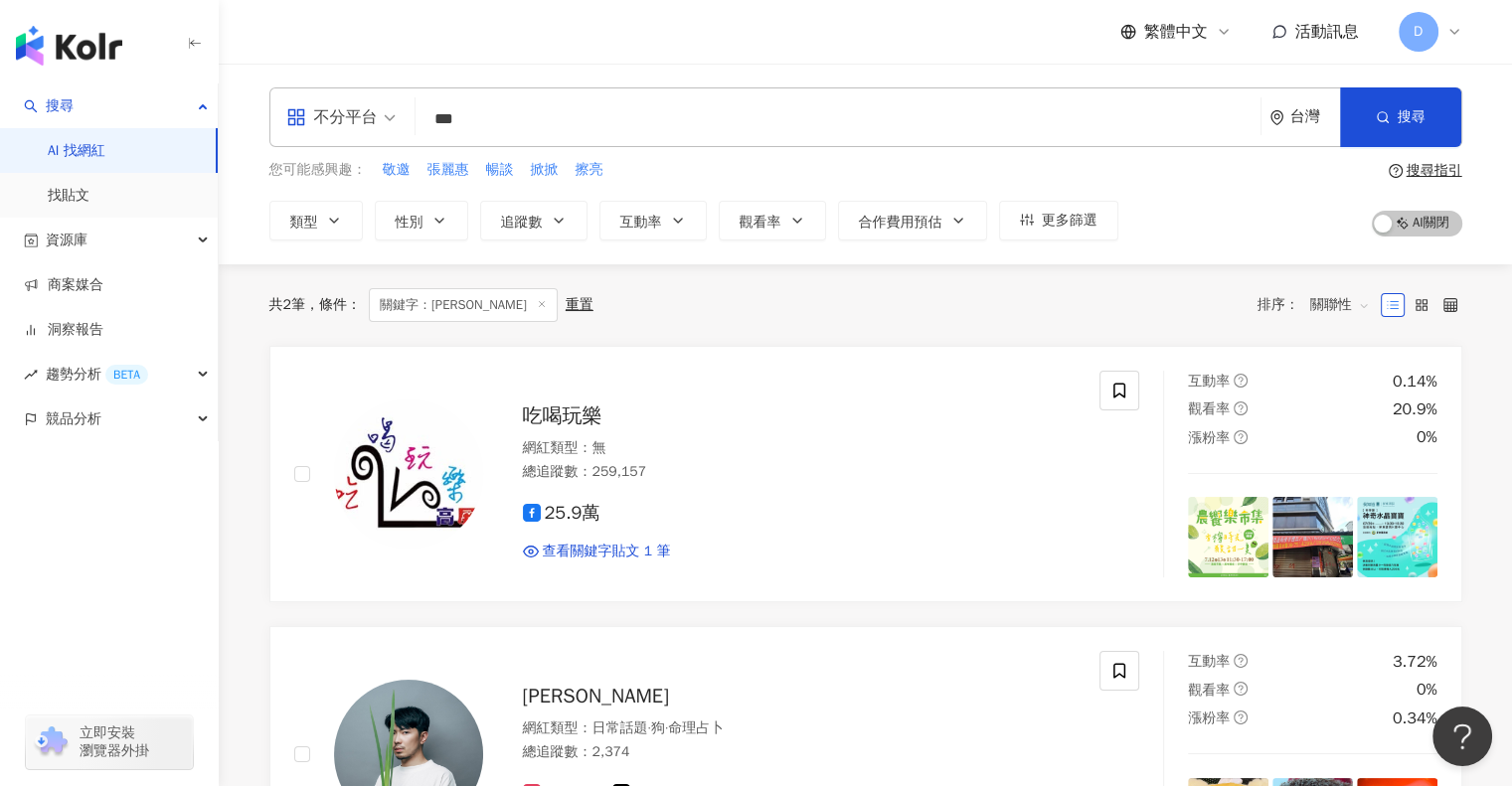 click on "***" at bounding box center [838, 119] 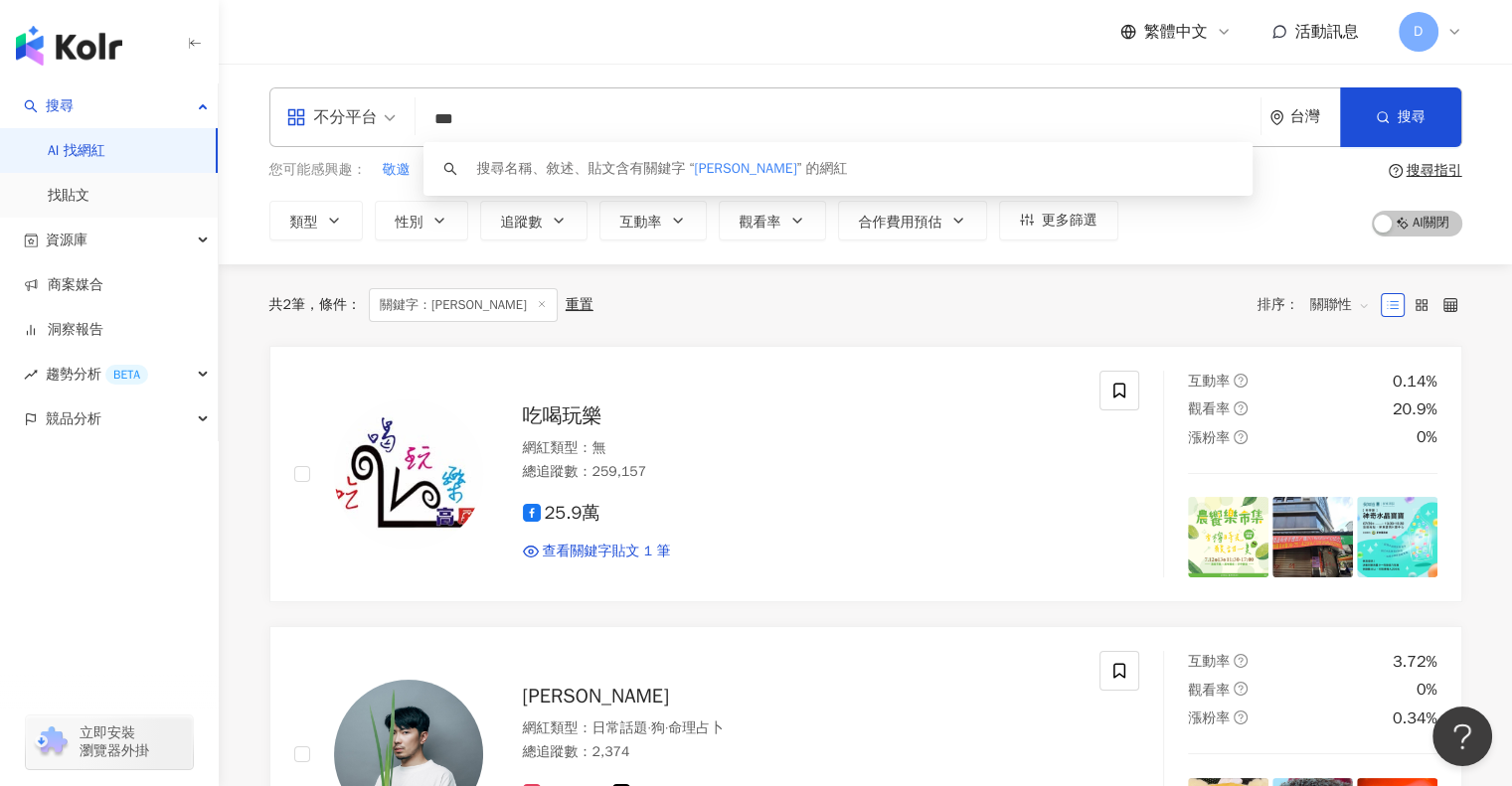 type on "***" 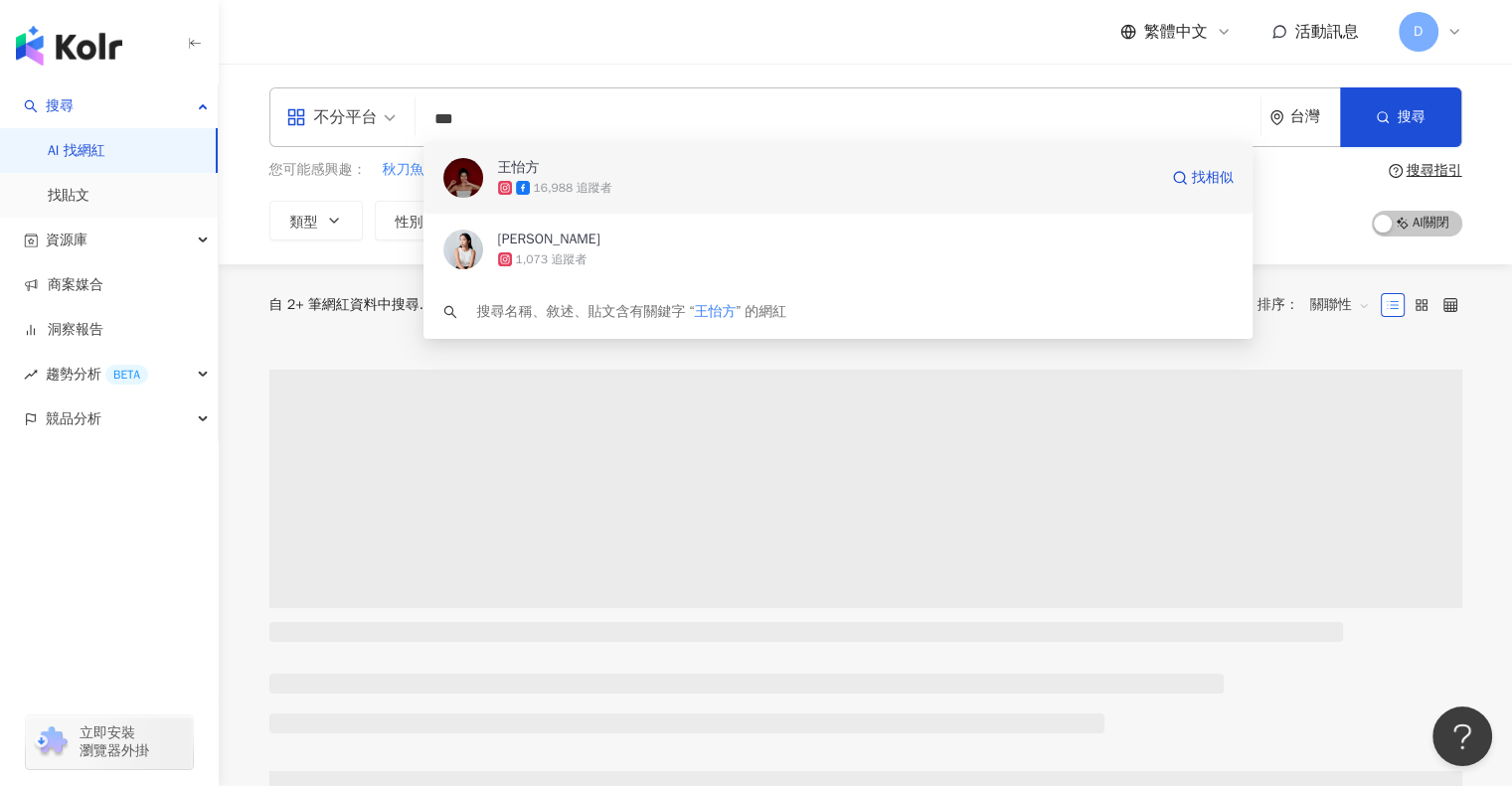 click on "16,988   追蹤者" at bounding box center [827, 188] 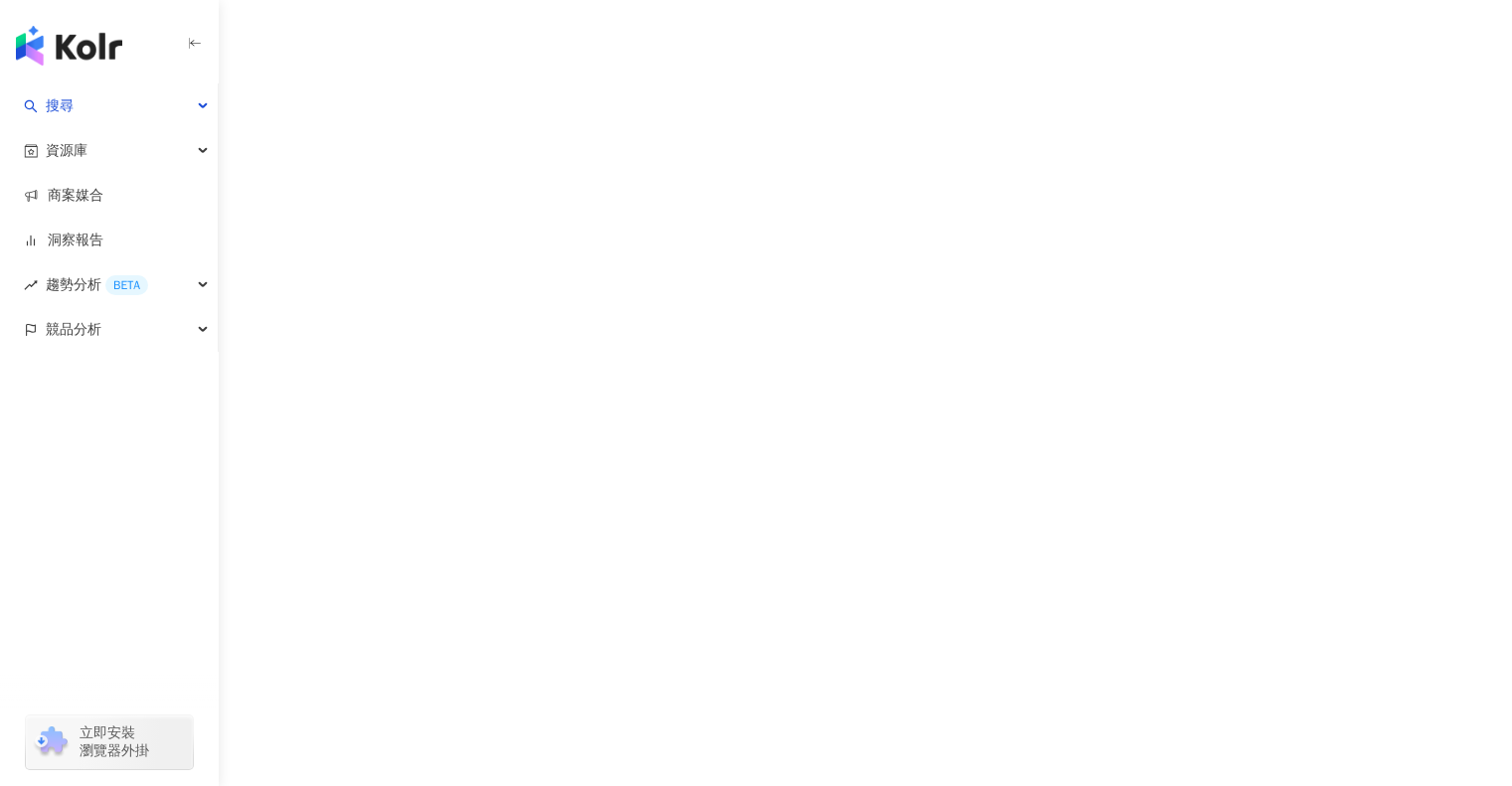 scroll, scrollTop: 0, scrollLeft: 0, axis: both 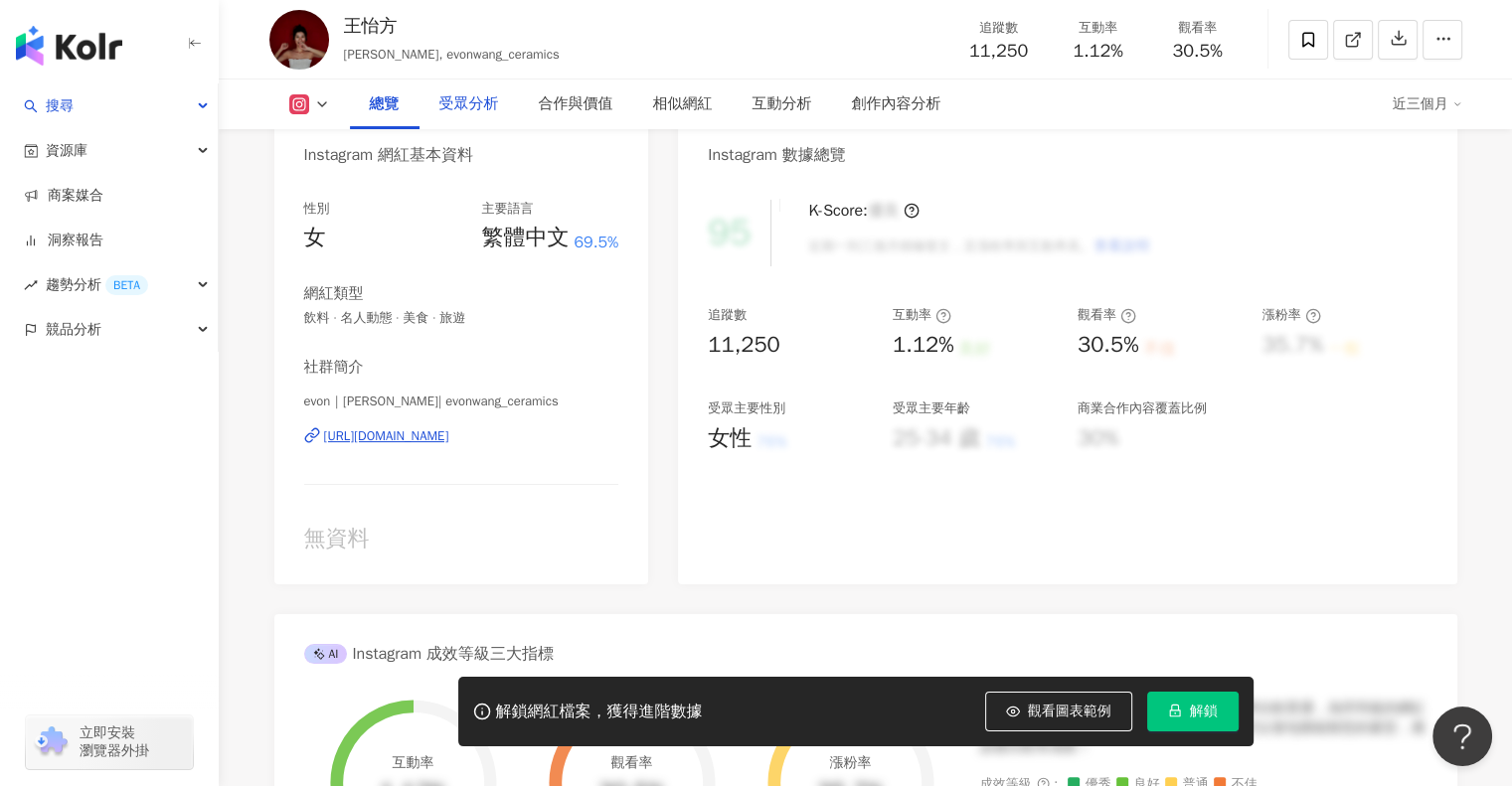 click on "受眾分析" at bounding box center [469, 104] 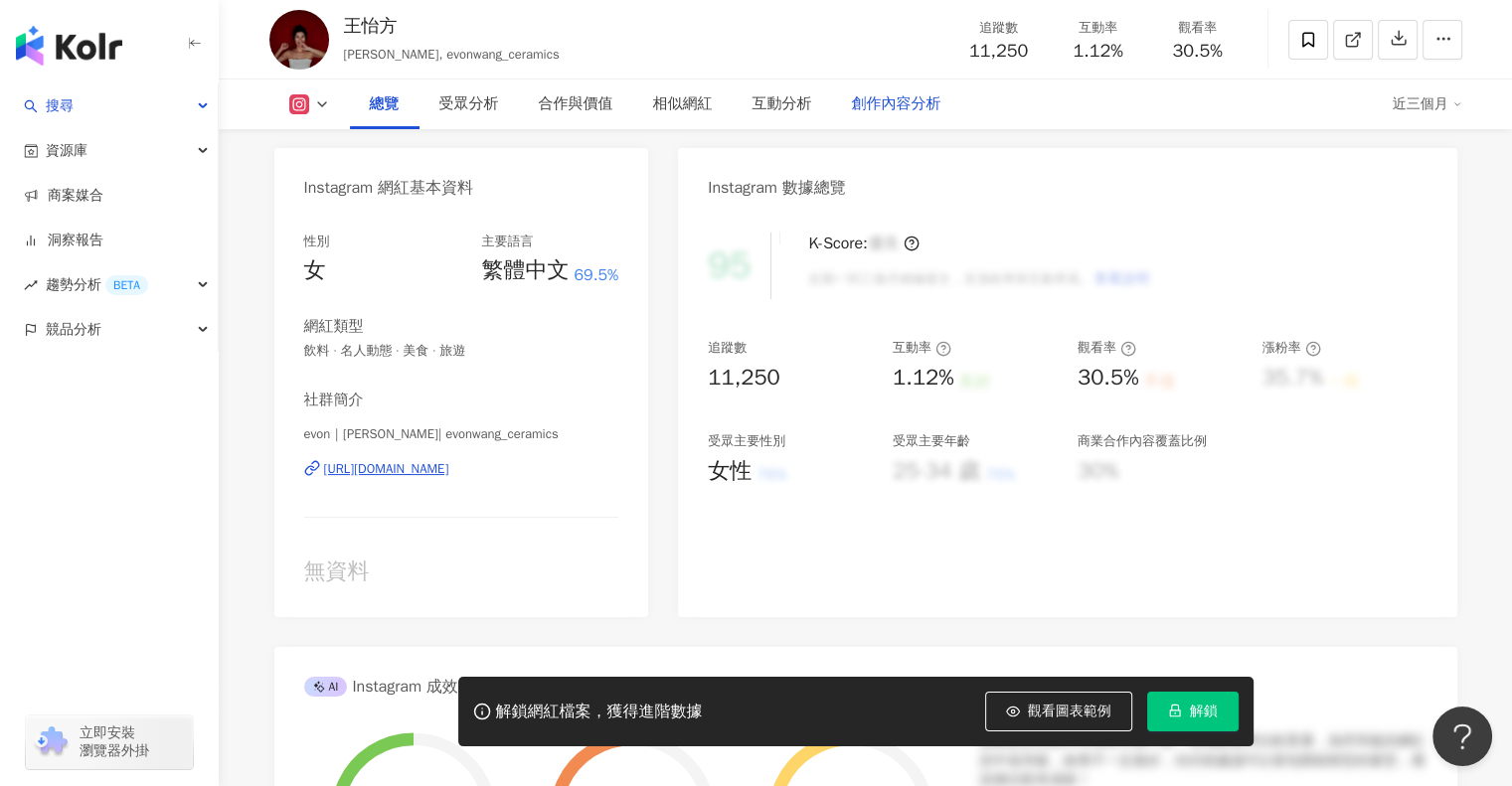 scroll, scrollTop: 0, scrollLeft: 0, axis: both 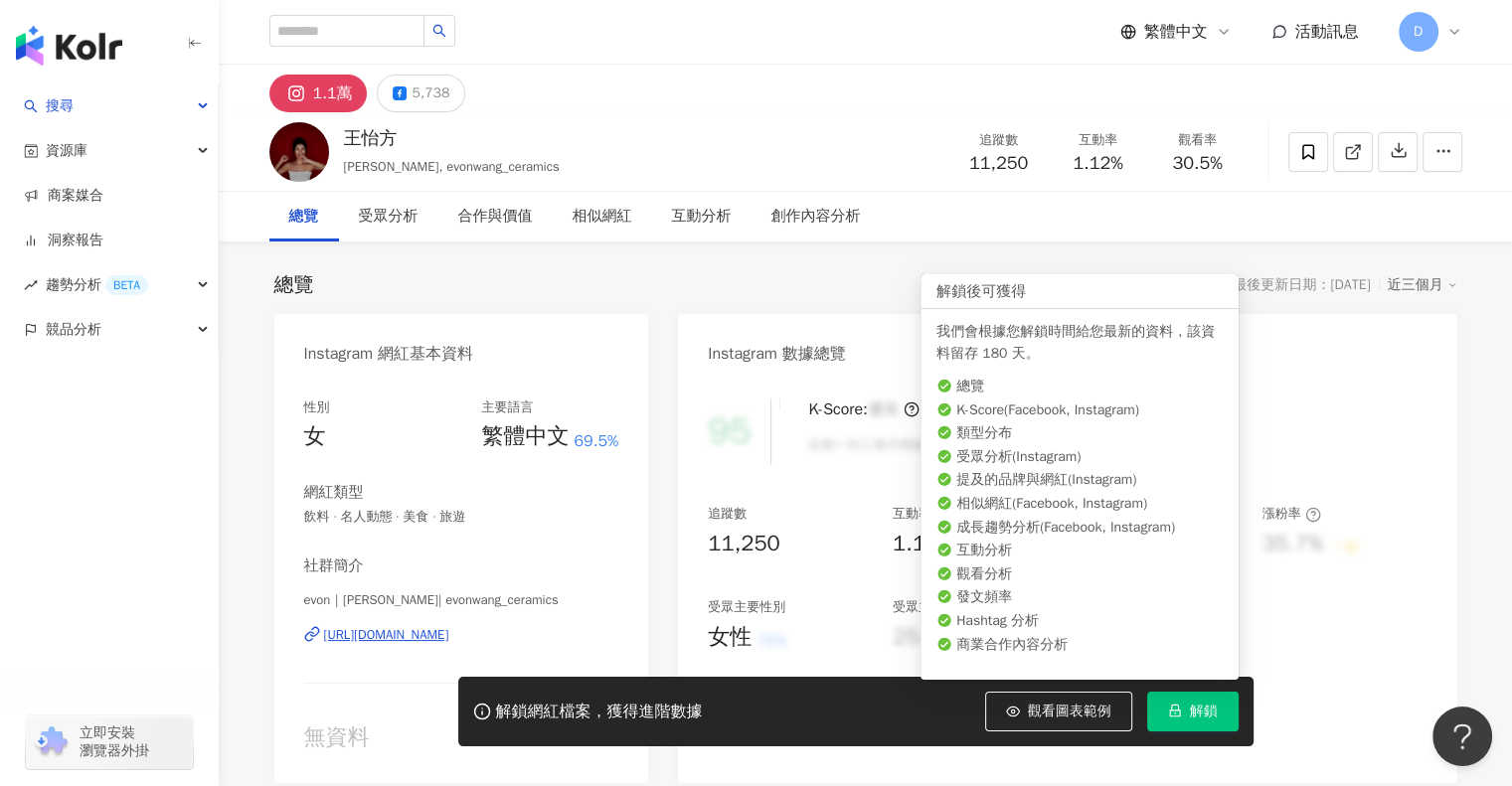 click on "解鎖" at bounding box center (1204, 711) 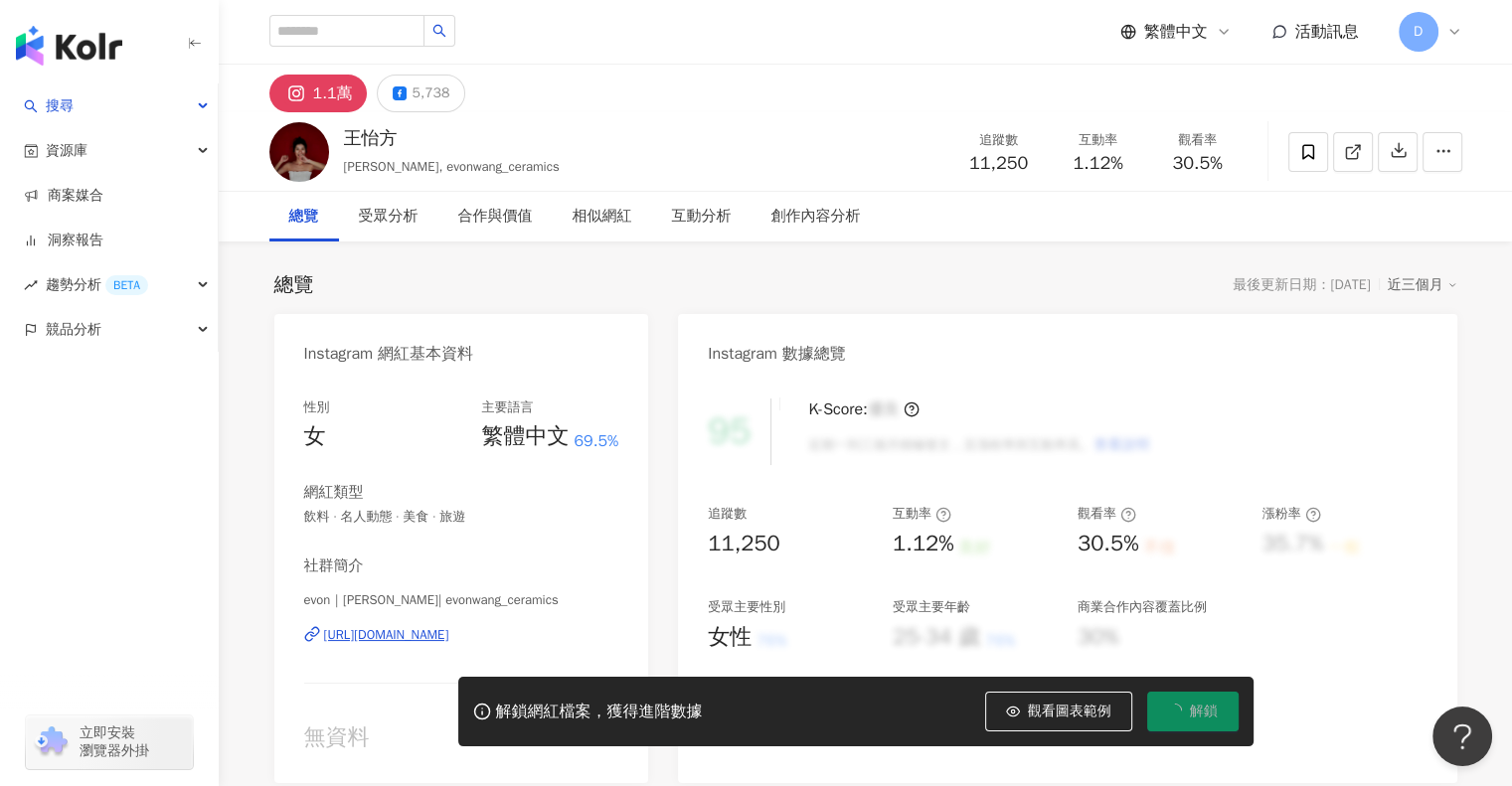 click on "總覽 最後更新日期：2025/7/23 近三個月" at bounding box center (866, 285) 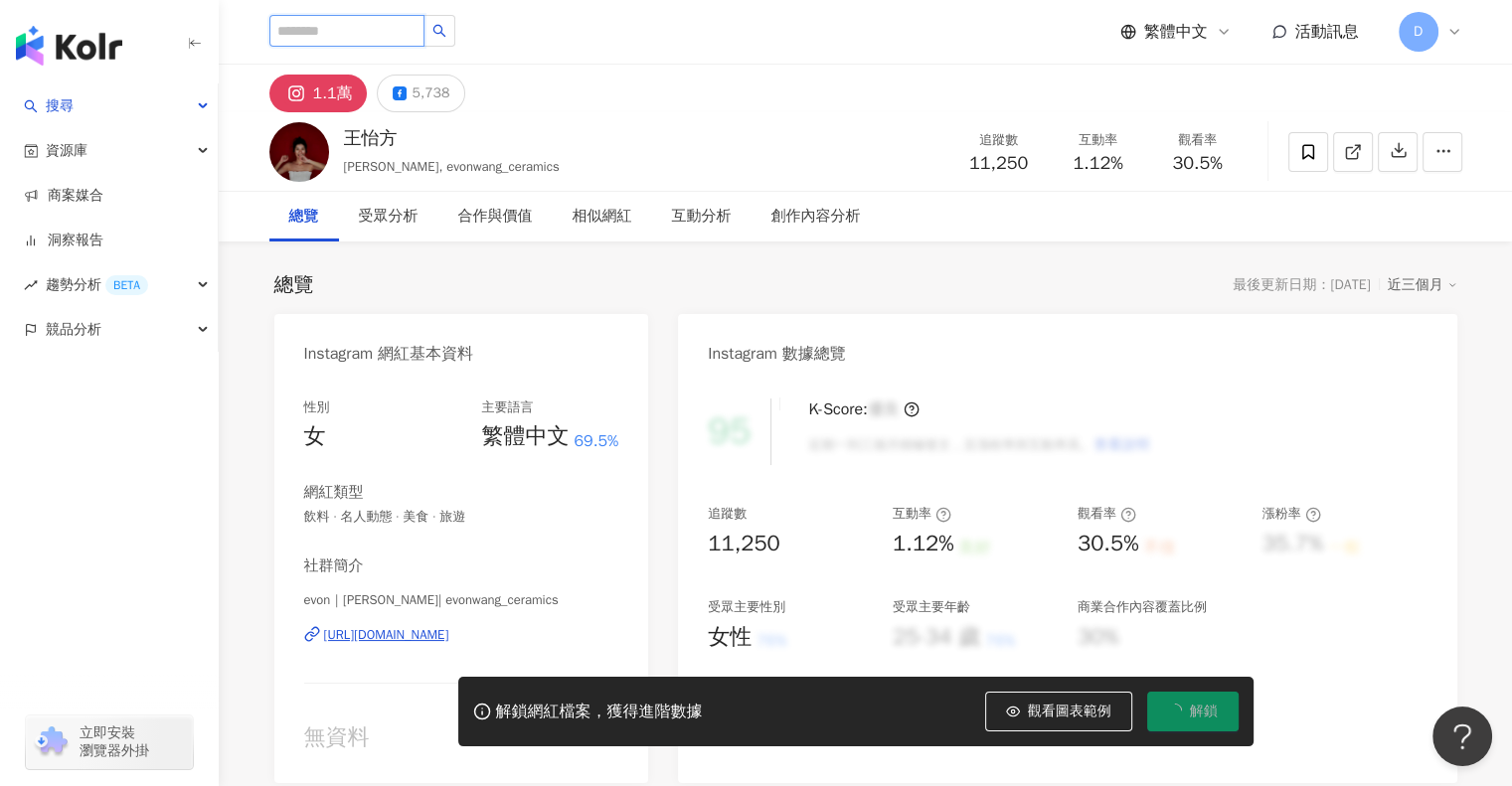 click at bounding box center [347, 31] 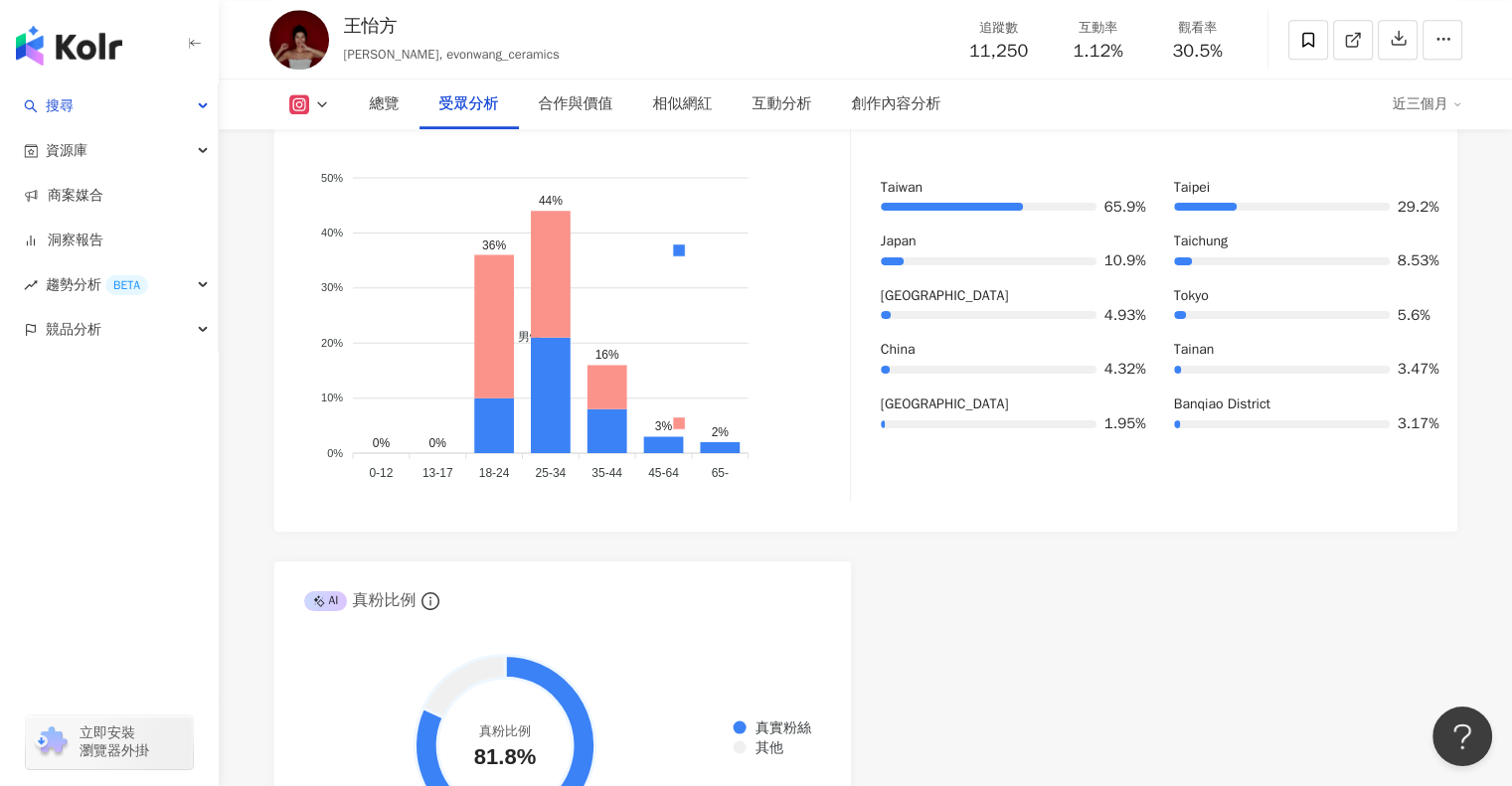 scroll, scrollTop: 1954, scrollLeft: 0, axis: vertical 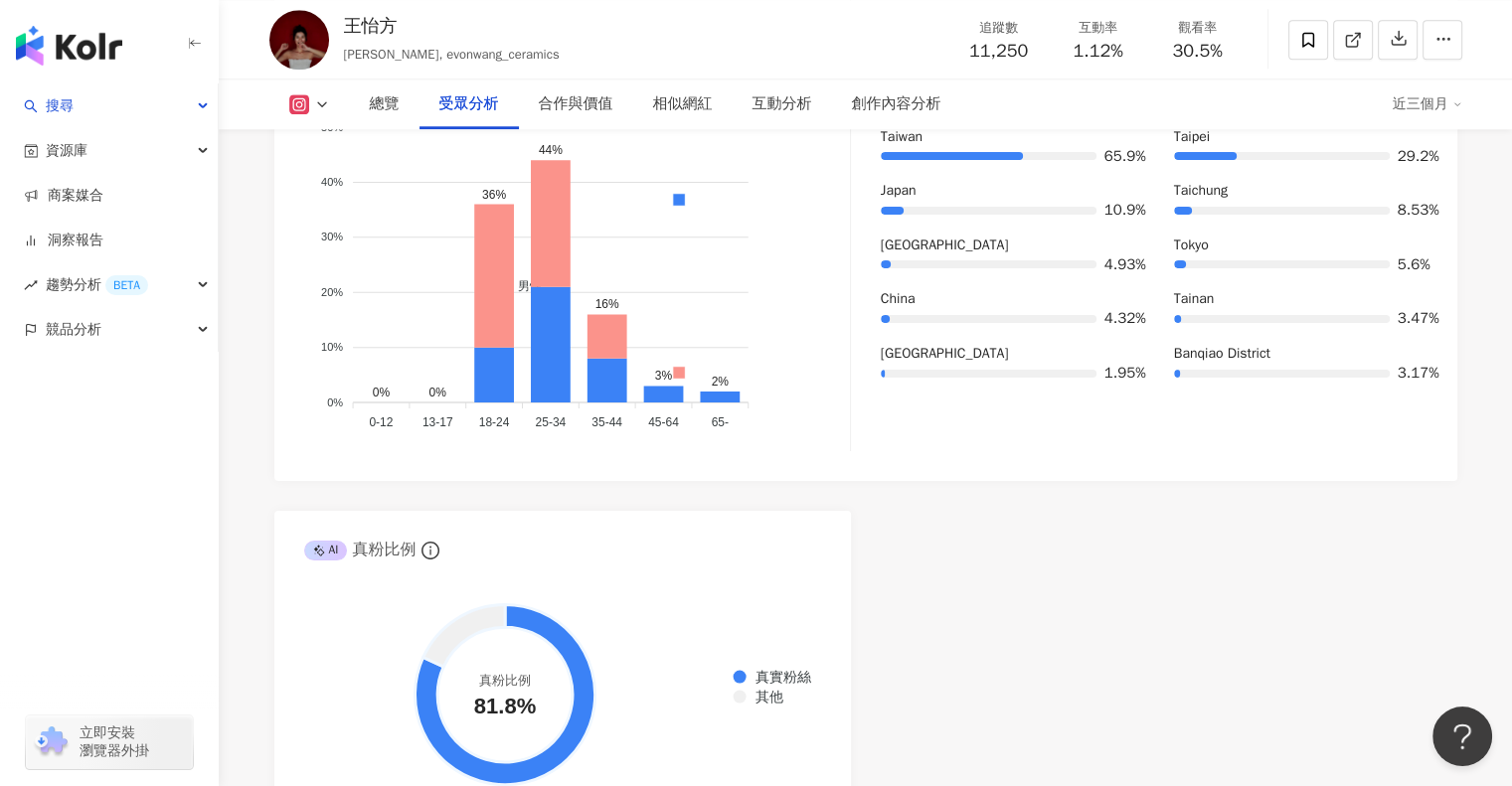 type on "*********" 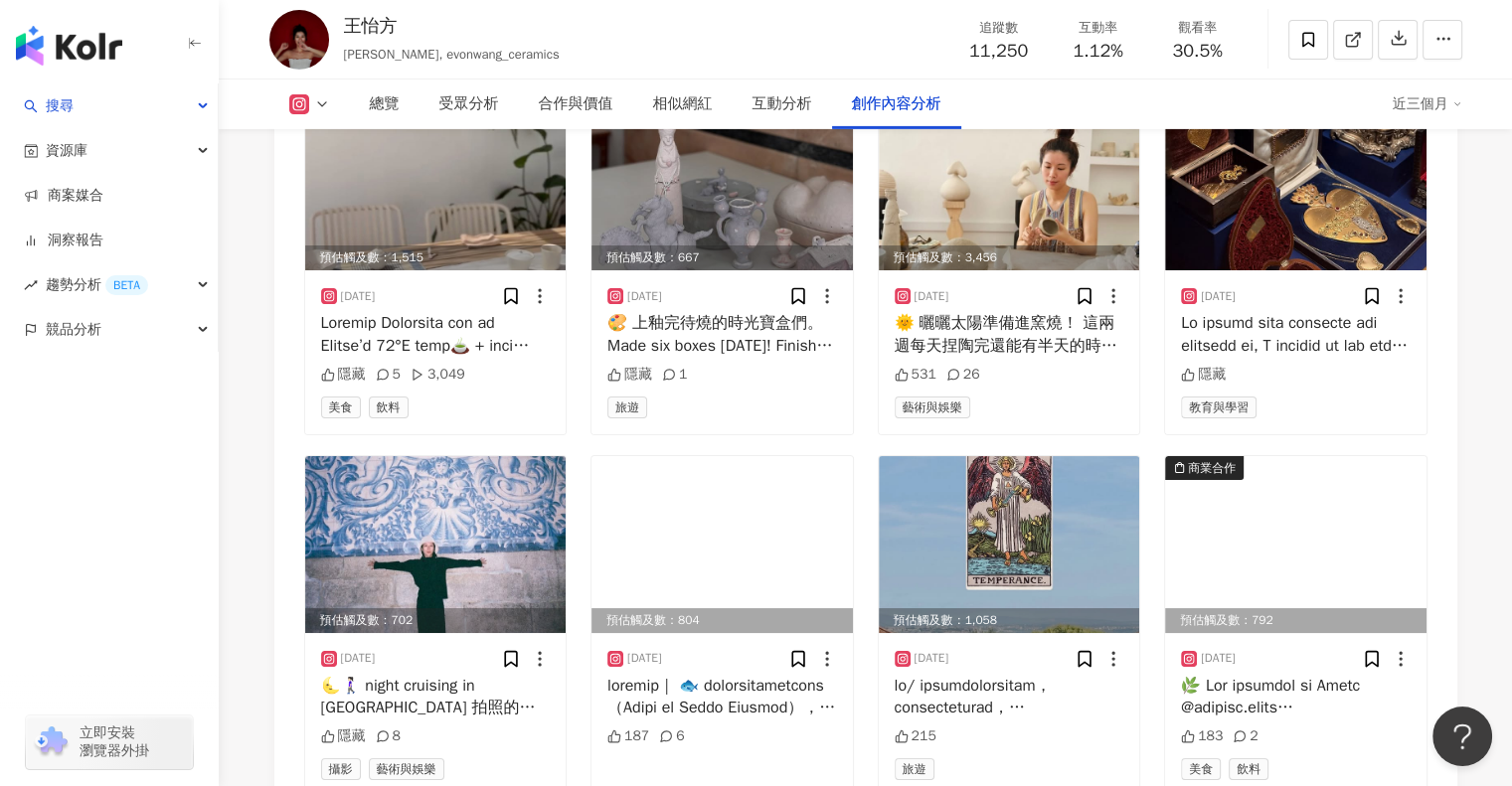 scroll, scrollTop: 6940, scrollLeft: 0, axis: vertical 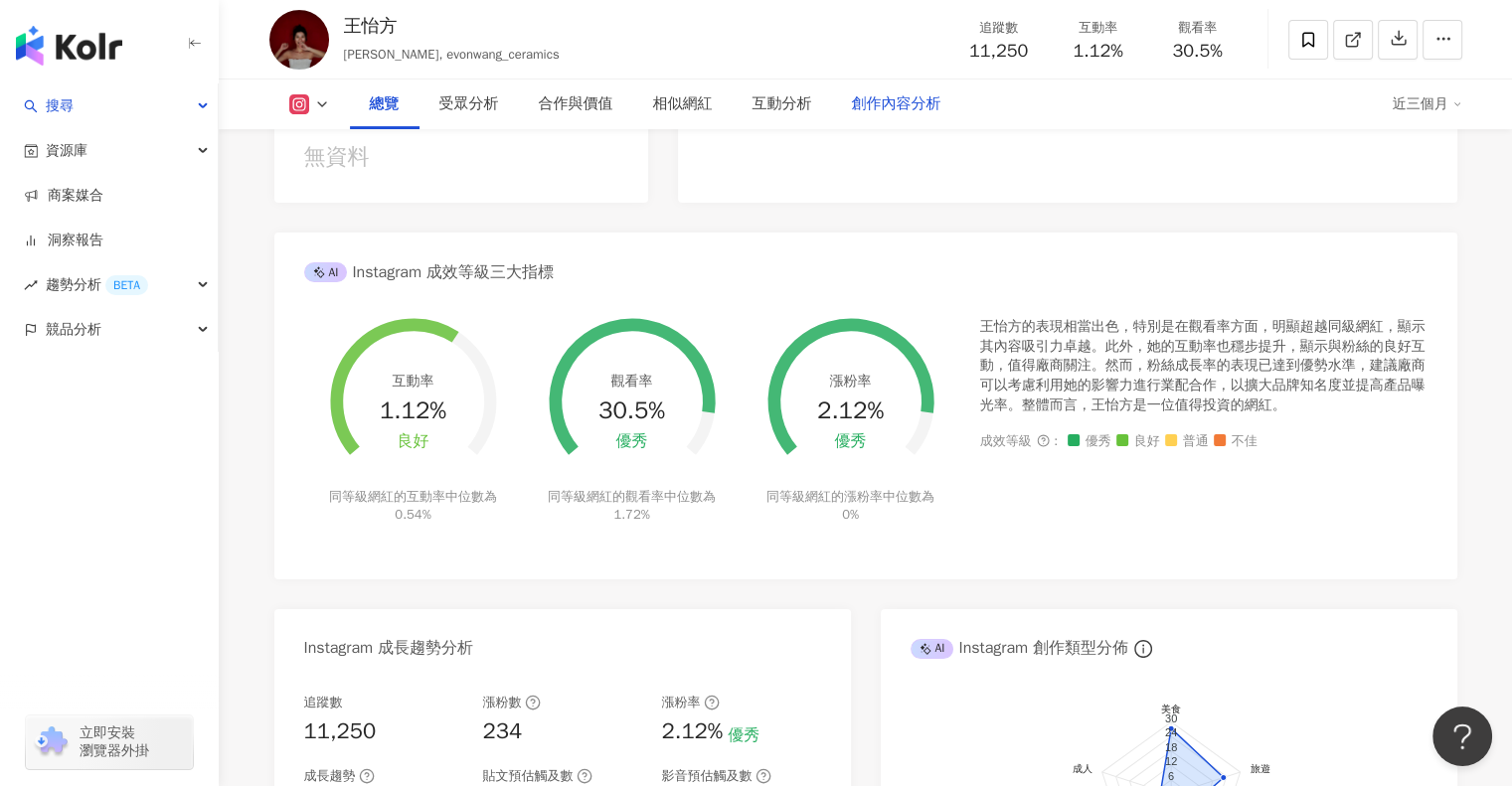 click on "創作內容分析" at bounding box center [897, 104] 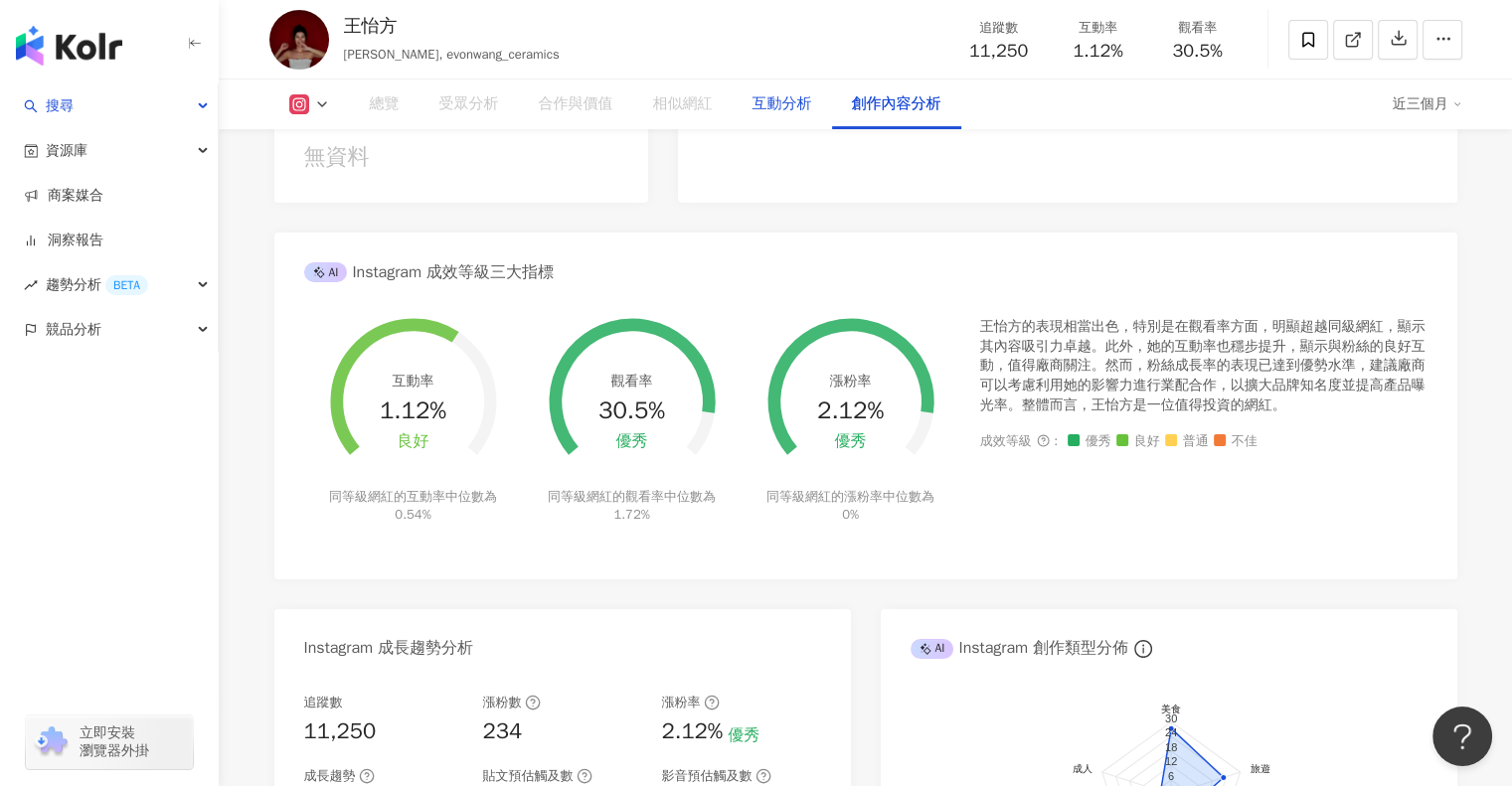 scroll, scrollTop: 5605, scrollLeft: 0, axis: vertical 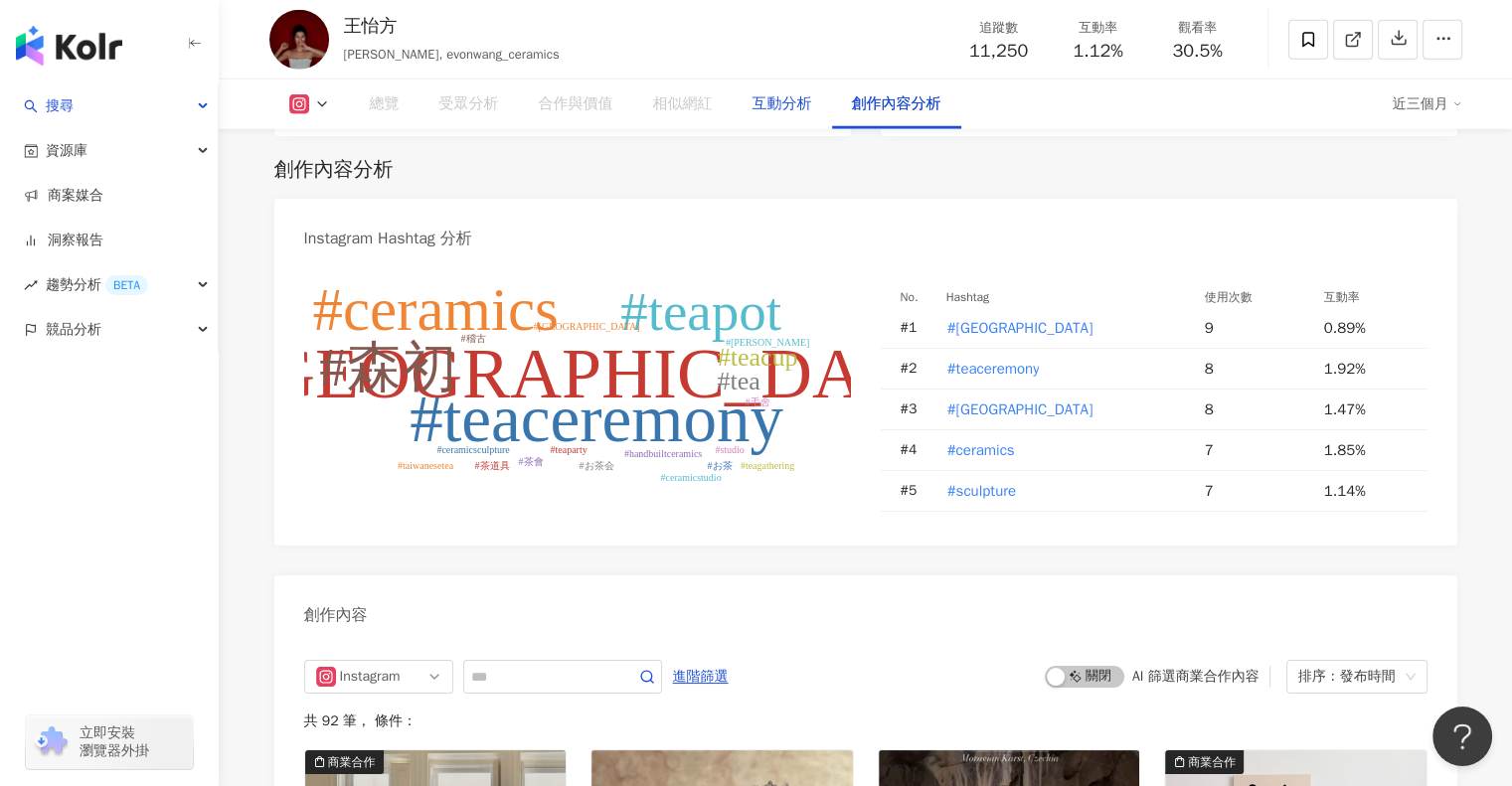 click on "互動分析" at bounding box center (782, 104) 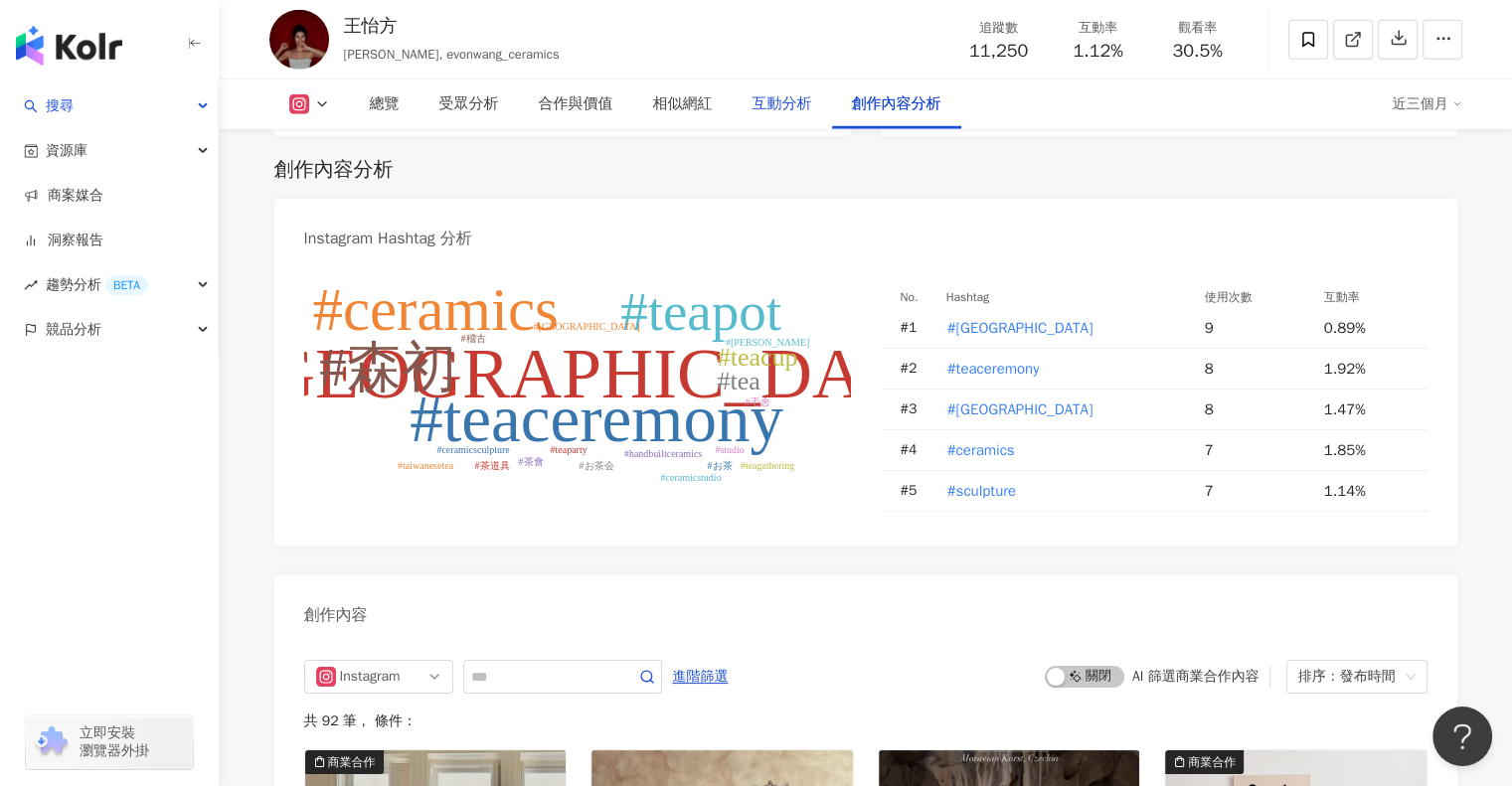 click on "互動分析" at bounding box center [782, 104] 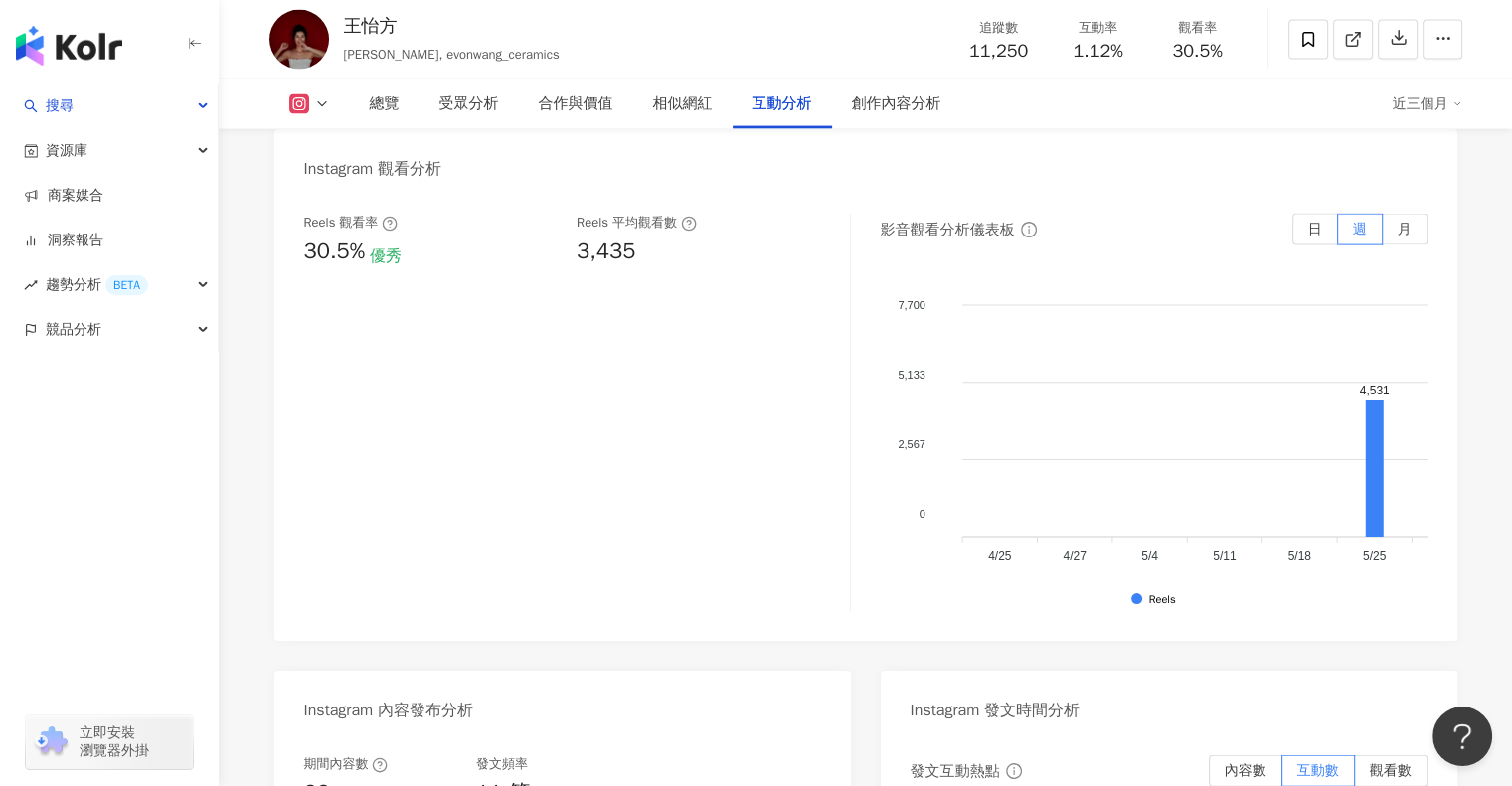 scroll, scrollTop: 4446, scrollLeft: 0, axis: vertical 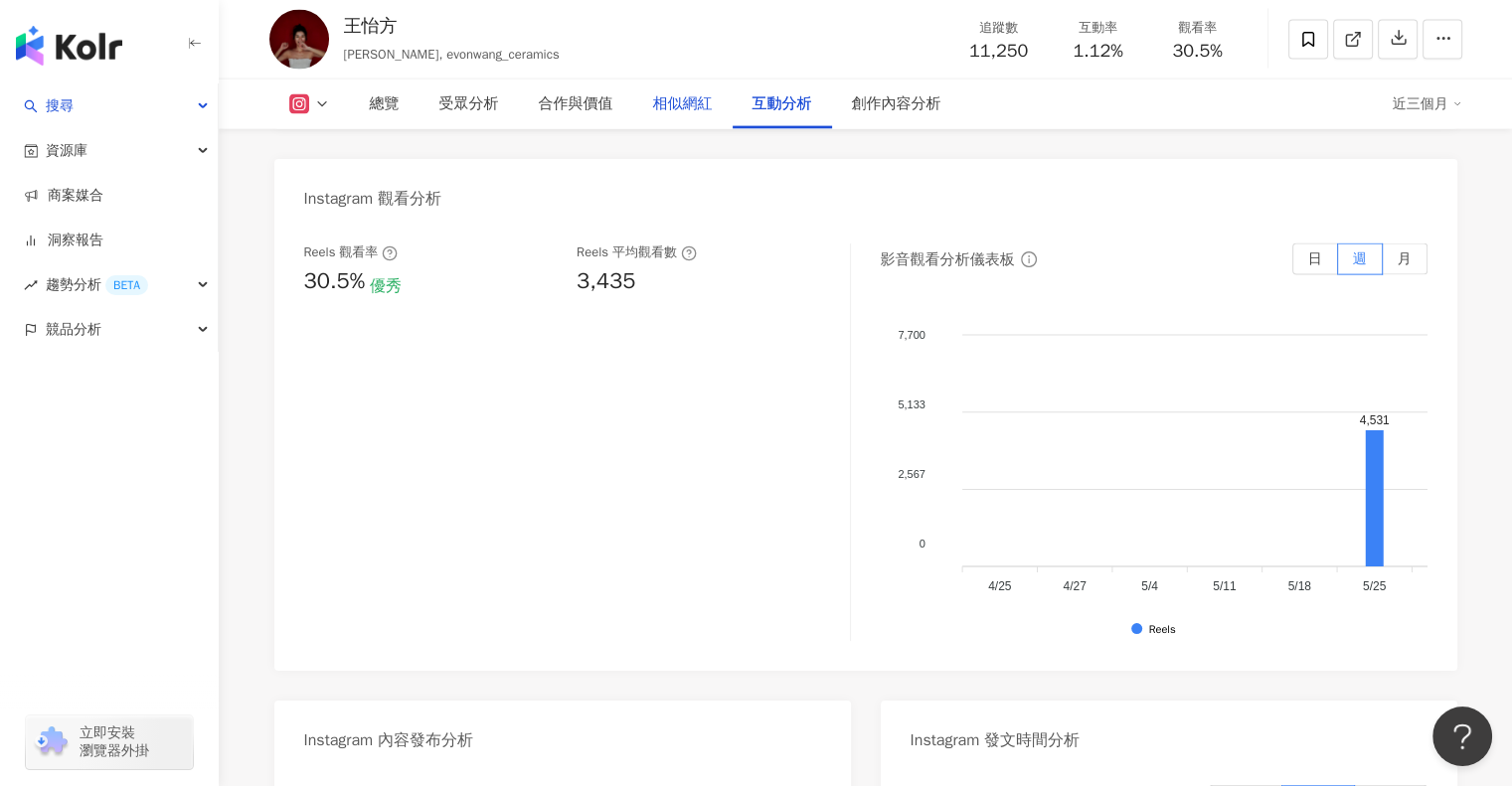click on "相似網紅" at bounding box center [683, 104] 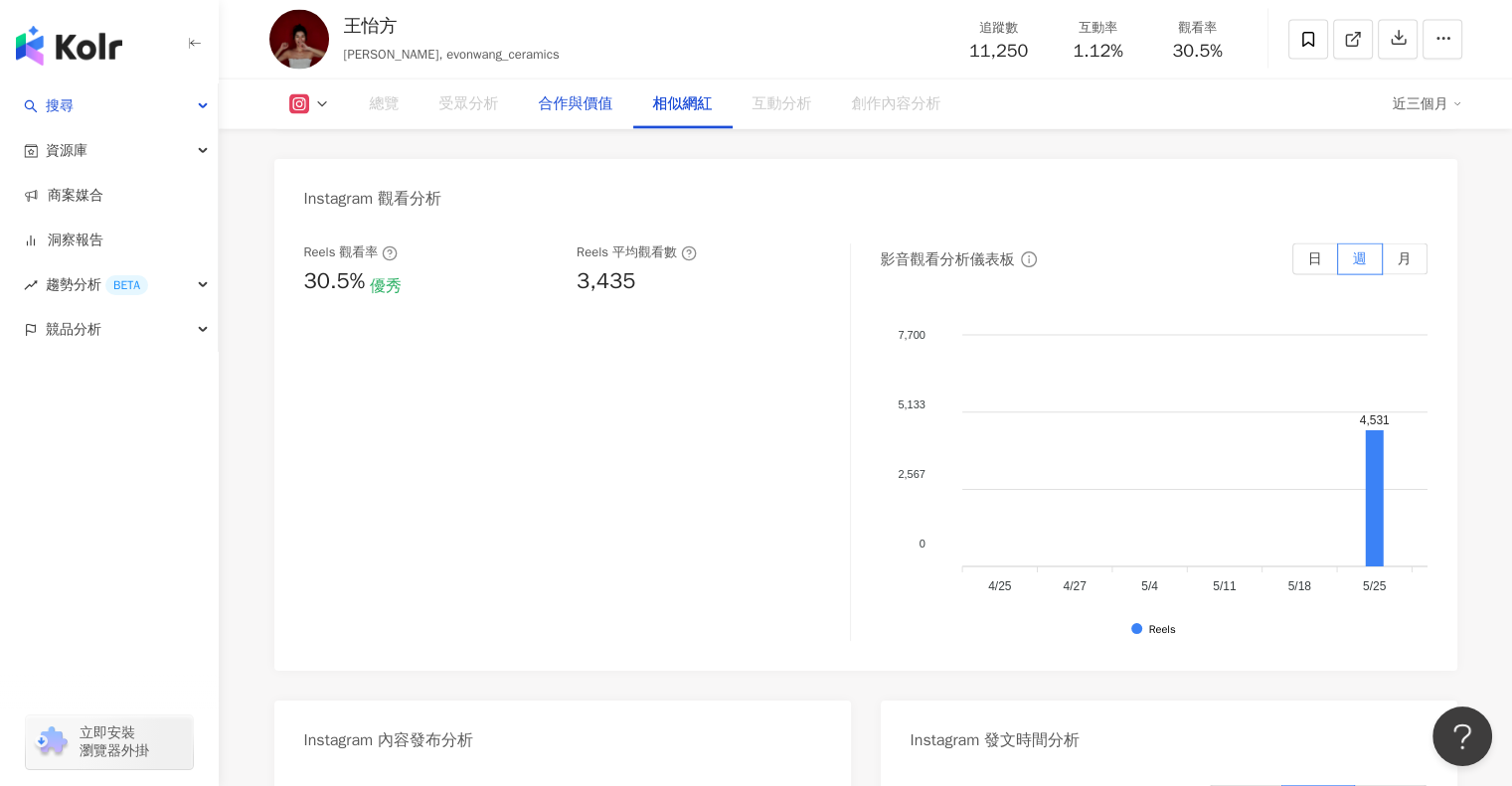 scroll, scrollTop: 3213, scrollLeft: 0, axis: vertical 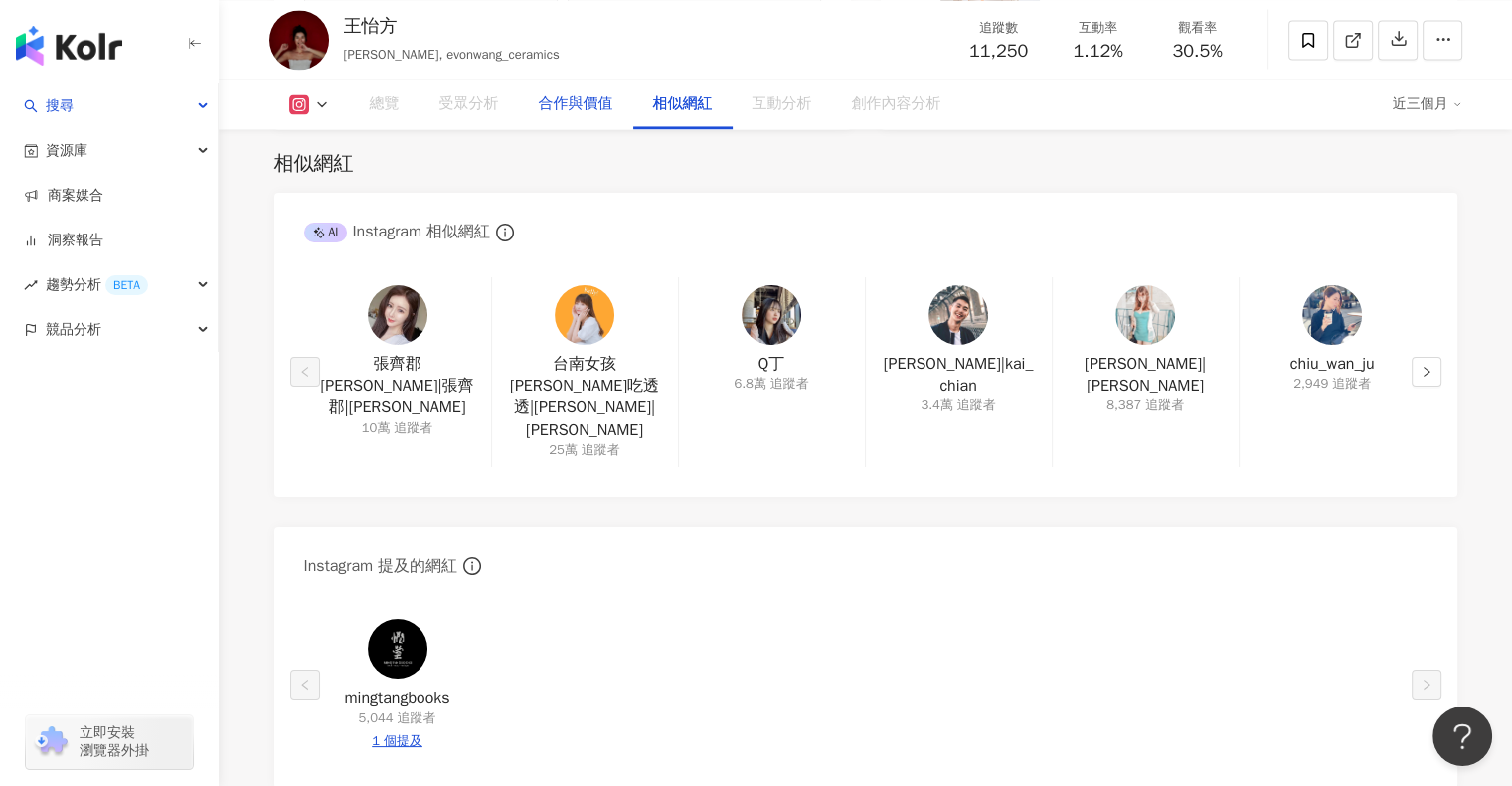 click on "合作與價值" at bounding box center [576, 104] 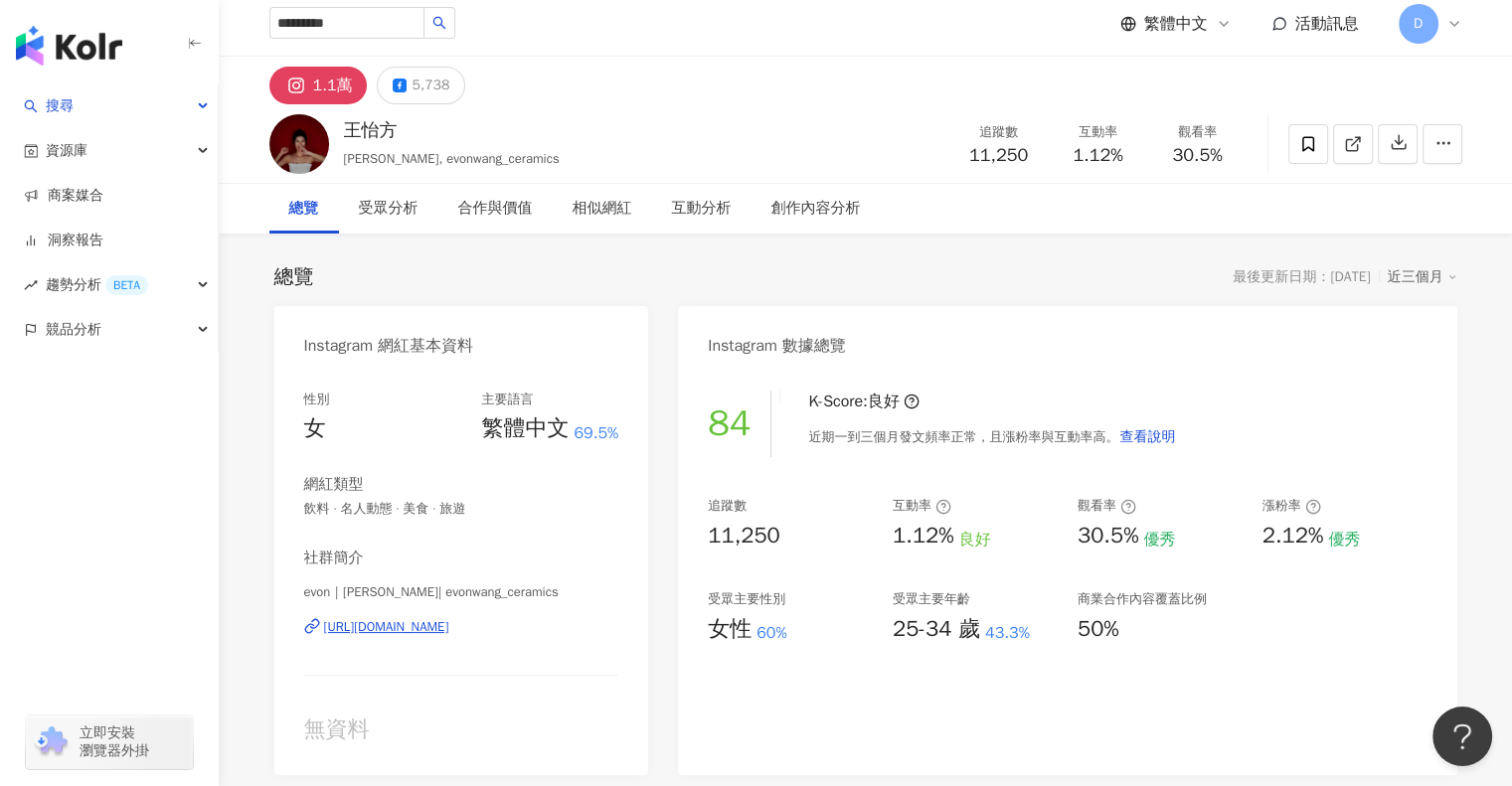 scroll, scrollTop: 0, scrollLeft: 0, axis: both 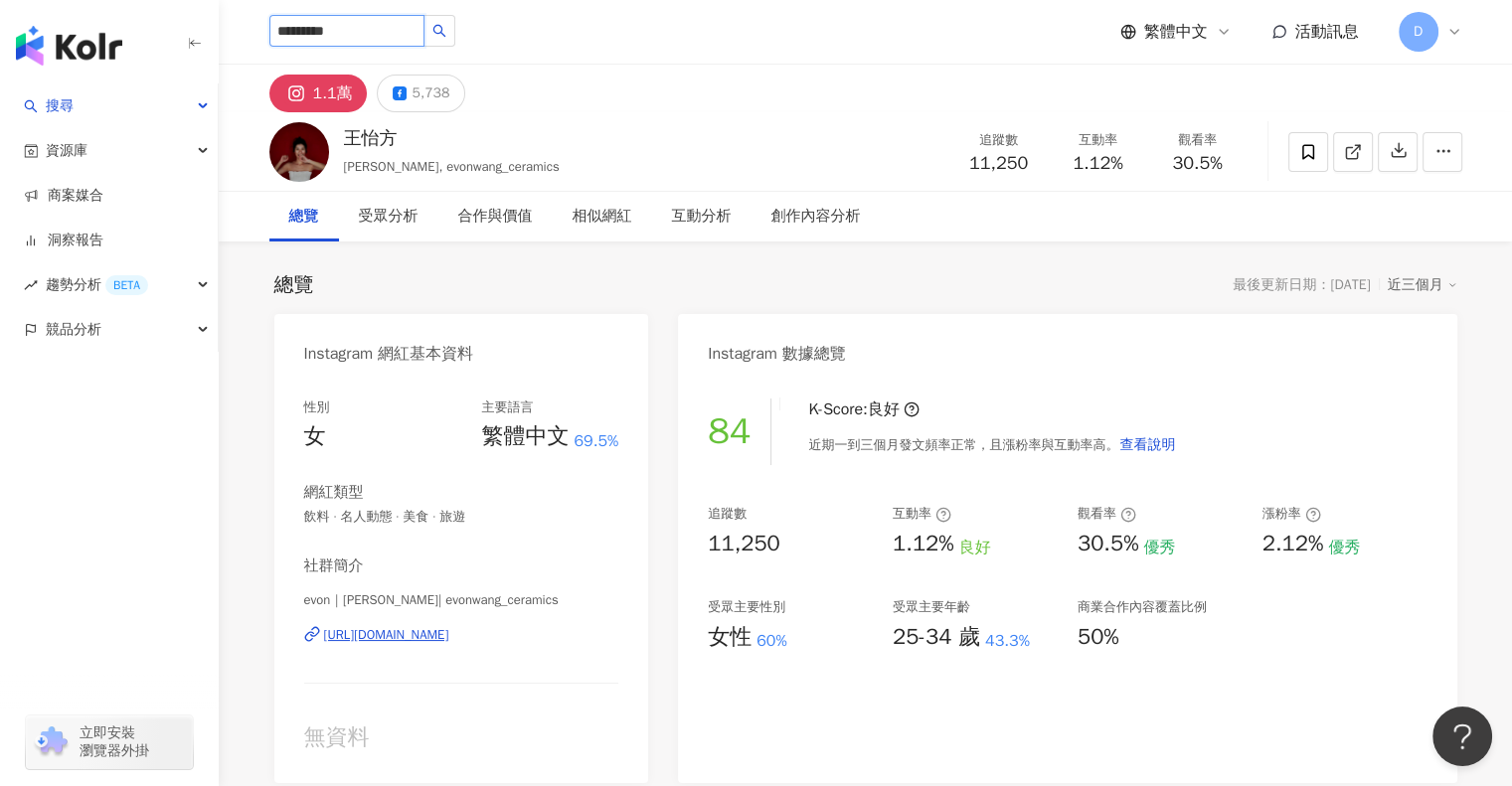 click on "*********" at bounding box center (347, 31) 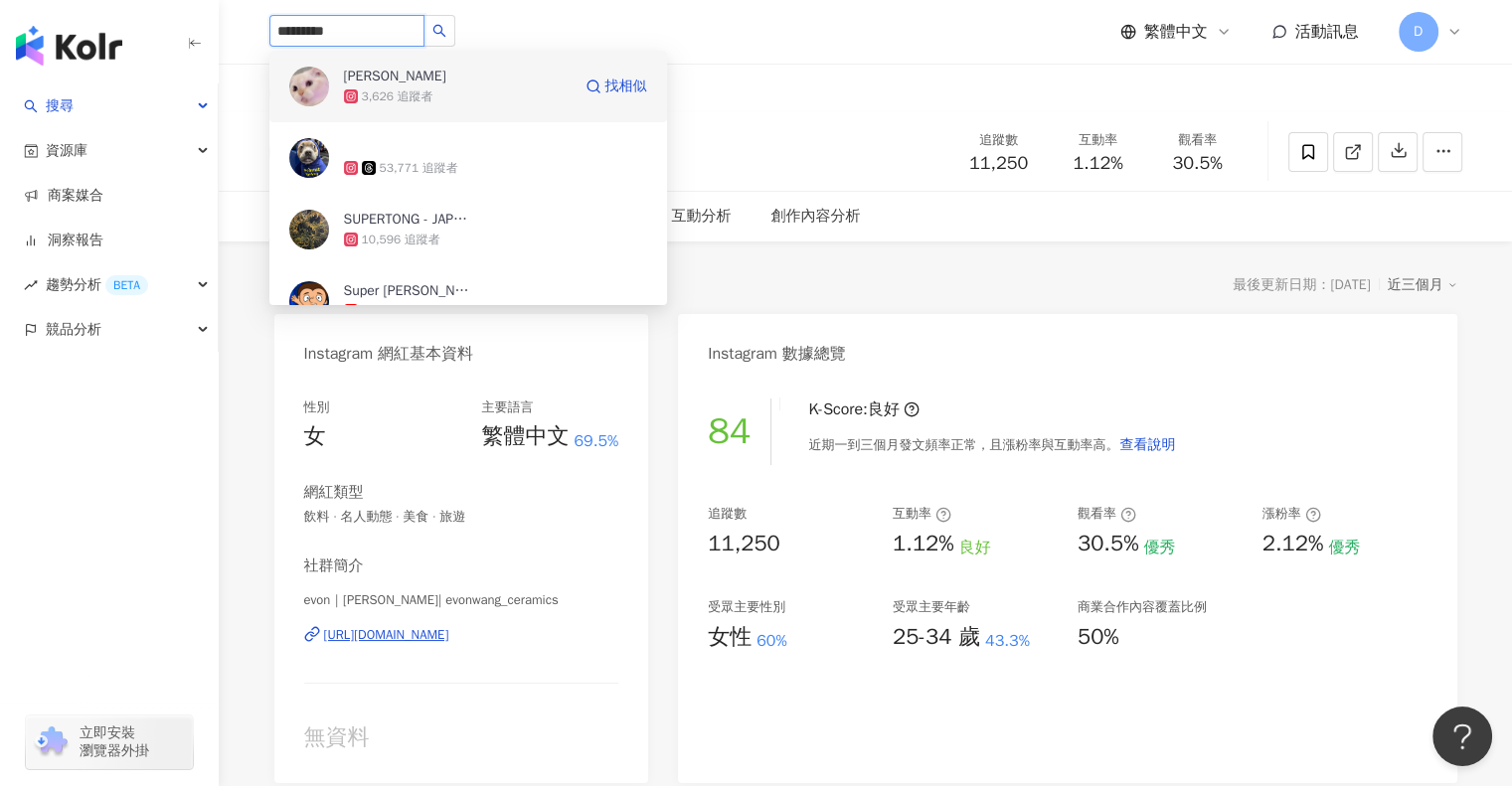 click on "ToNy" at bounding box center (409, 77) 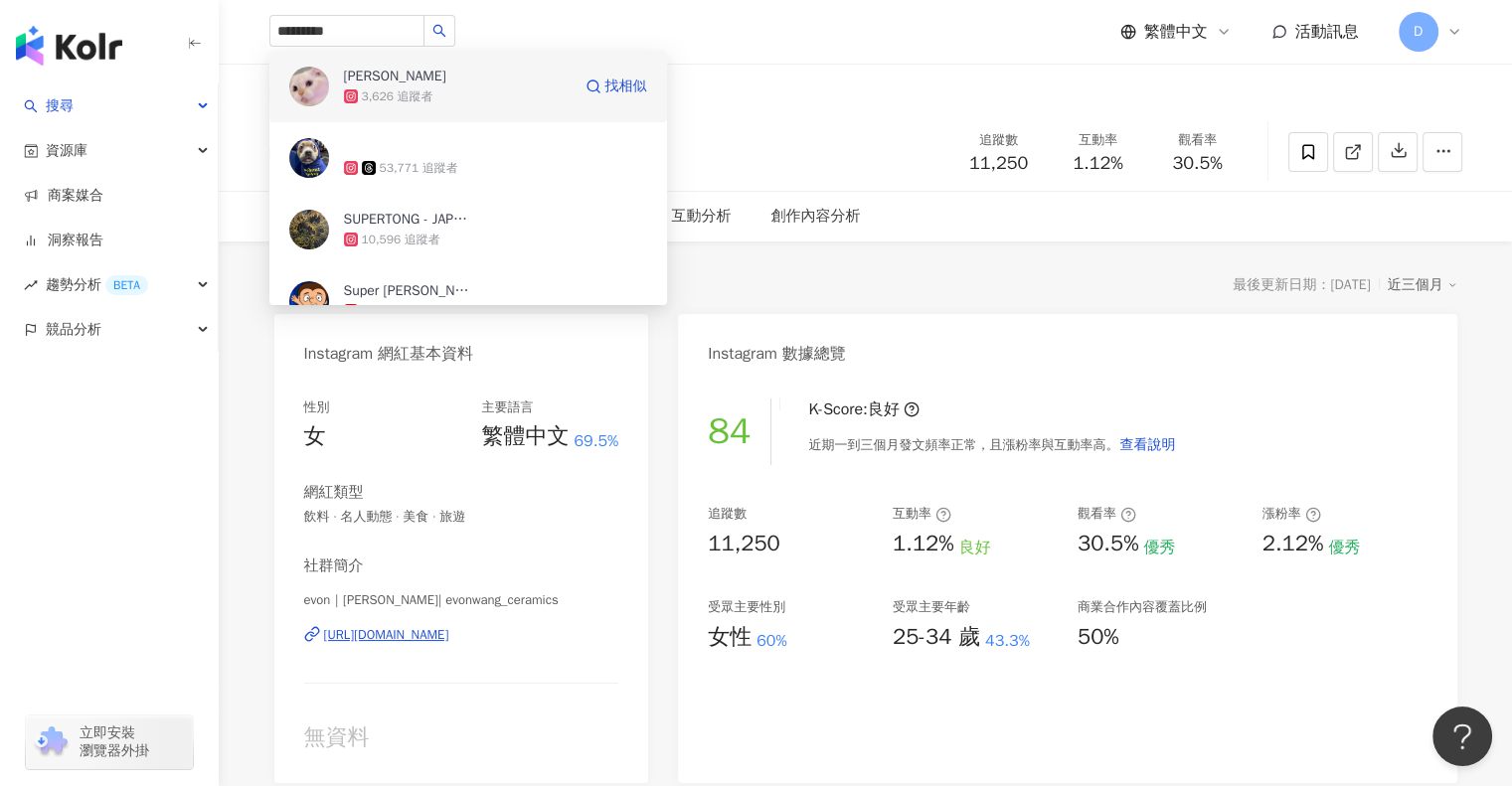type 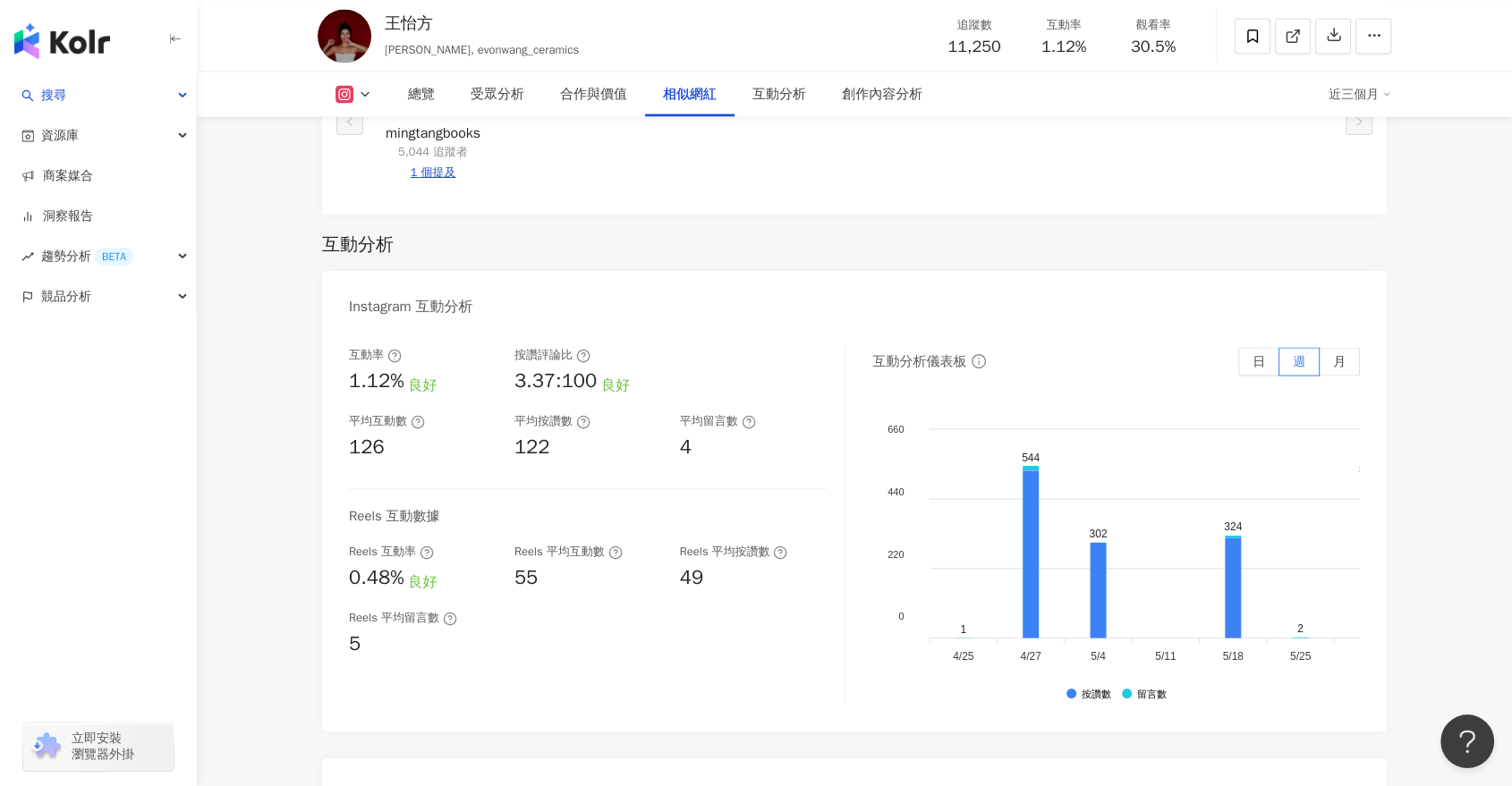 scroll, scrollTop: 3377, scrollLeft: 0, axis: vertical 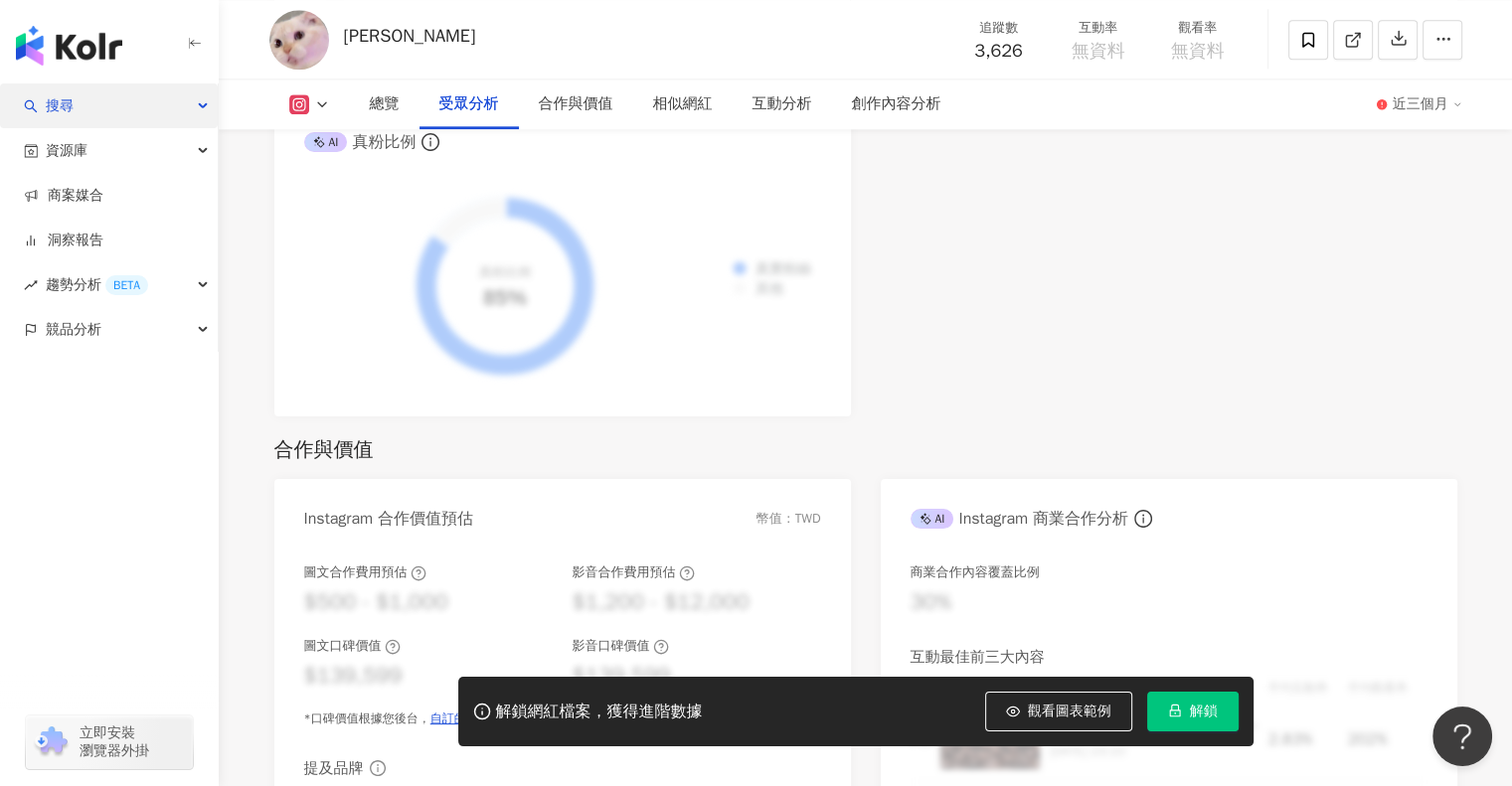 click on "搜尋" at bounding box center [108, 105] 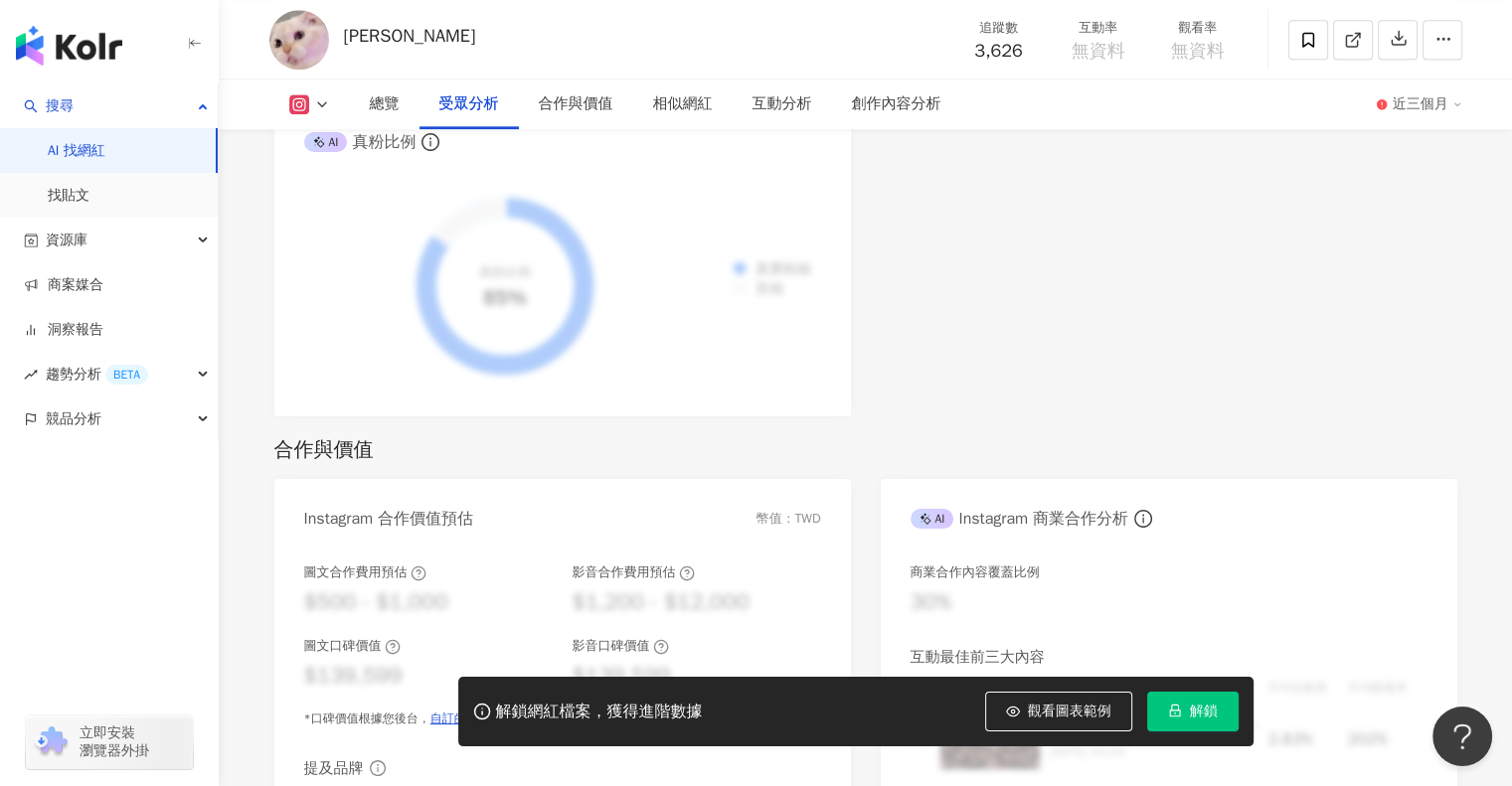 click at bounding box center (69, 46) 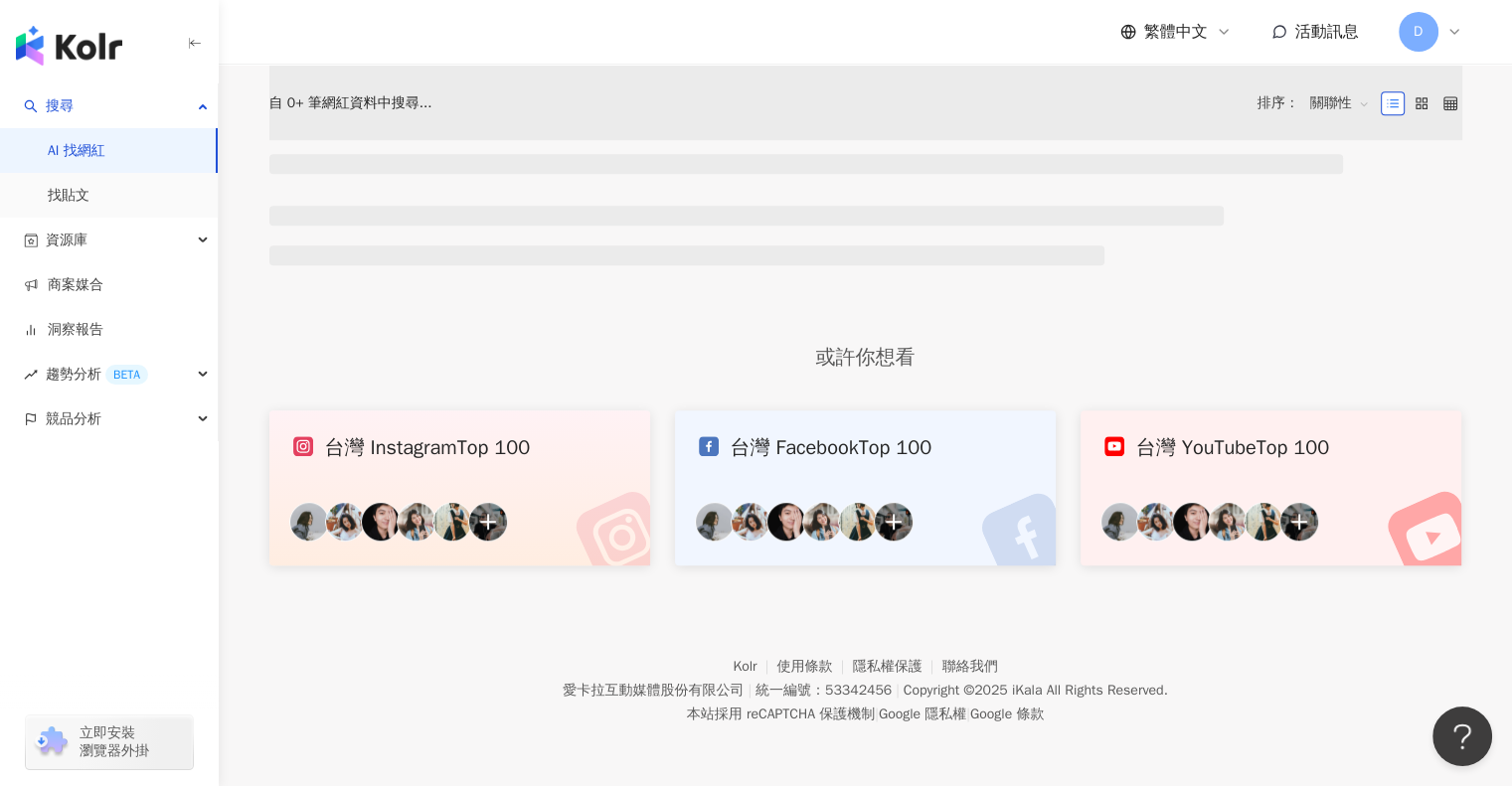 scroll, scrollTop: 0, scrollLeft: 0, axis: both 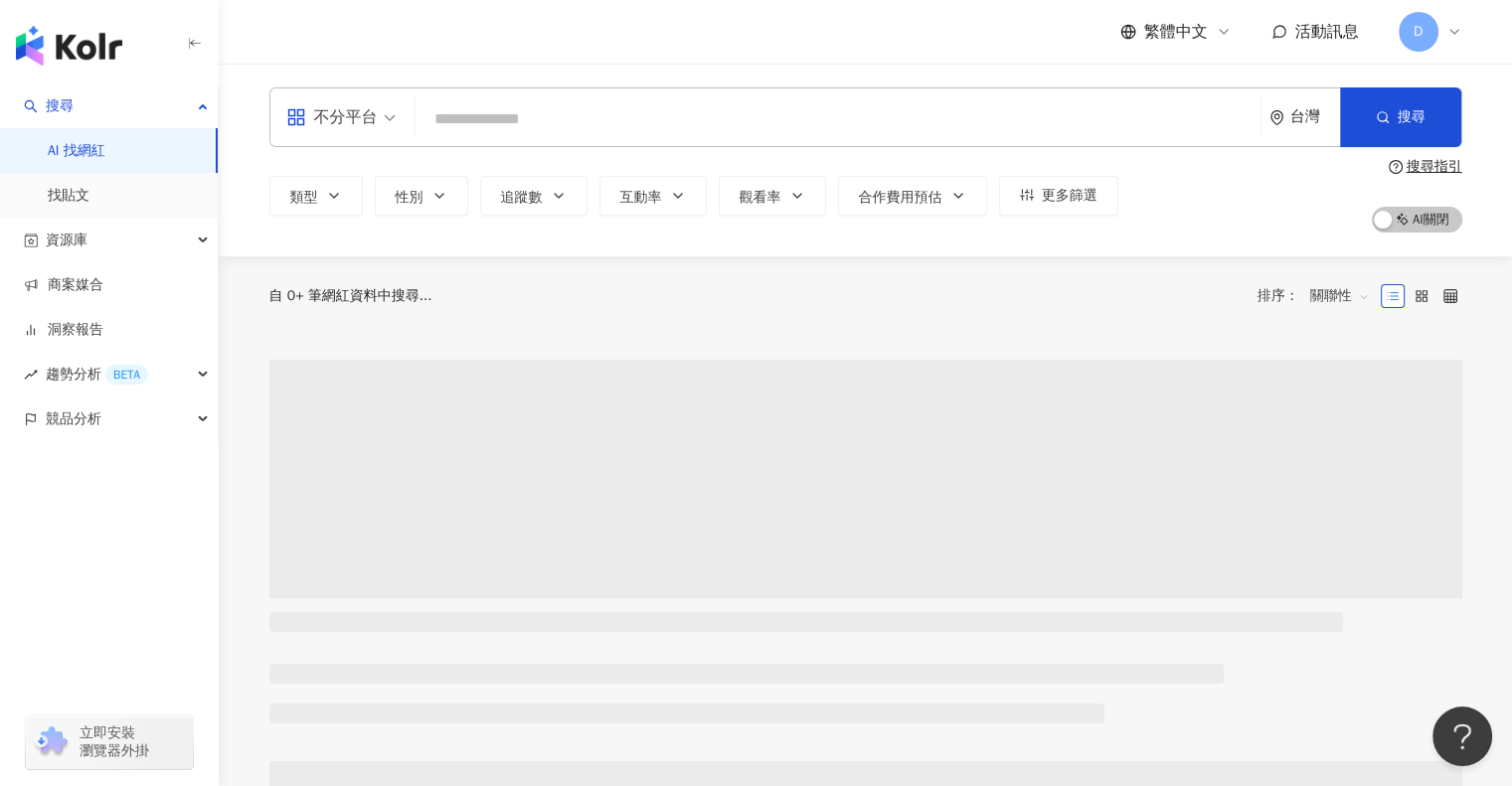 click at bounding box center (838, 119) 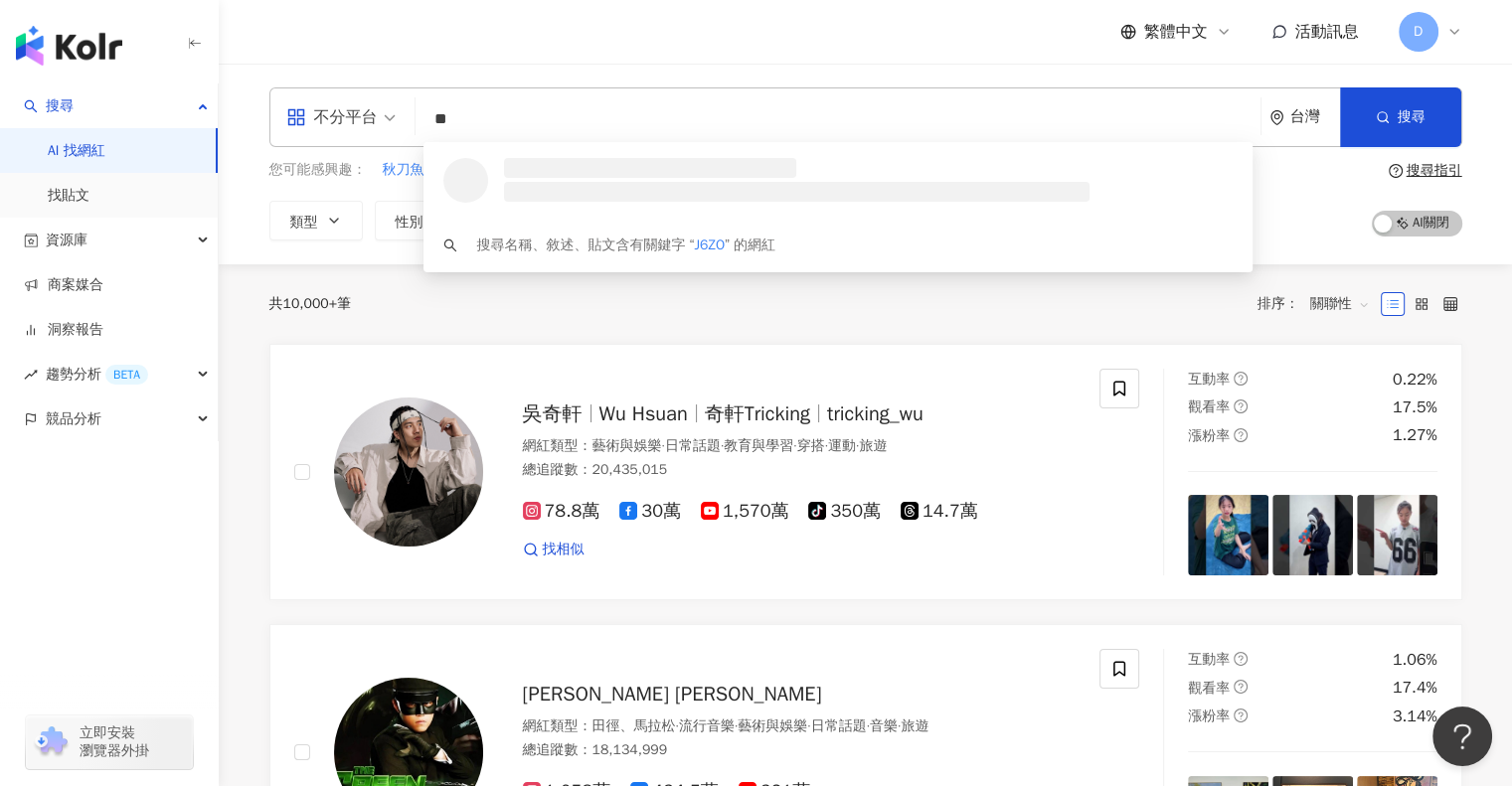 type on "*" 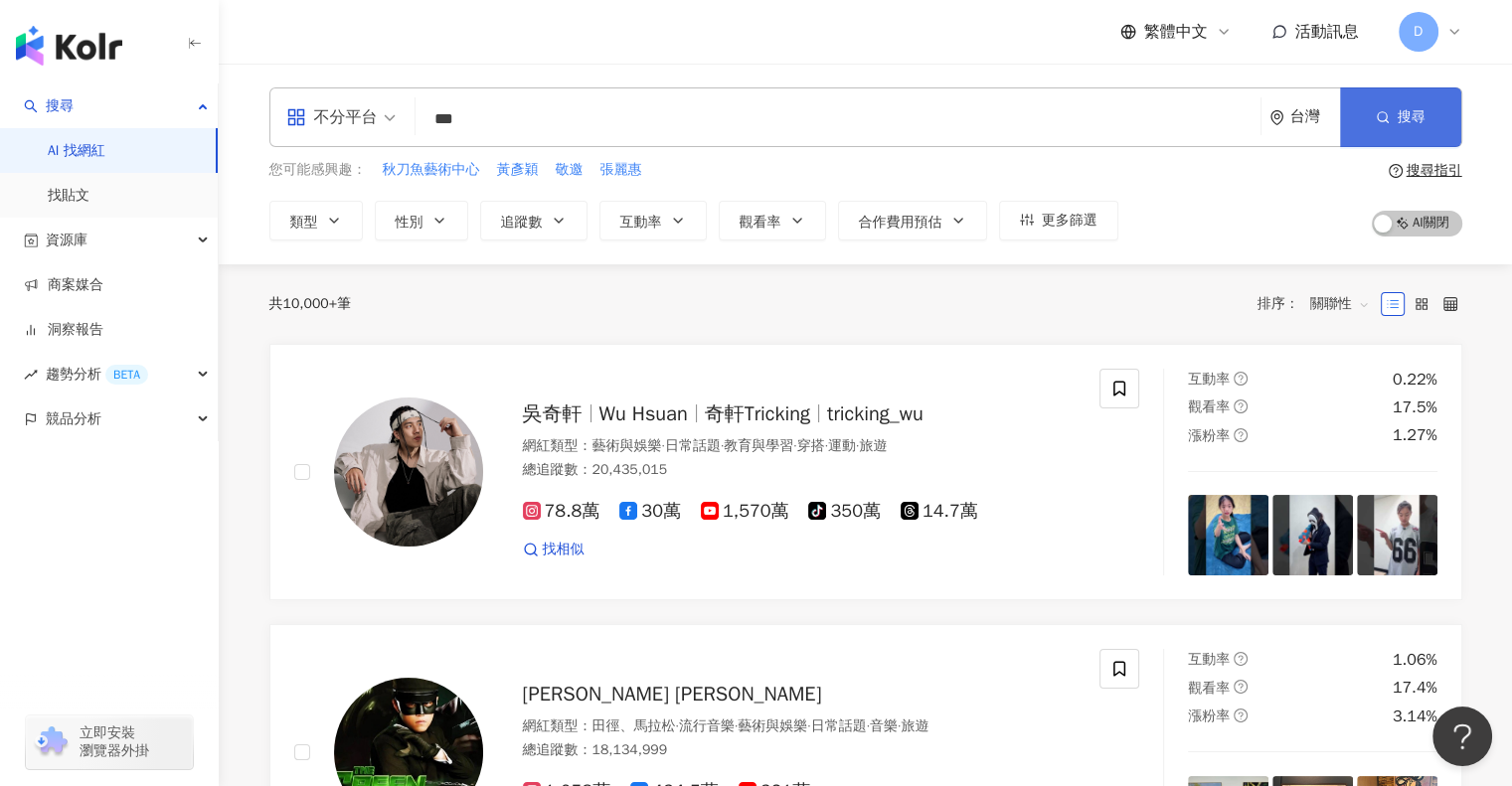 click on "搜尋" at bounding box center (1401, 117) 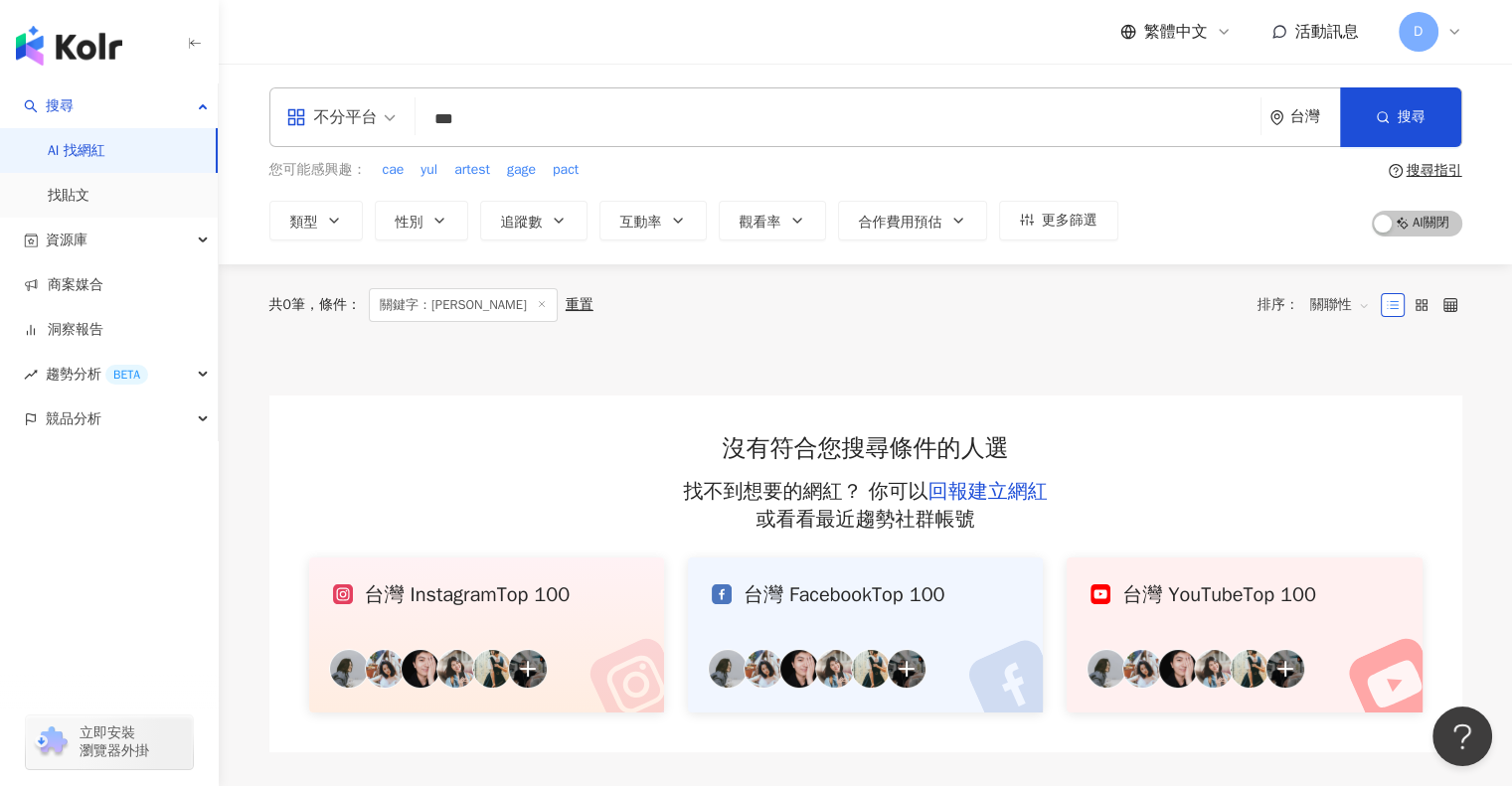 click on "***" at bounding box center (838, 119) 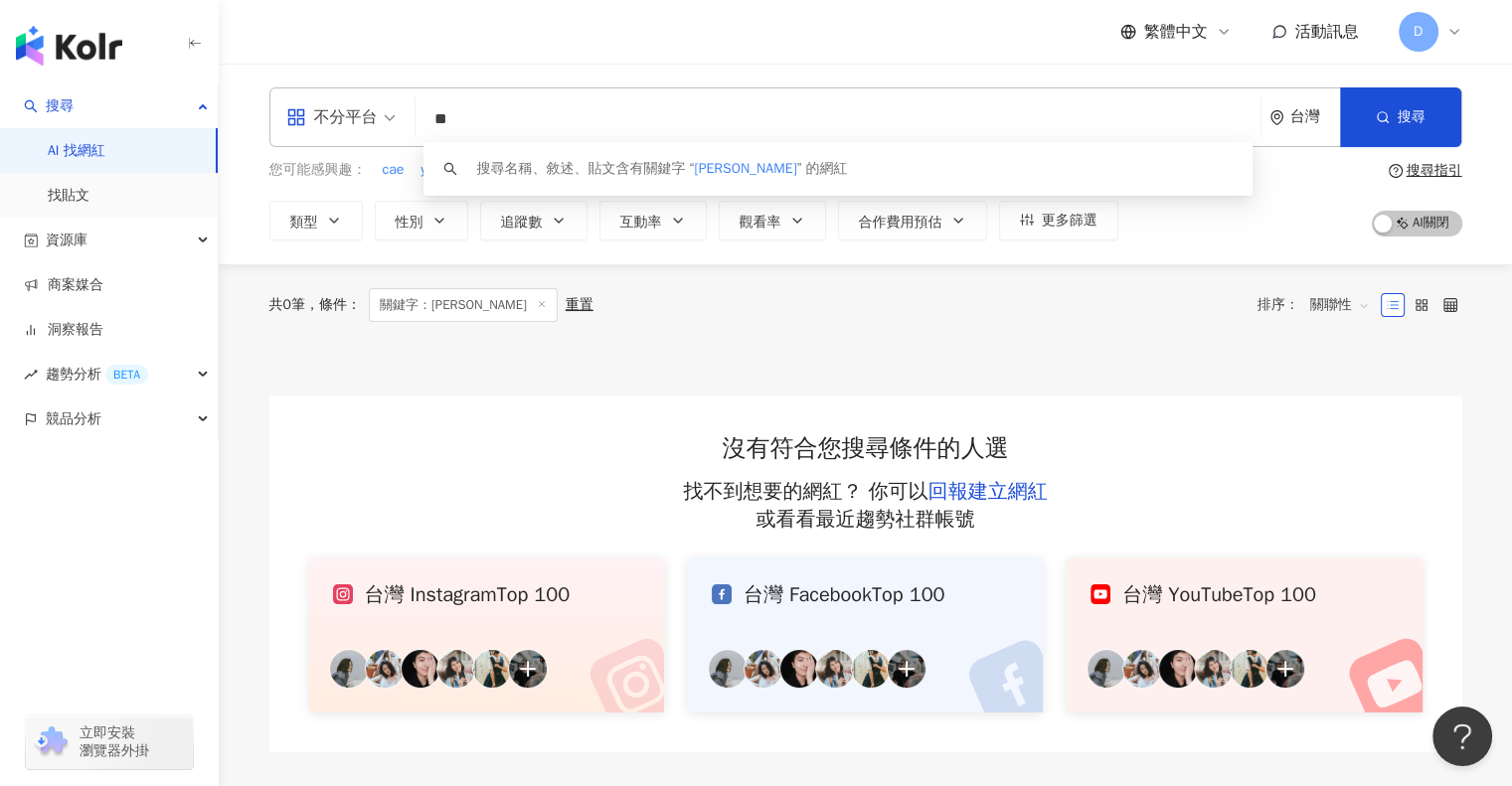 type on "*" 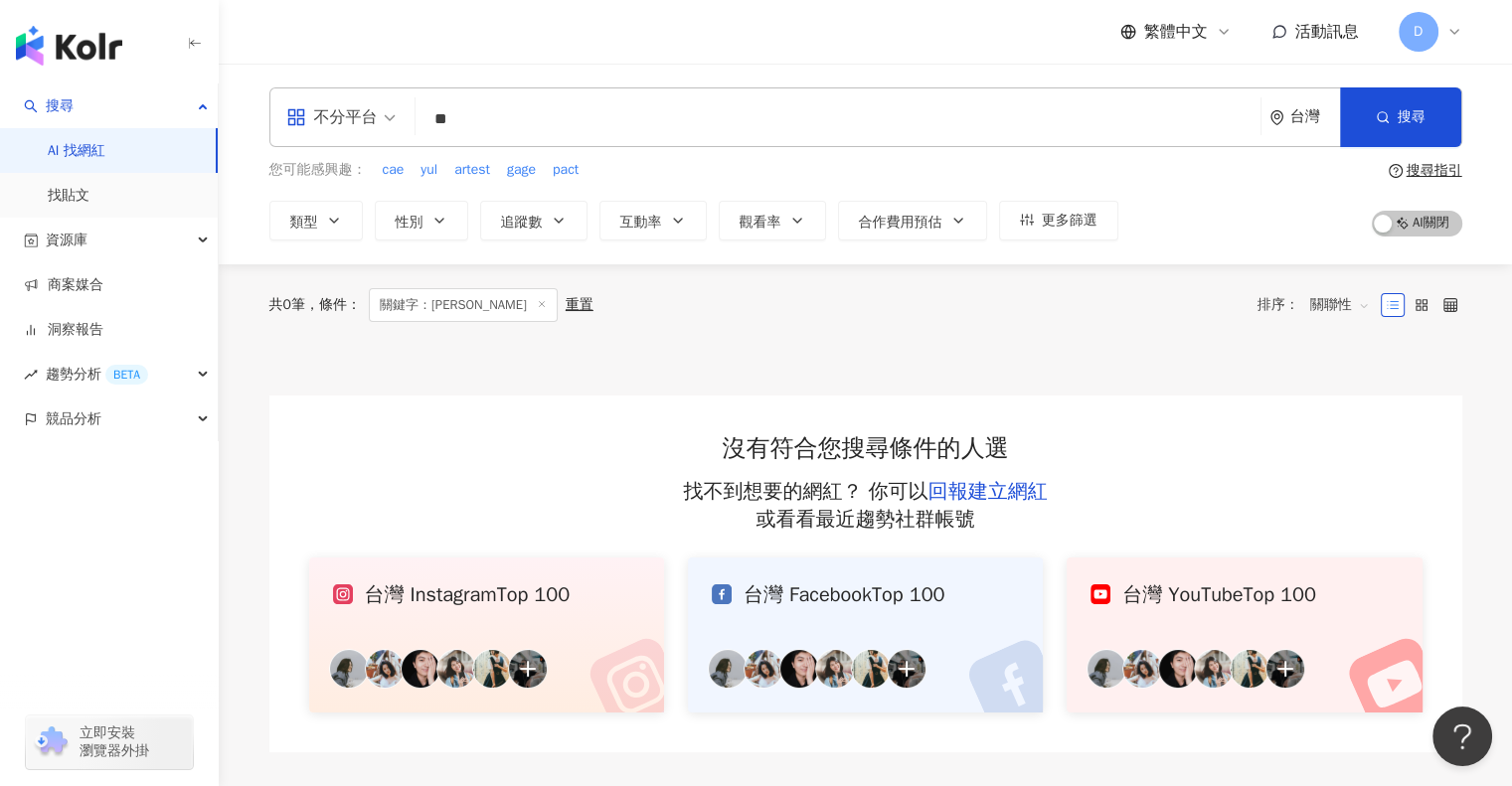 click on "共  0  筆 條件 ： 關鍵字：[PERSON_NAME]置 排序： 關聯性 沒有符合您搜尋條件的人選 找不到想要的網紅？ 你可以  回報建立網紅
或看看最近趨勢社群帳號 或許你想看 台灣   Instagram  Top 100 台灣   Facebook  Top 100 台灣   YouTube  Top 100" at bounding box center [866, 509] 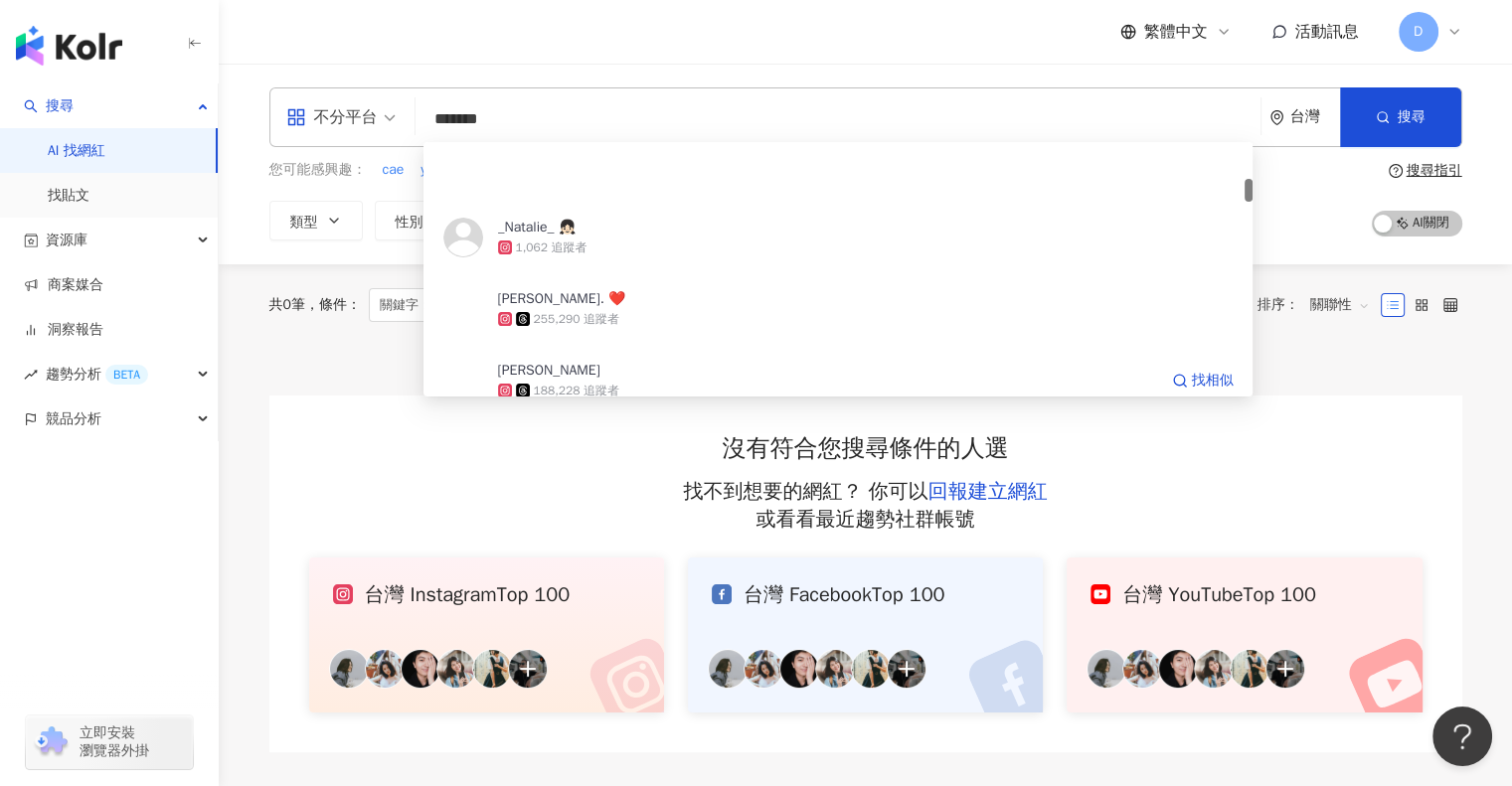 scroll, scrollTop: 397, scrollLeft: 0, axis: vertical 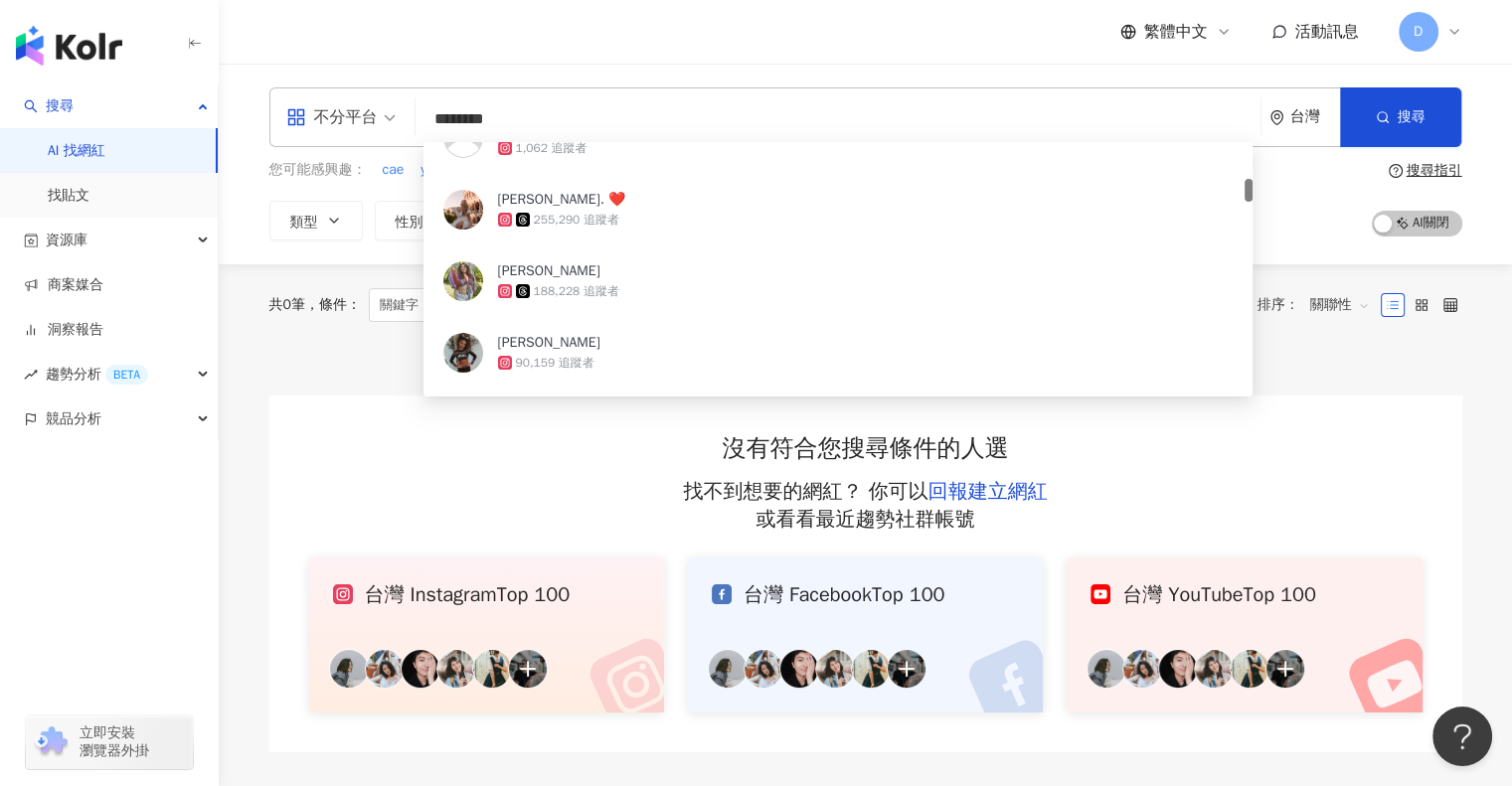 type on "*********" 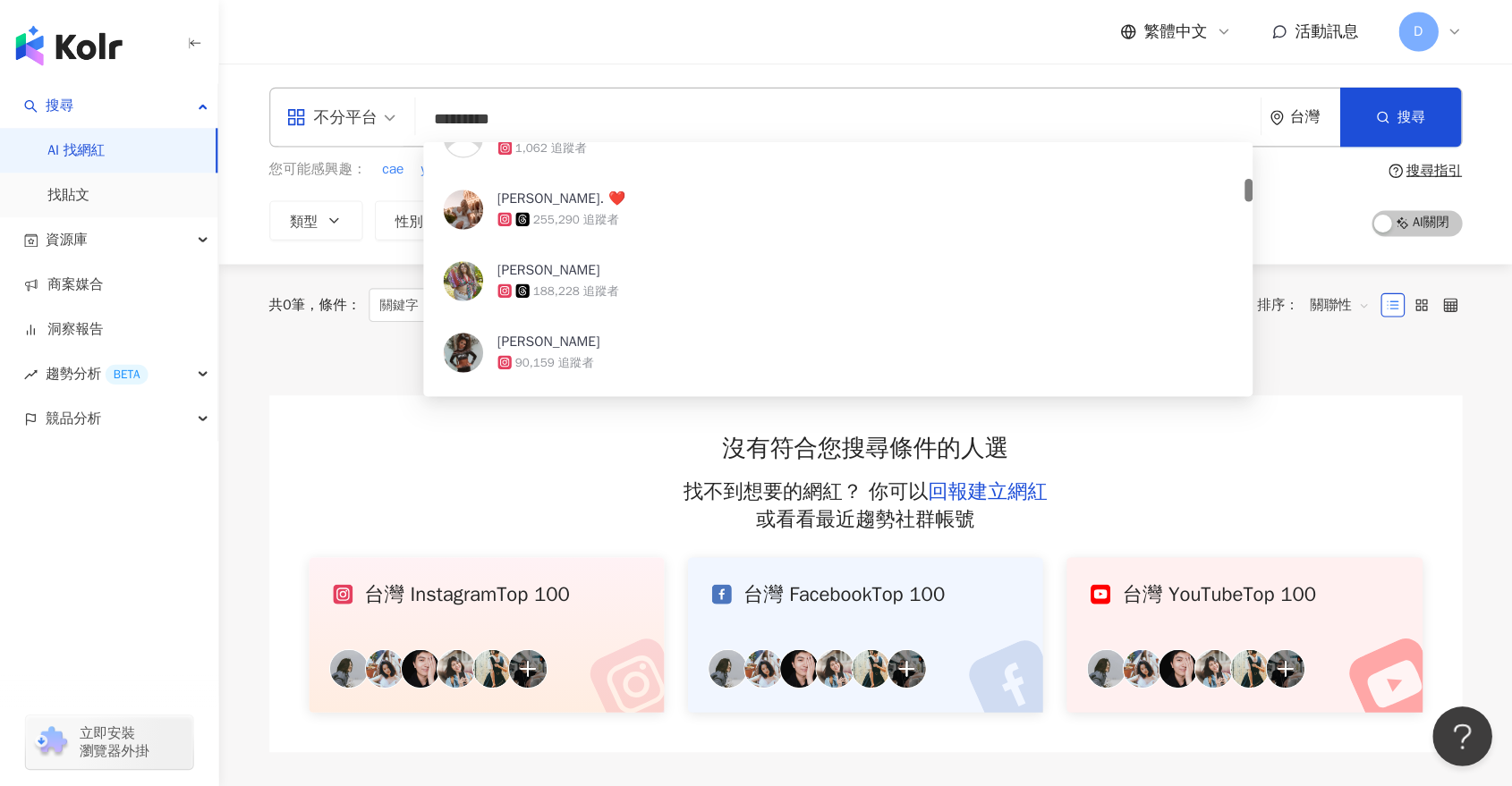 scroll, scrollTop: 0, scrollLeft: 0, axis: both 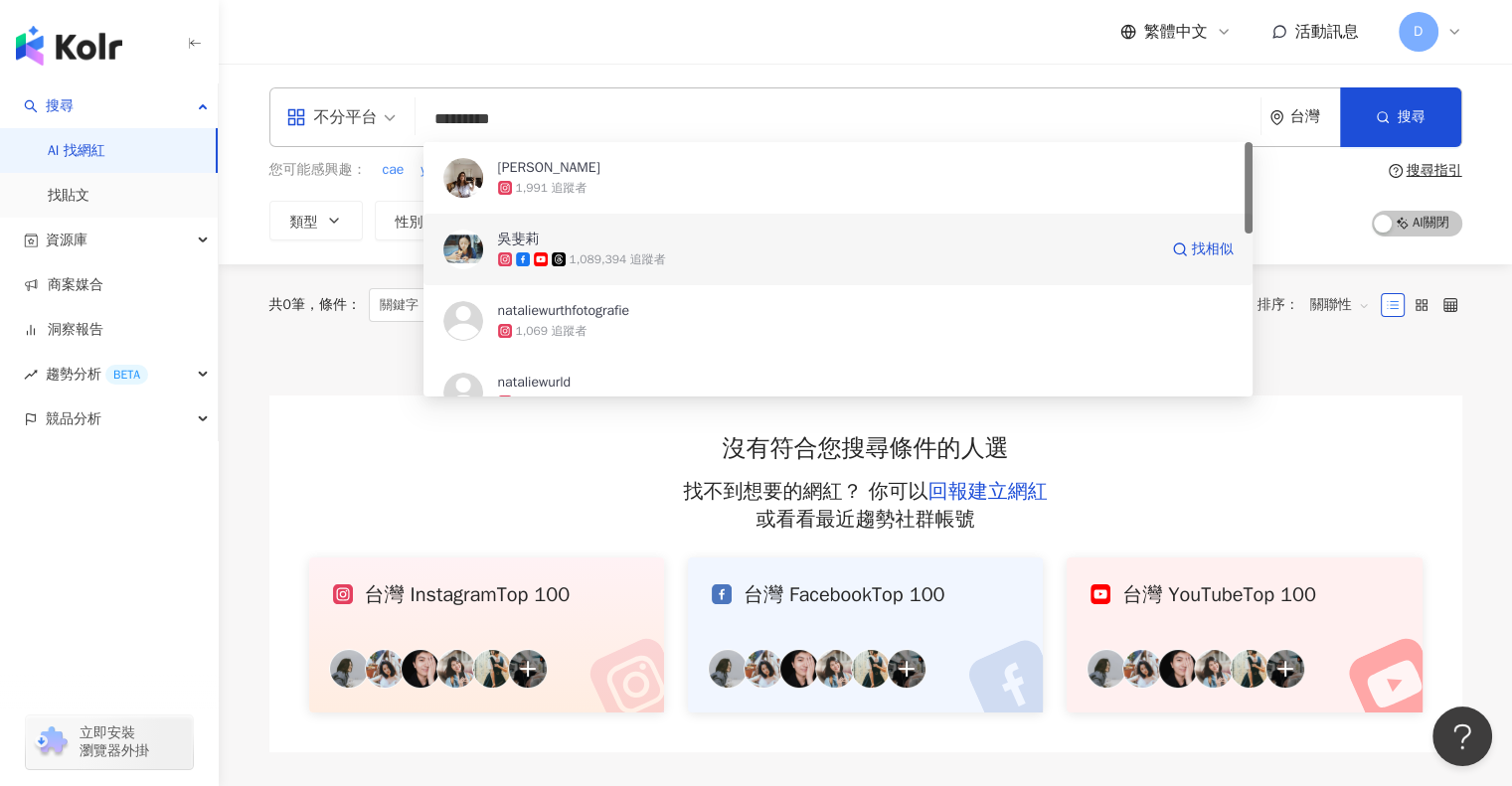 click on "1,089,394   追蹤者" at bounding box center (617, 259) 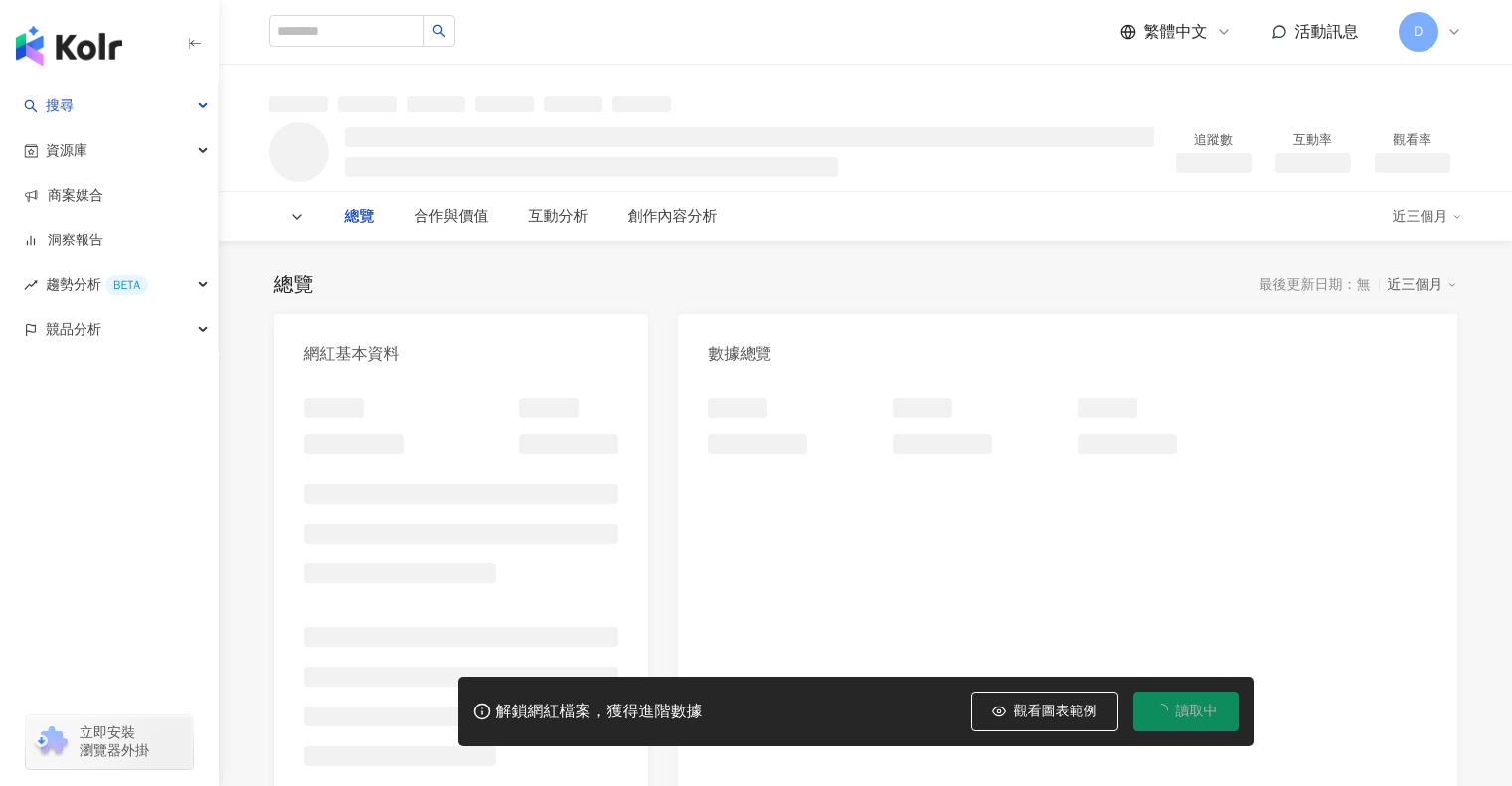 scroll, scrollTop: 0, scrollLeft: 0, axis: both 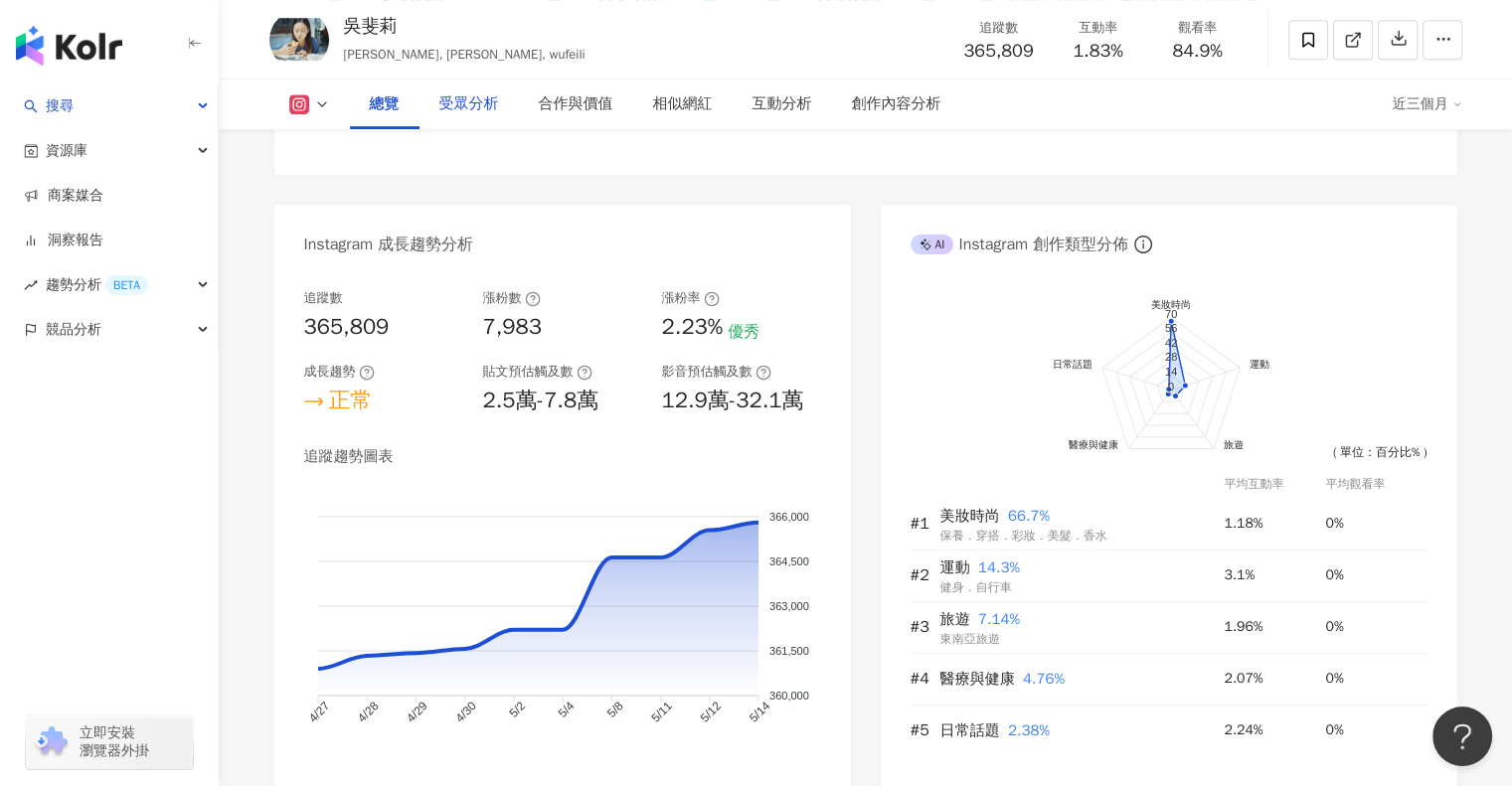 click on "受眾分析" at bounding box center [469, 104] 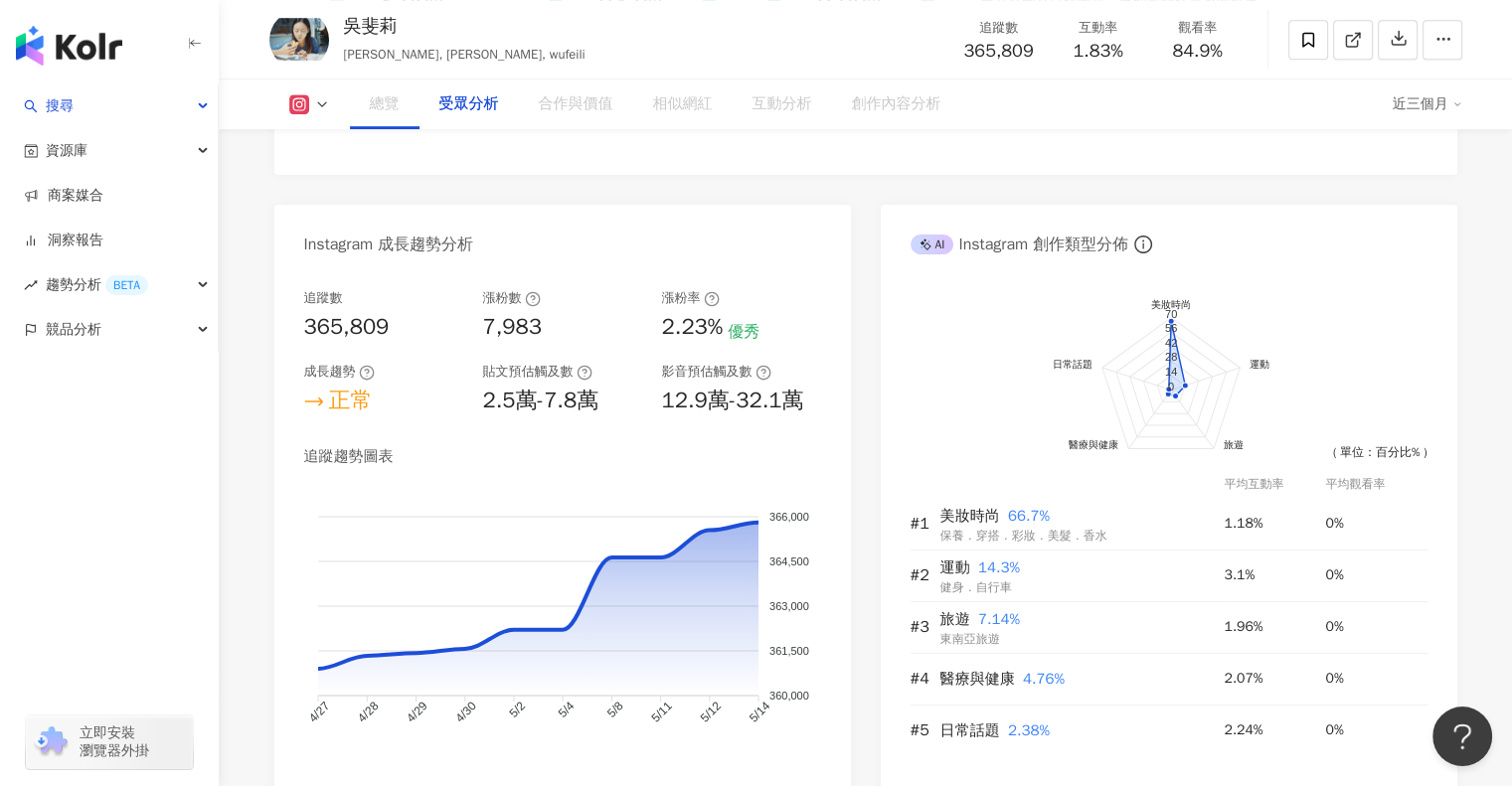 scroll, scrollTop: 1665, scrollLeft: 0, axis: vertical 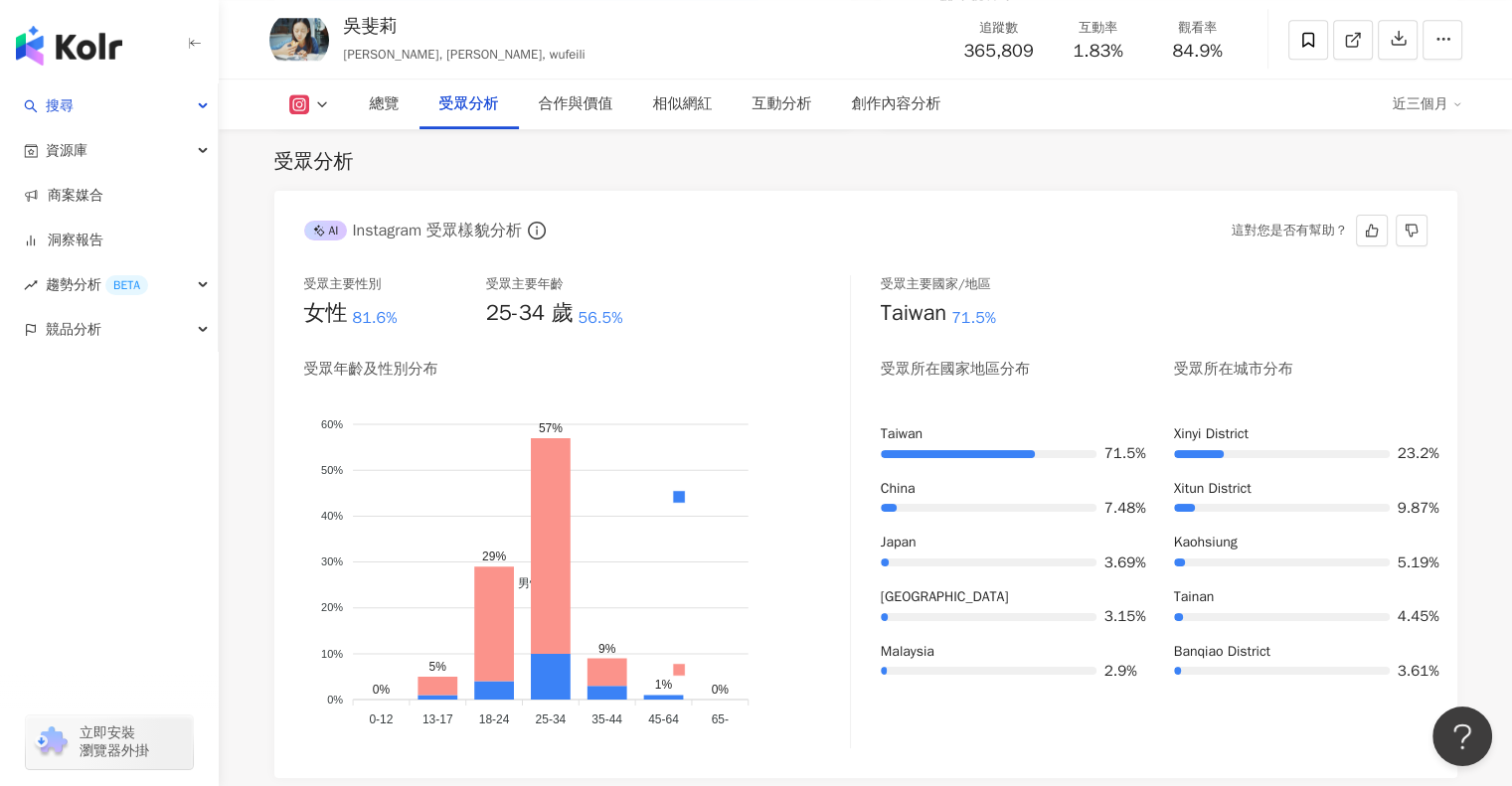 click on "受眾年齡及性別分布" at bounding box center [577, 369] 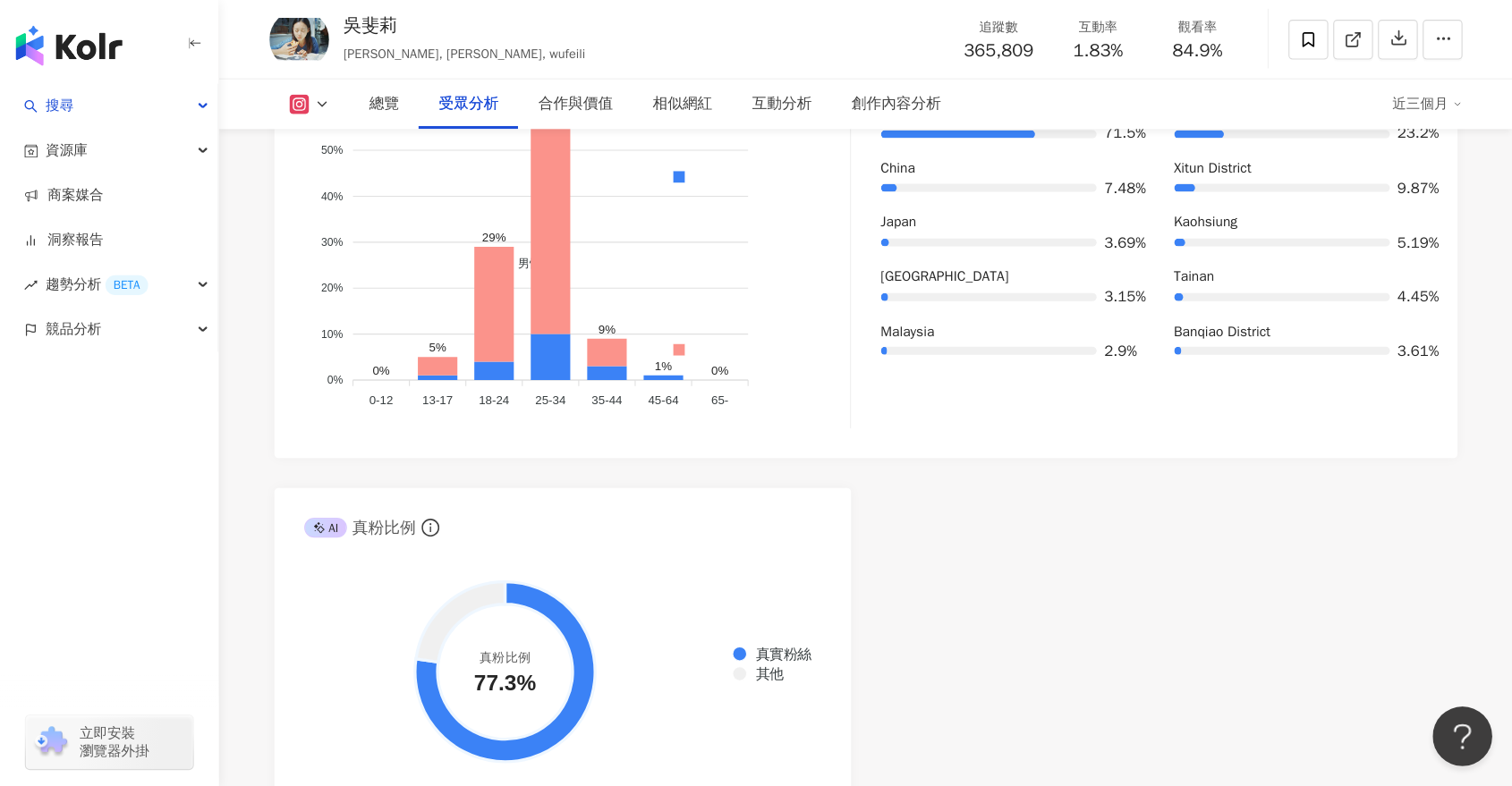 scroll, scrollTop: 1647, scrollLeft: 0, axis: vertical 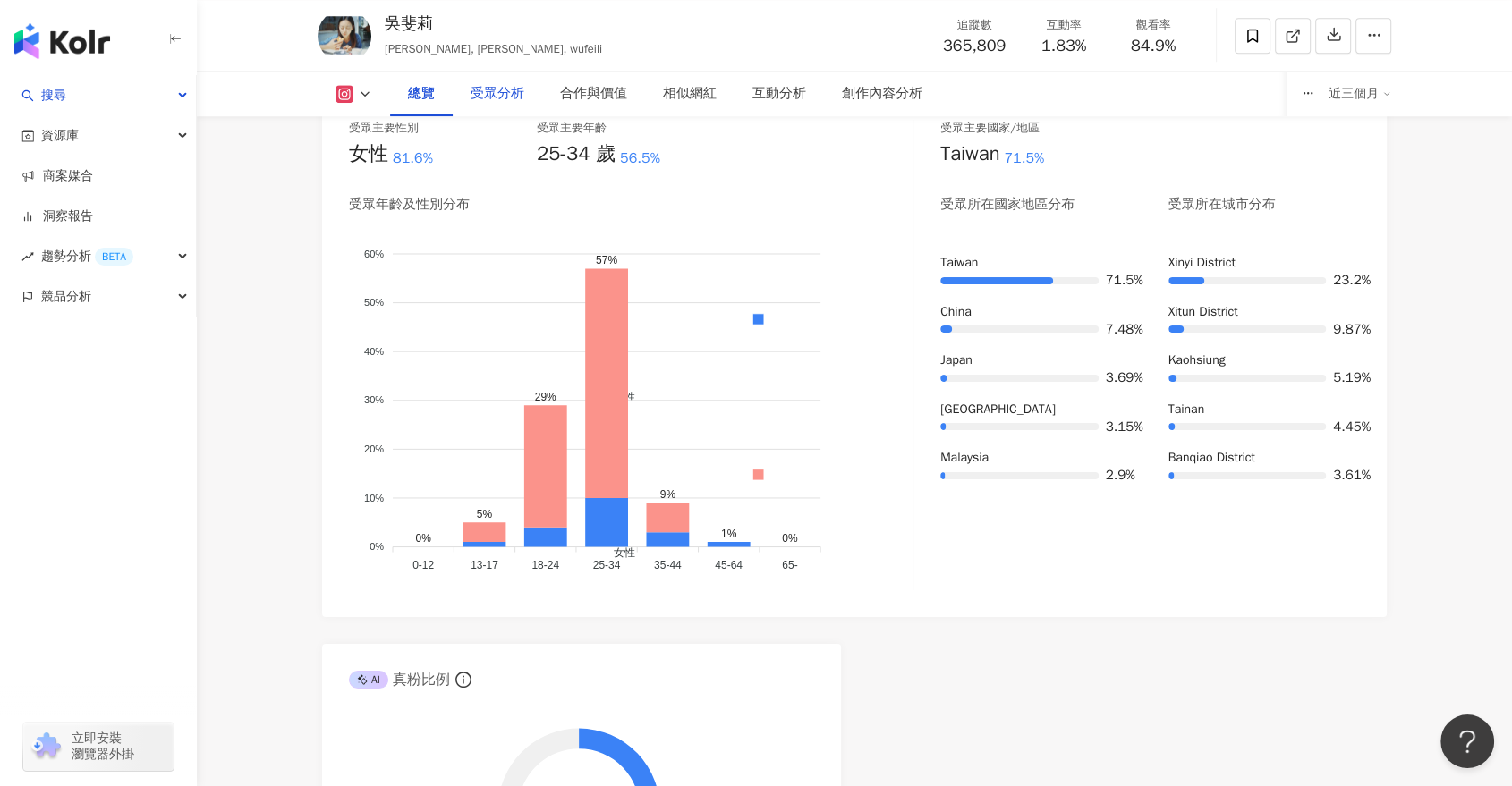 click on "受眾分析" at bounding box center (497, 94) 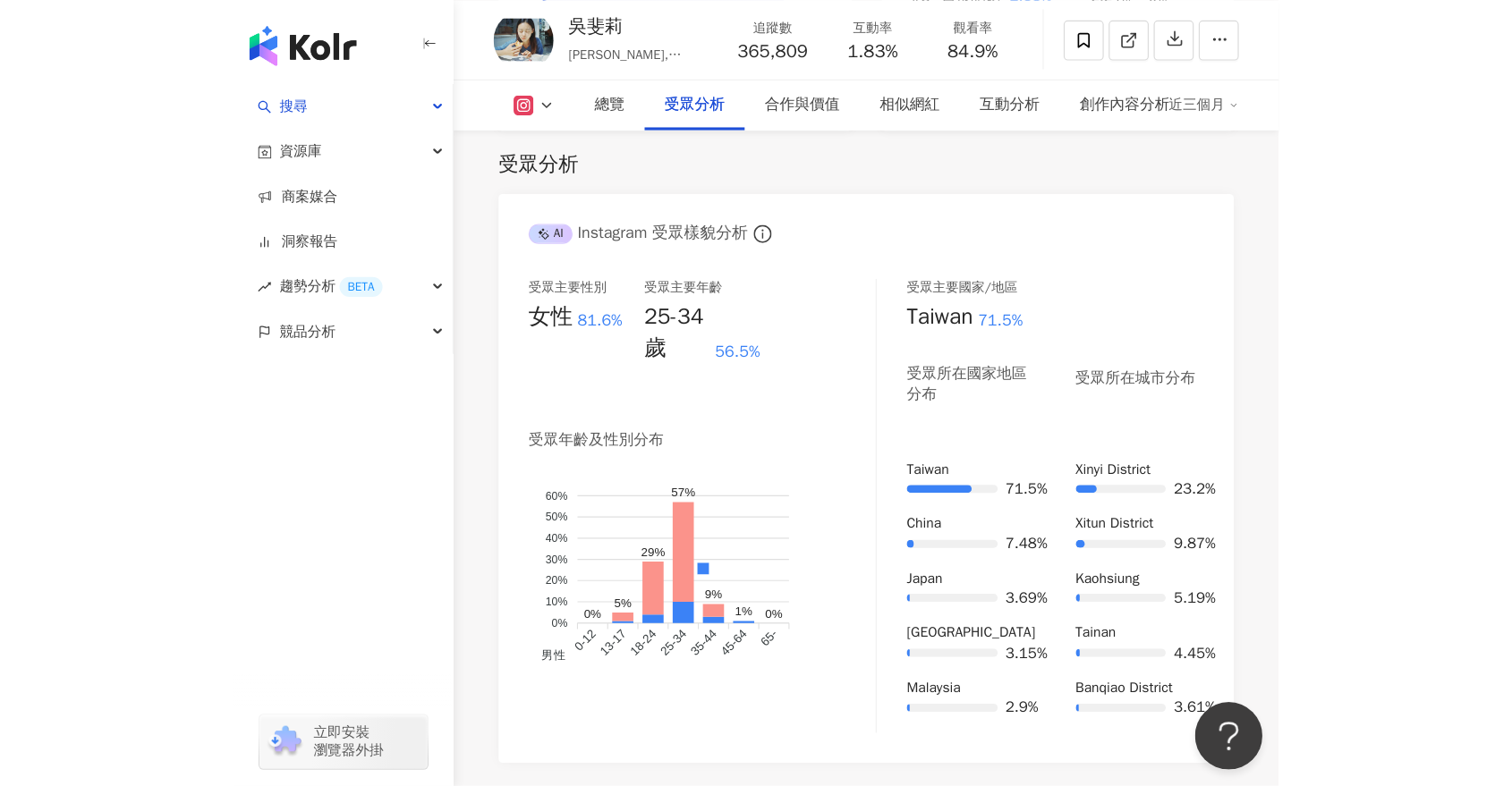 scroll, scrollTop: 1798, scrollLeft: 0, axis: vertical 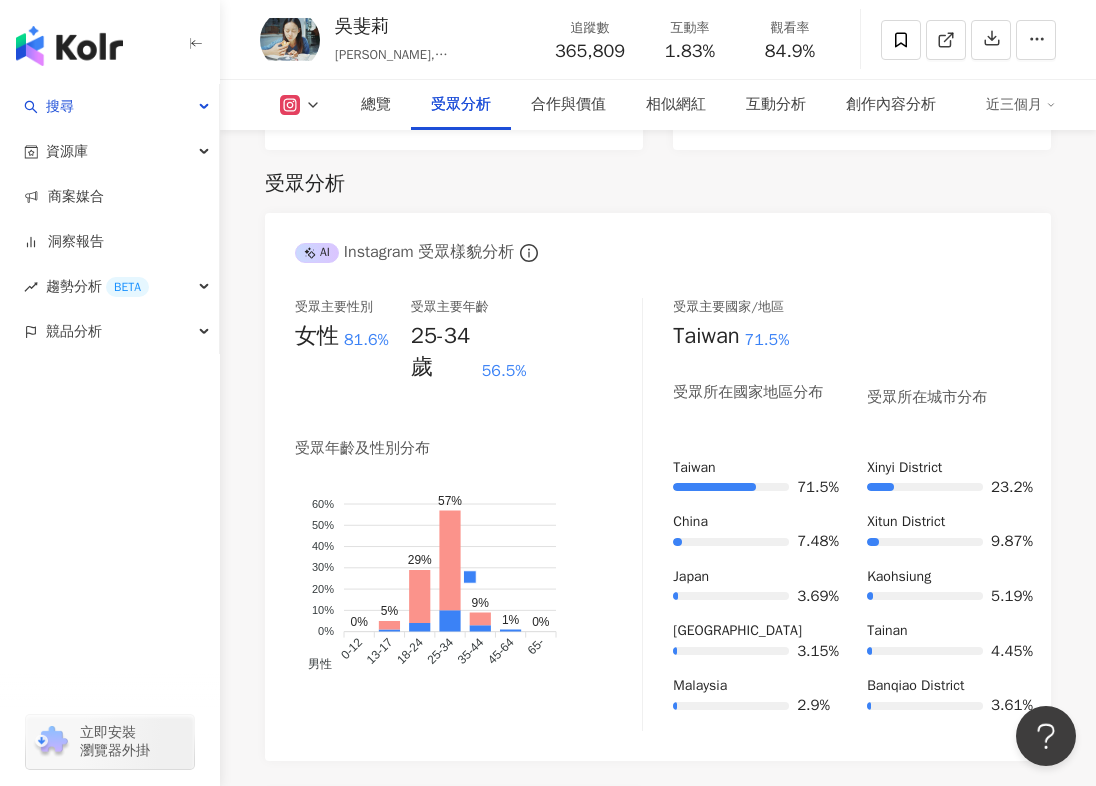 click at bounding box center [110, 420] 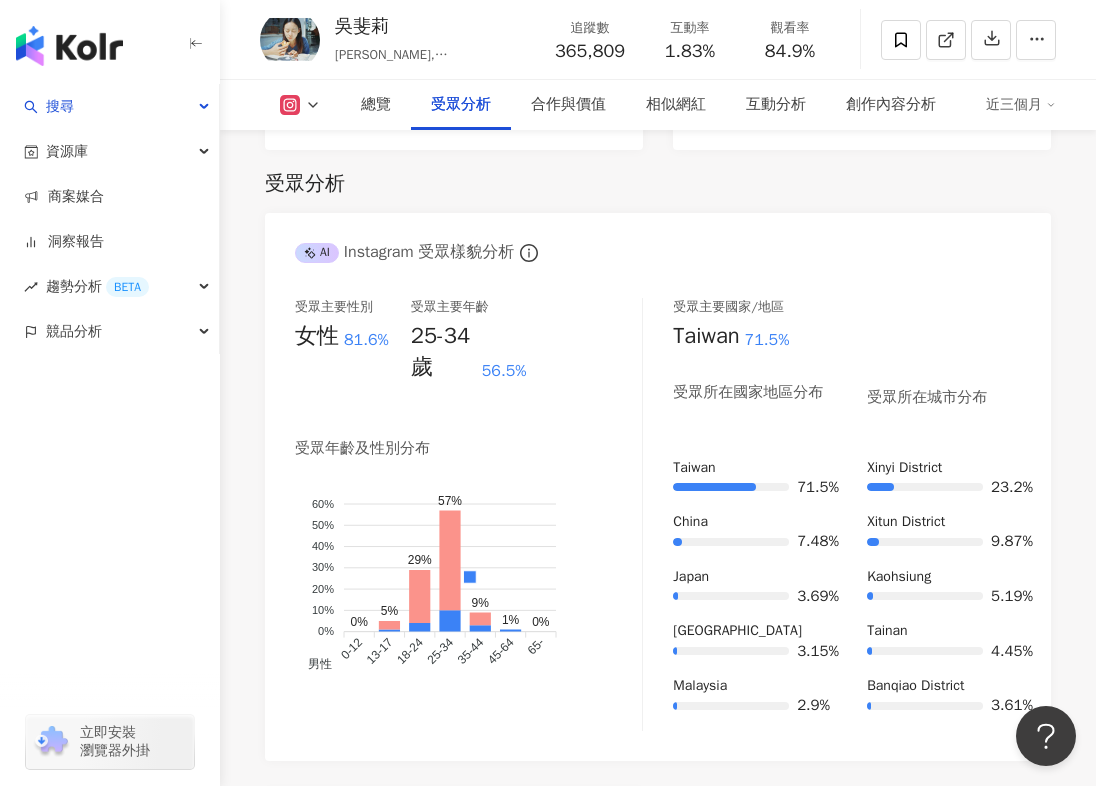 click on "受眾主要性別   女性 81.6% 受眾主要年齡   25-34 歲 56.5% 受眾年齡及性別分布 男性 女性 60% 60% 50% 50% 40% 40% 30% 30% 20% 20% 10% 10% 0% 0% 0% 5% 29% 57% 9% 1% 0% 0-12 0-12 13-17 [PHONE_NUMBER] [PHONE_NUMBER] [PHONE_NUMBER] [PHONE_NUMBER] 45-64 65- 65- 受眾主要國家/地區   [GEOGRAPHIC_DATA] 71.5% 受眾所在國家地區分布 受眾所在城市分布 [GEOGRAPHIC_DATA] 71.5% [GEOGRAPHIC_DATA] 7.48% [GEOGRAPHIC_DATA] 3.69% [GEOGRAPHIC_DATA] 3.15% [GEOGRAPHIC_DATA] 2.9% [GEOGRAPHIC_DATA] 23.2% [GEOGRAPHIC_DATA] 9.87% [GEOGRAPHIC_DATA] 5.19% [GEOGRAPHIC_DATA] 4.45% [GEOGRAPHIC_DATA] 3.61%" at bounding box center (658, 519) 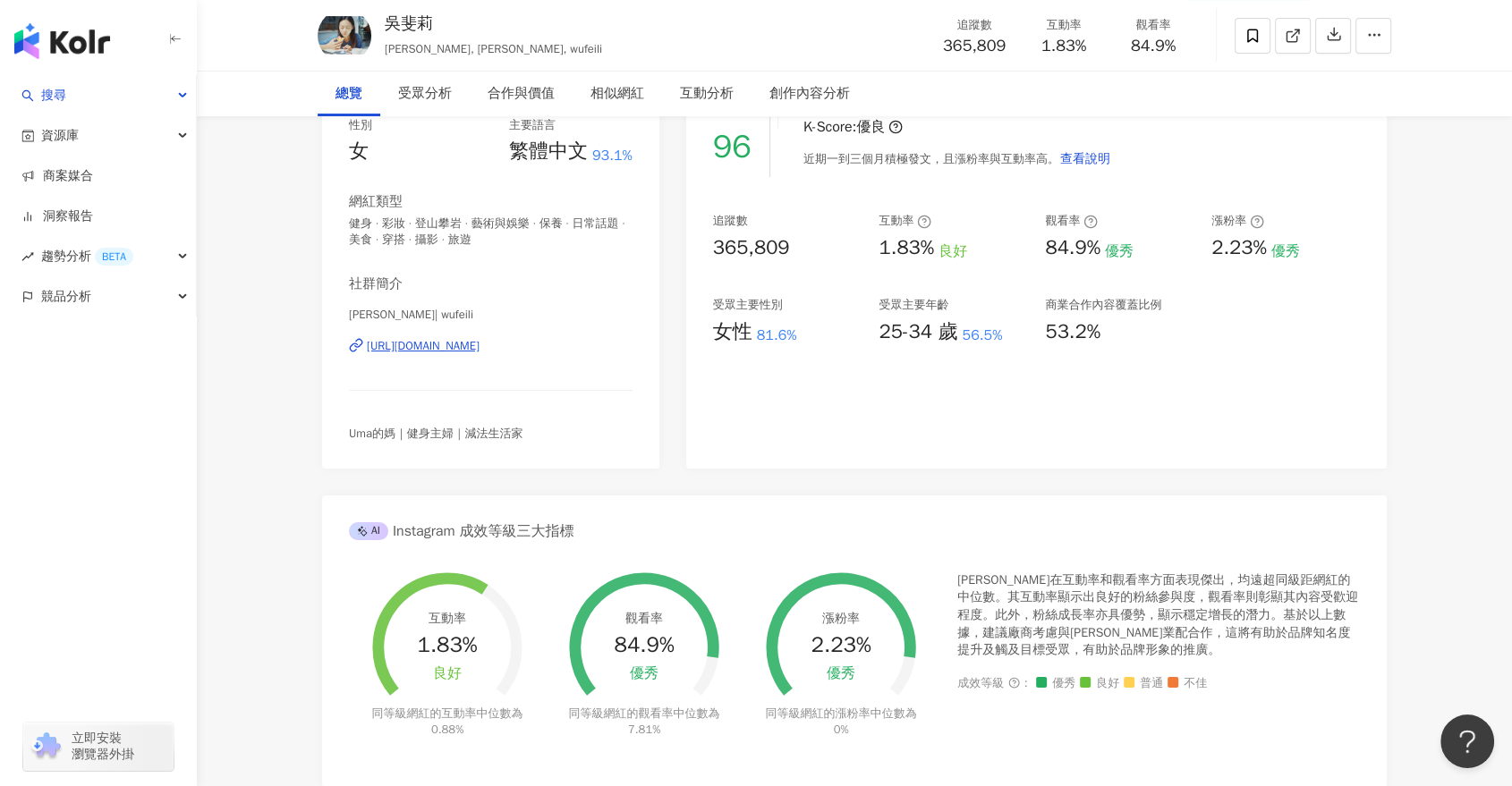 scroll, scrollTop: 0, scrollLeft: 0, axis: both 